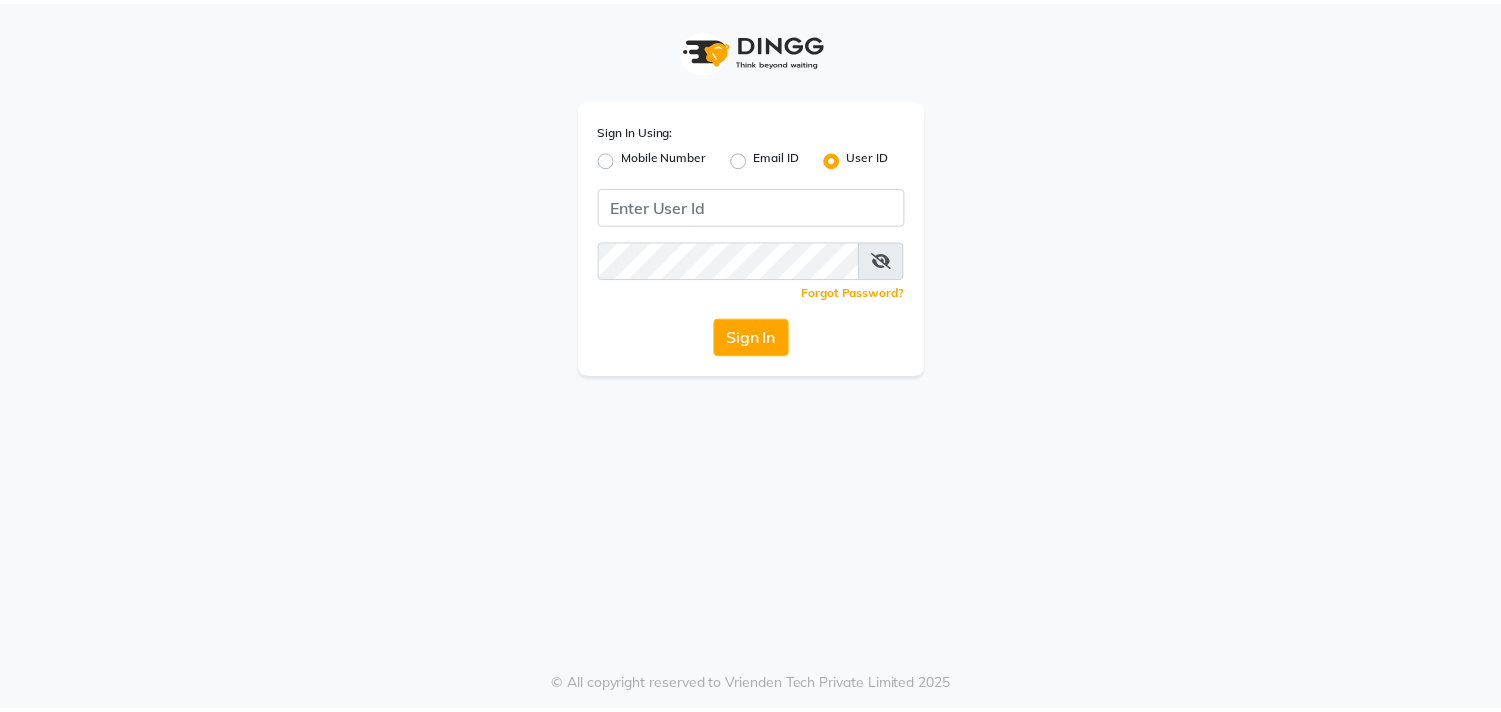 scroll, scrollTop: 0, scrollLeft: 0, axis: both 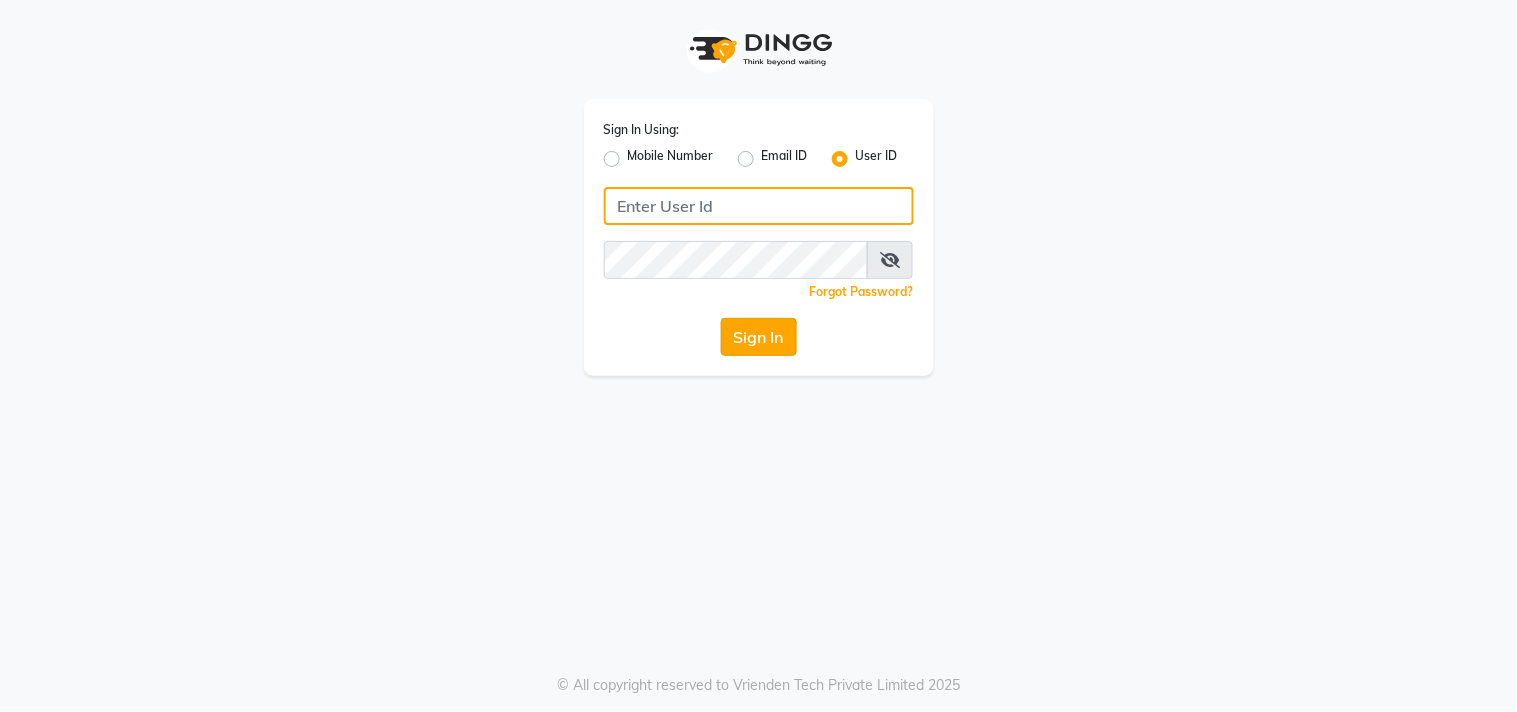 type on "sundarika" 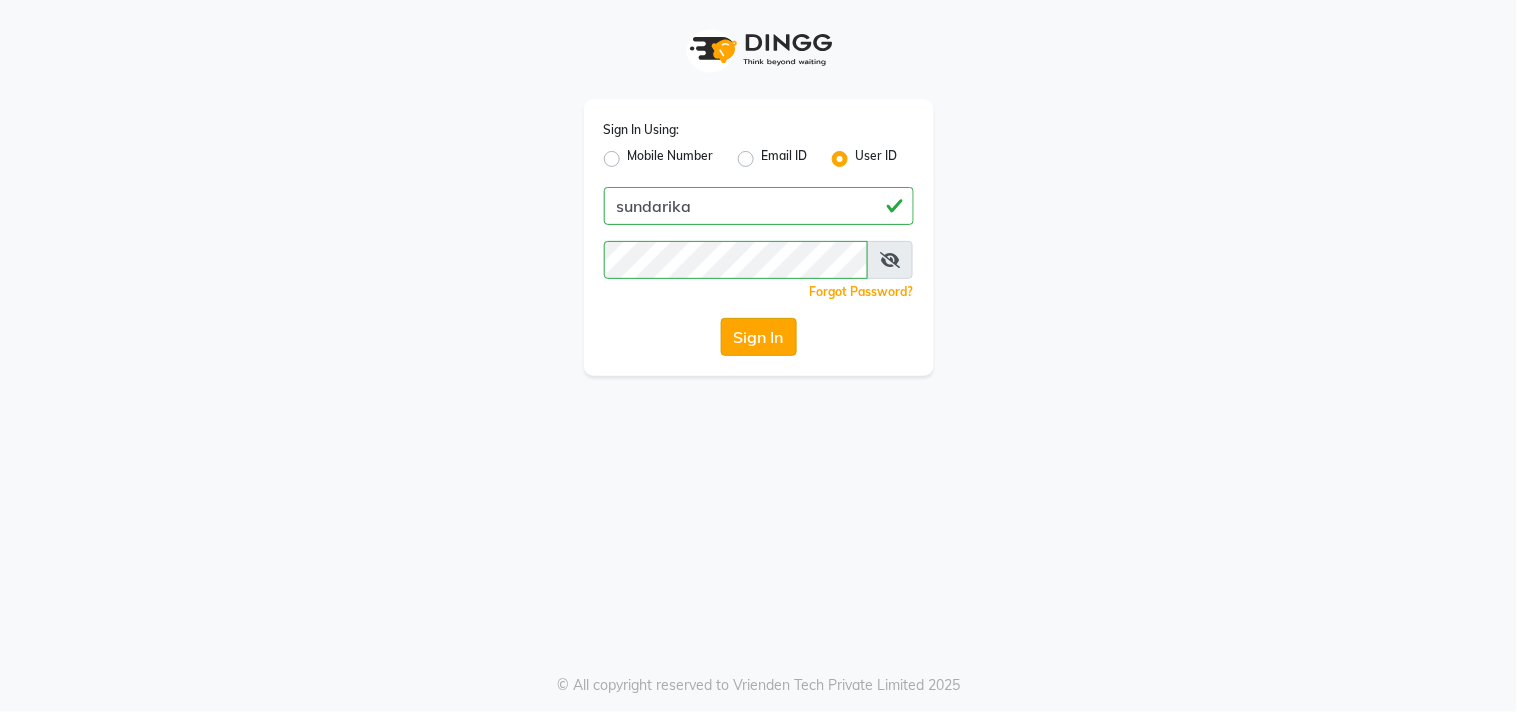 click on "Sign In" 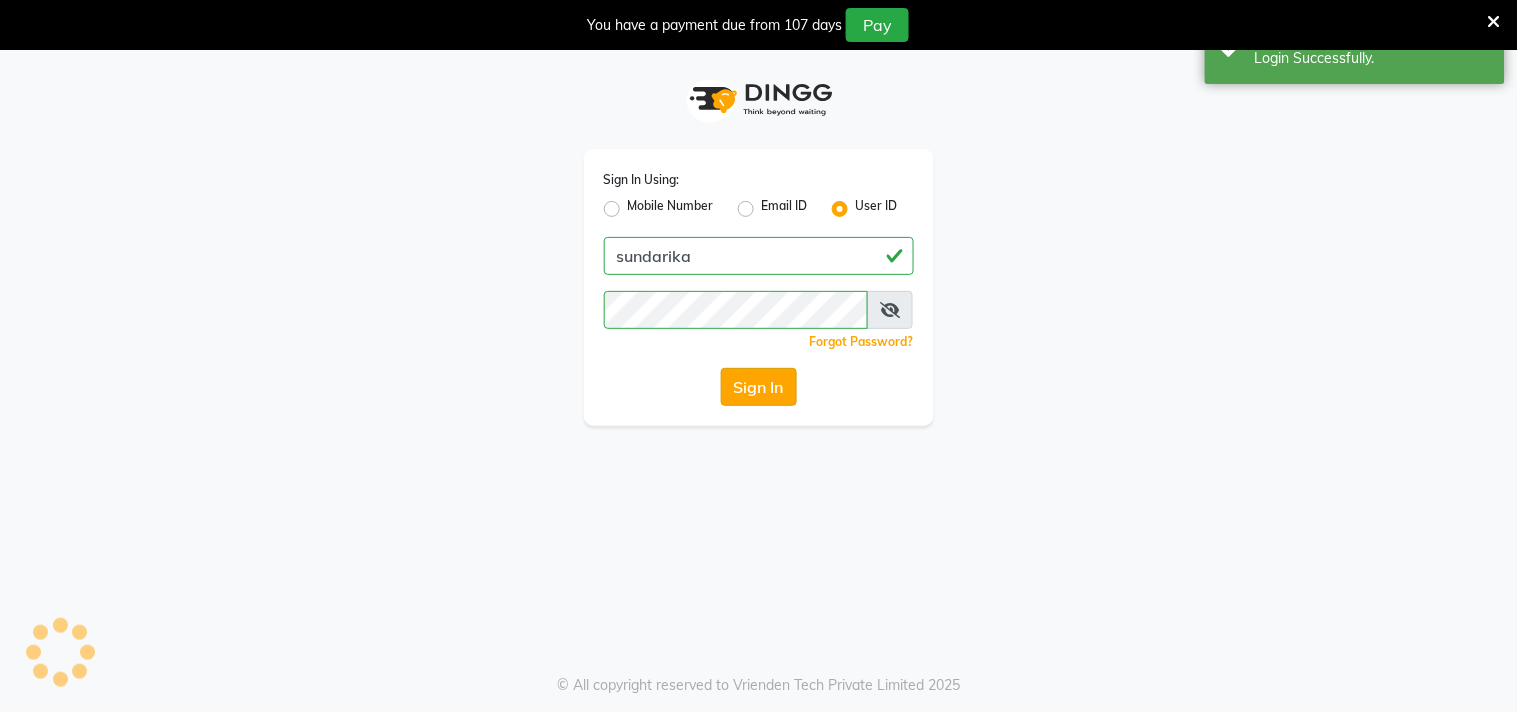 select on "5341" 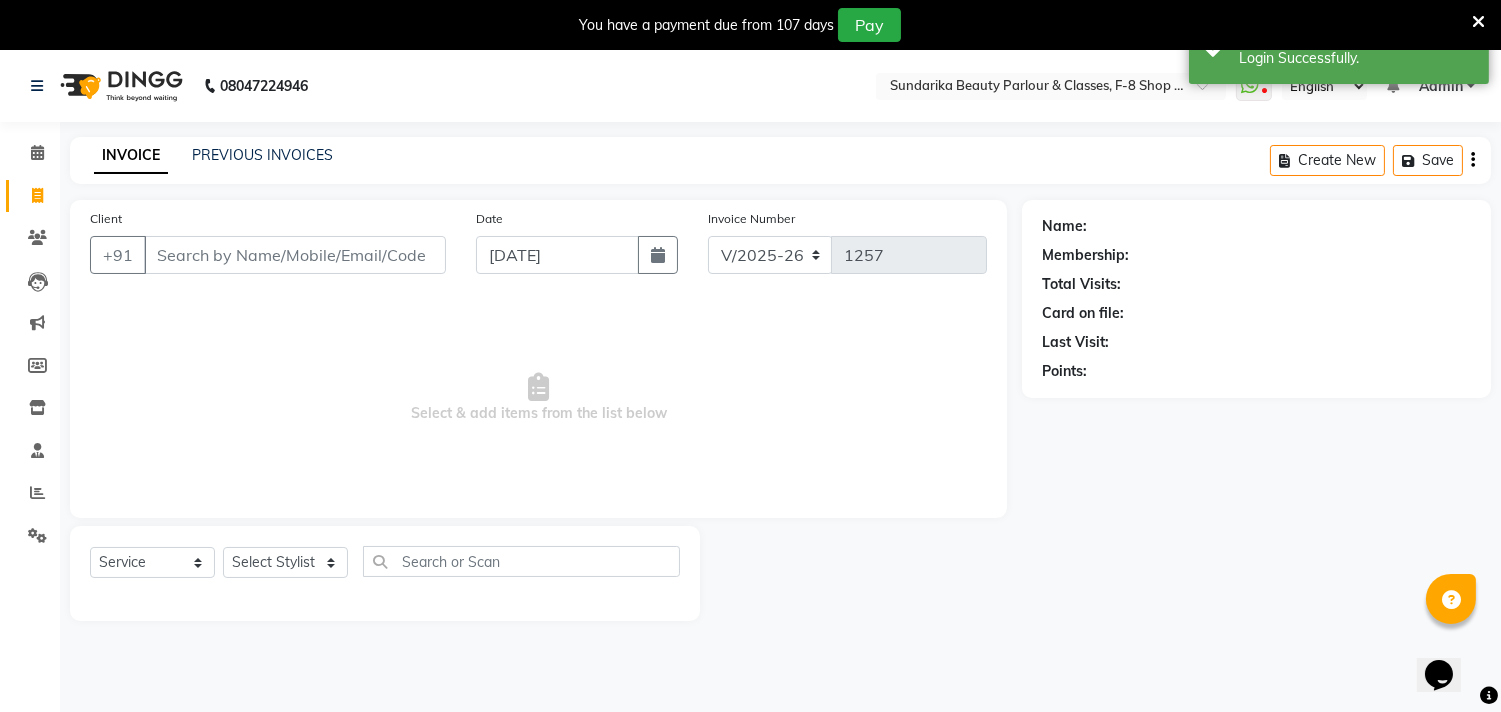 scroll, scrollTop: 0, scrollLeft: 0, axis: both 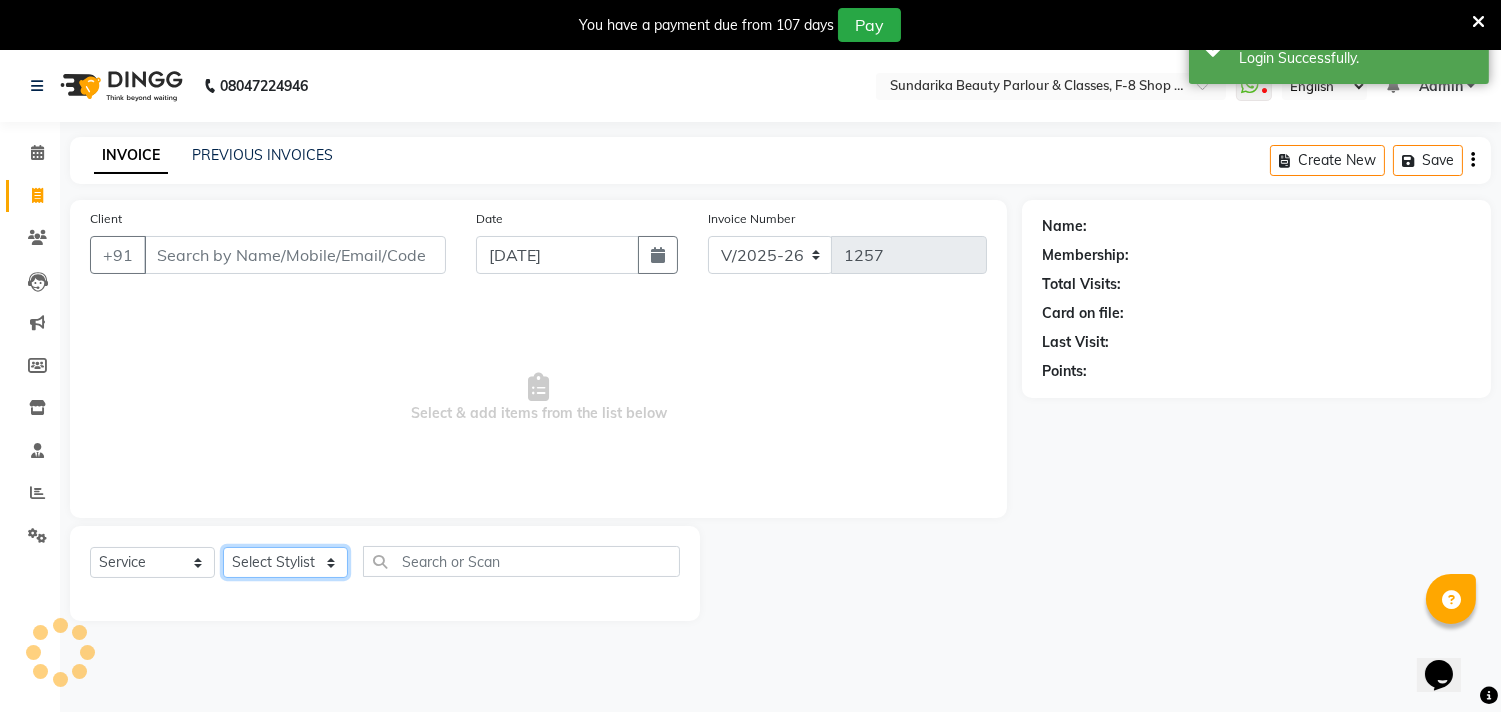 click on "Select Stylist Gita mala [PERSON_NAME] Mam" 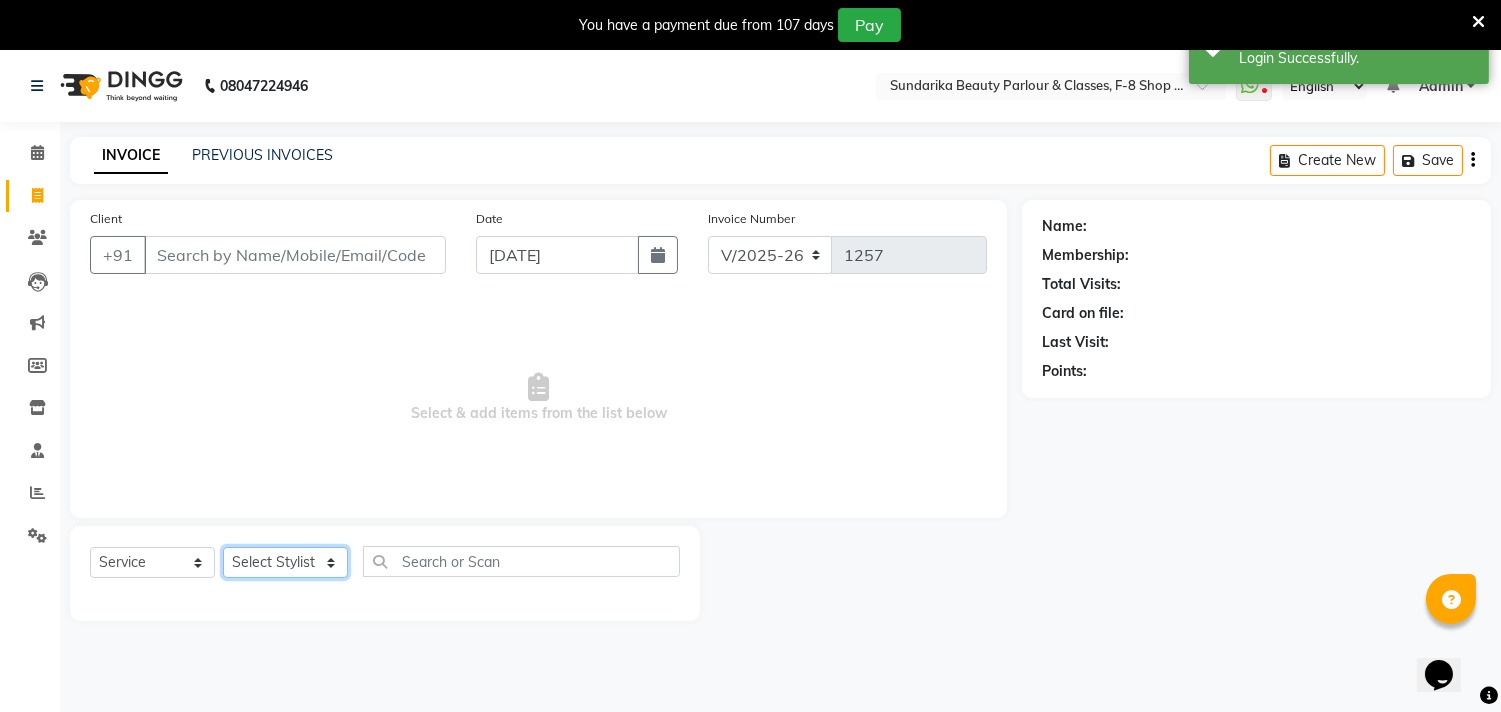 click on "Select Stylist Gita mala [PERSON_NAME] Mam" 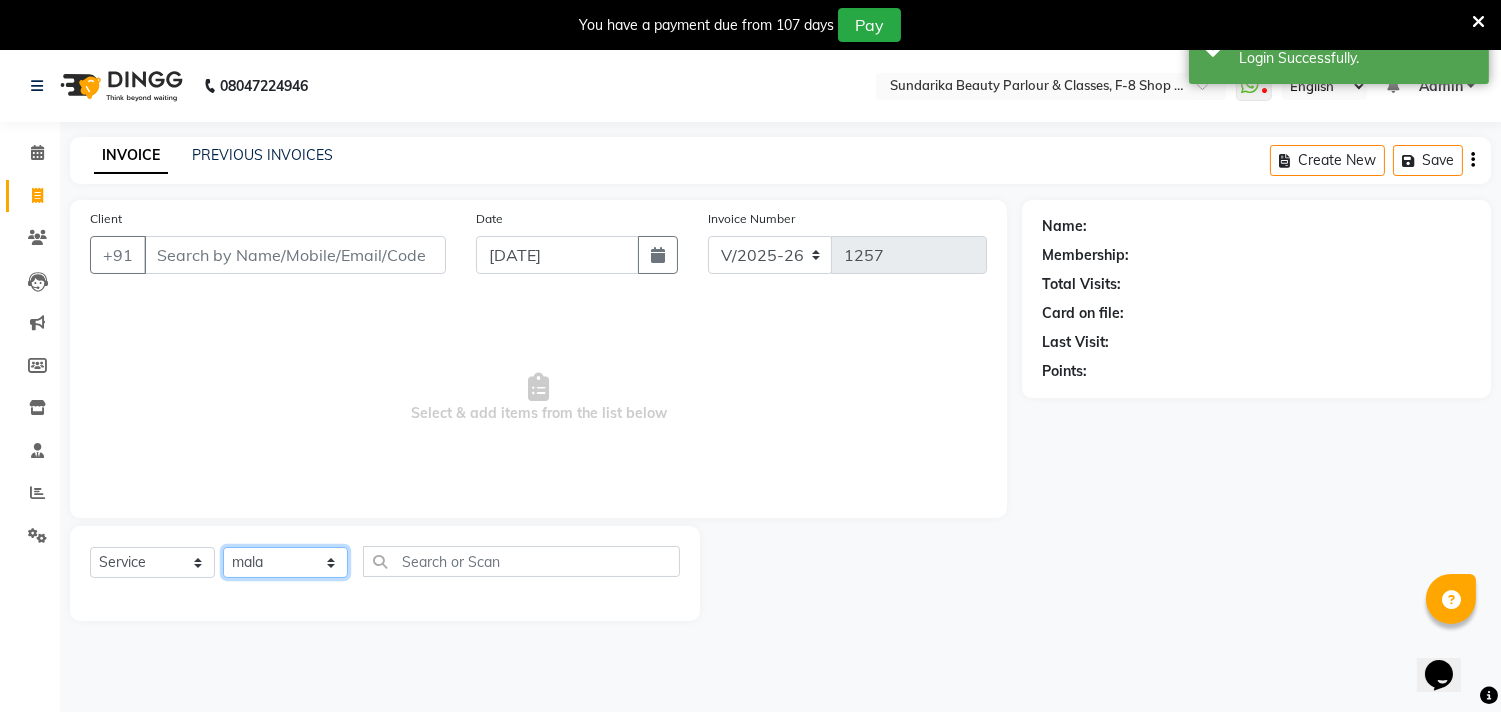 click on "Select Stylist Gita mala [PERSON_NAME] Mam" 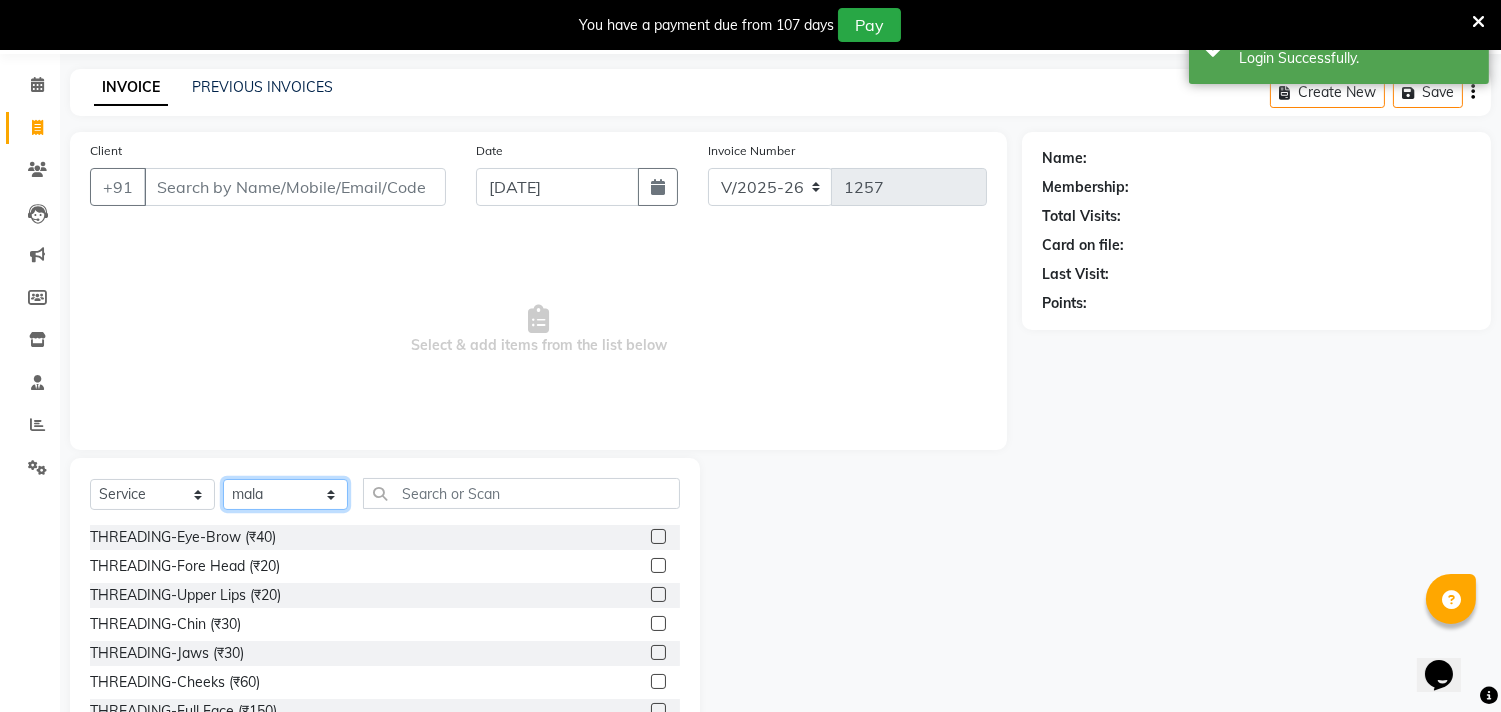 scroll, scrollTop: 138, scrollLeft: 0, axis: vertical 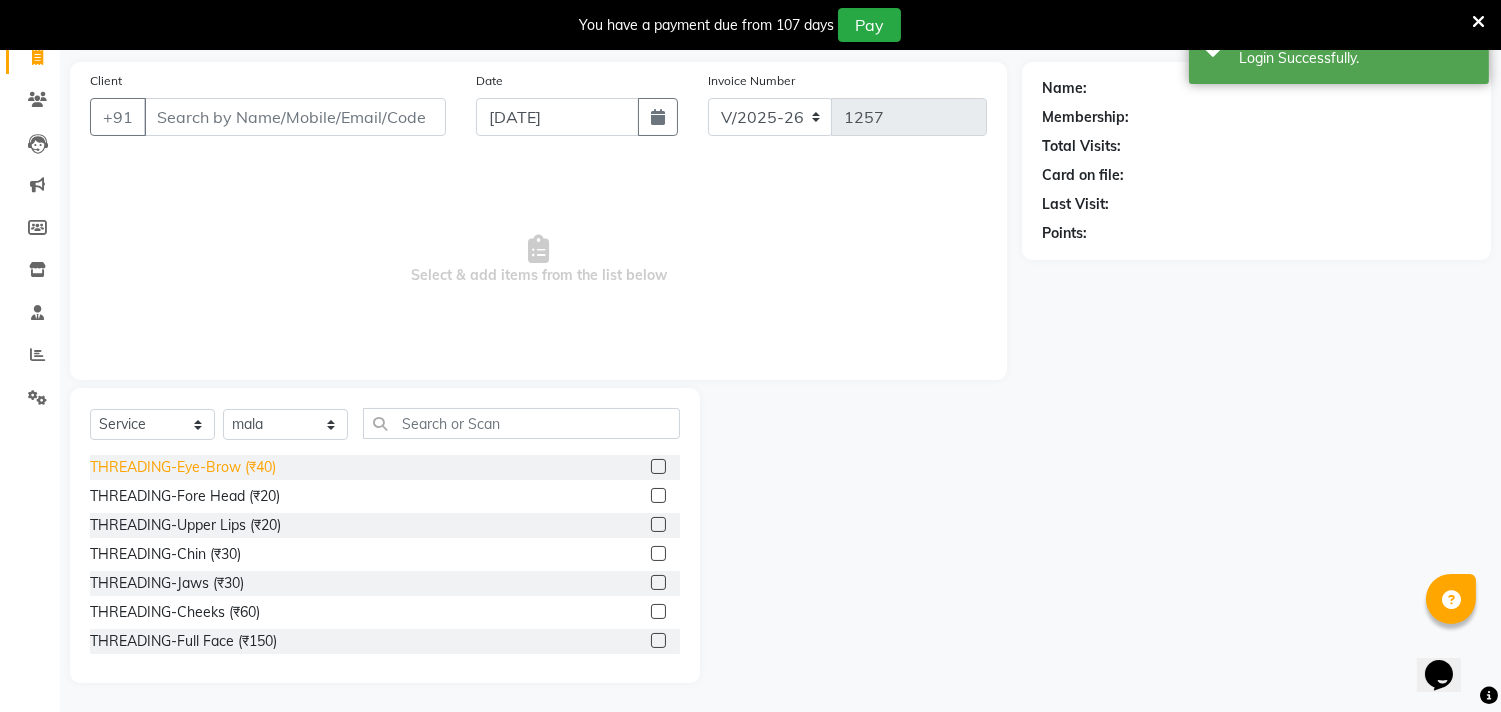 click on "THREADING-Eye-Brow (₹40)" 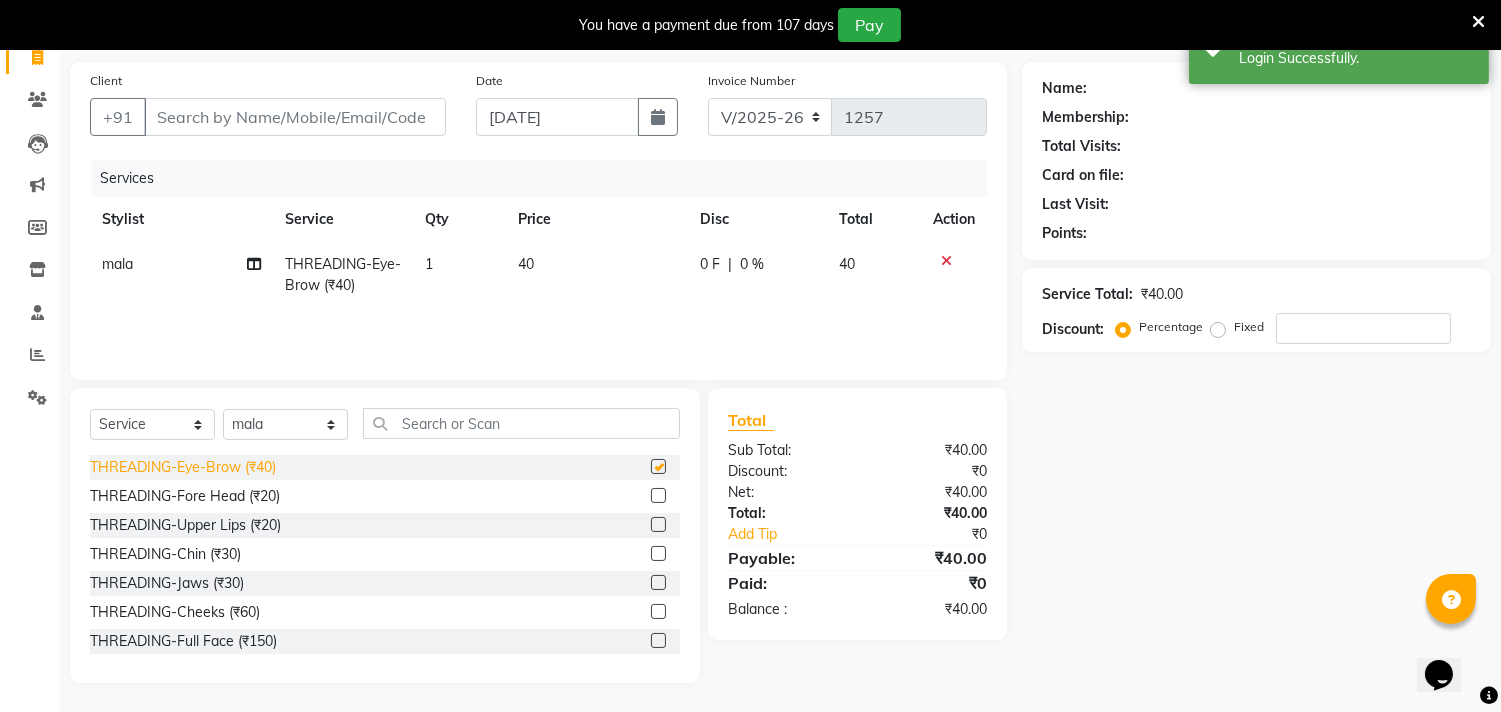 click on "THREADING-Eye-Brow (₹40)" 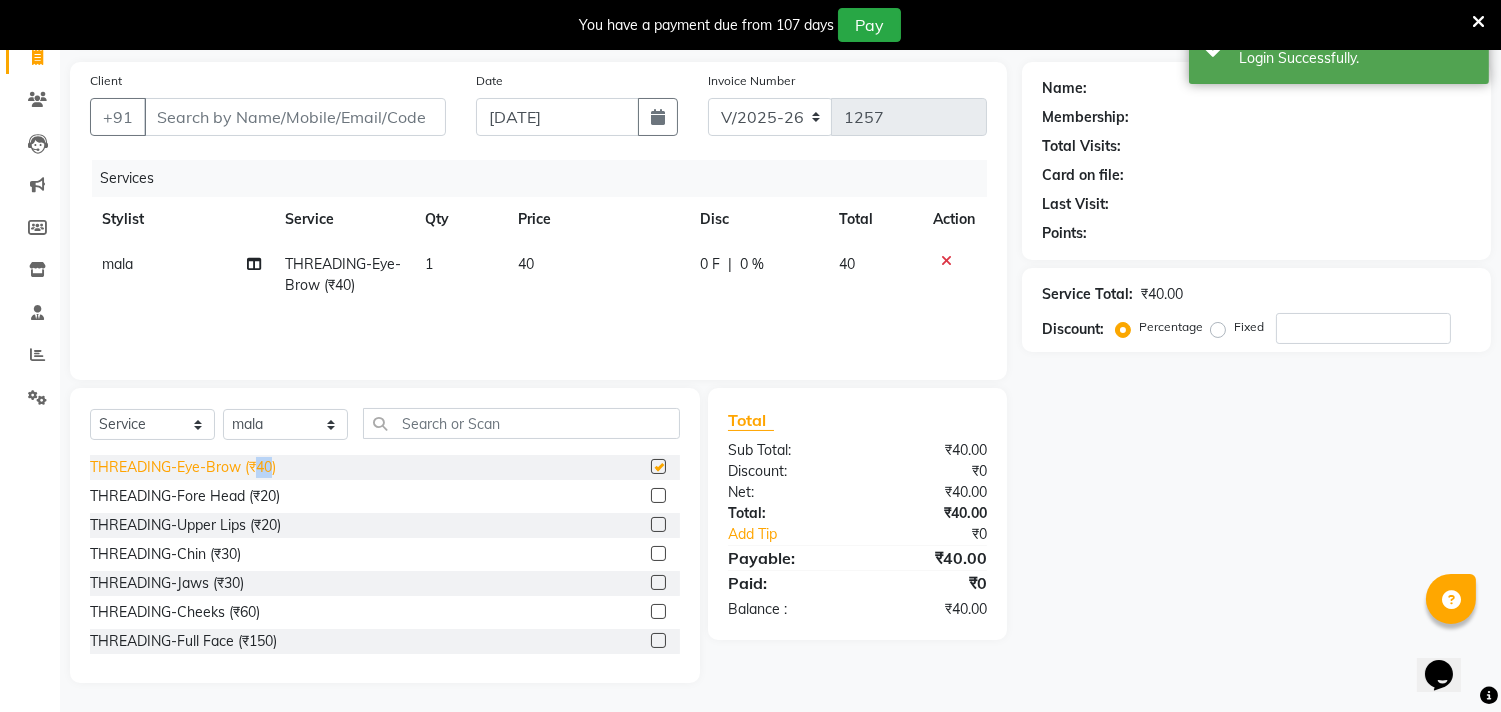 checkbox on "false" 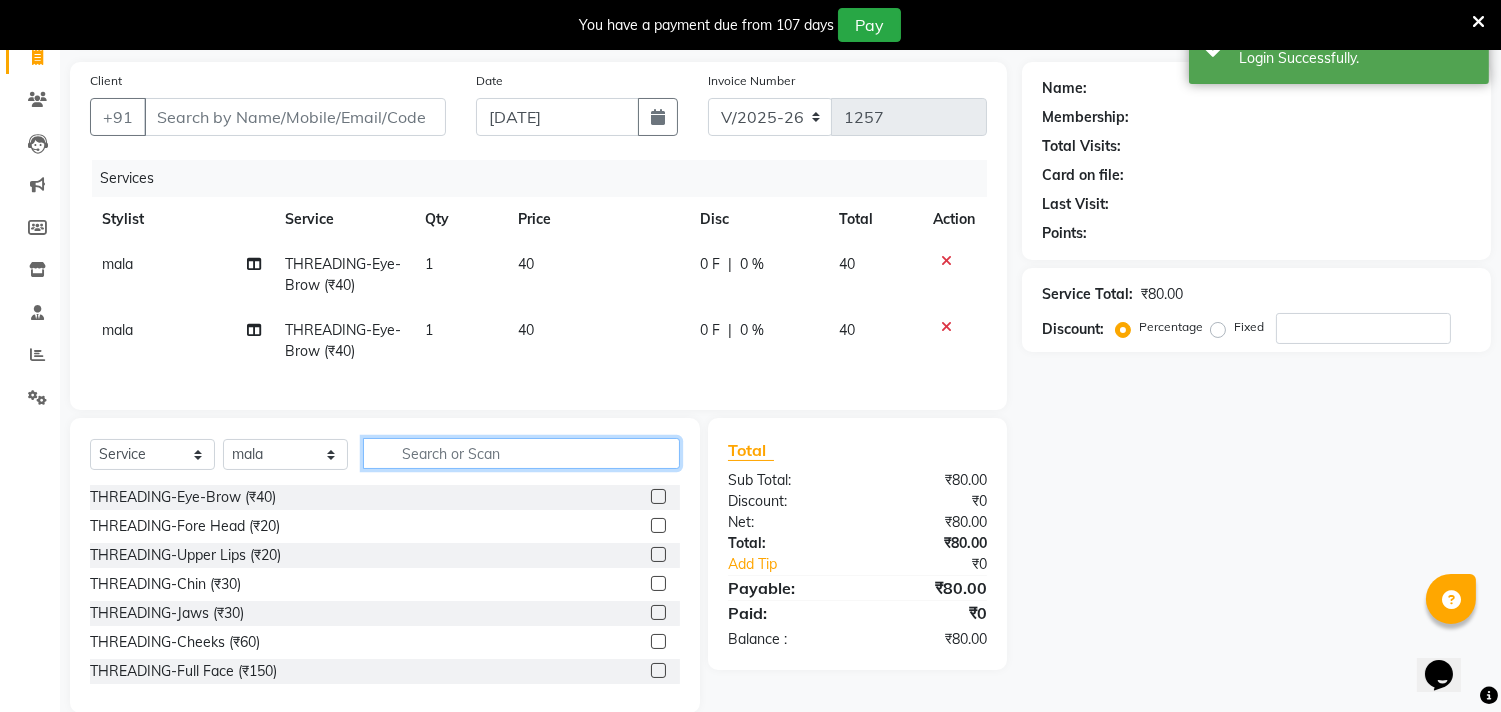 click 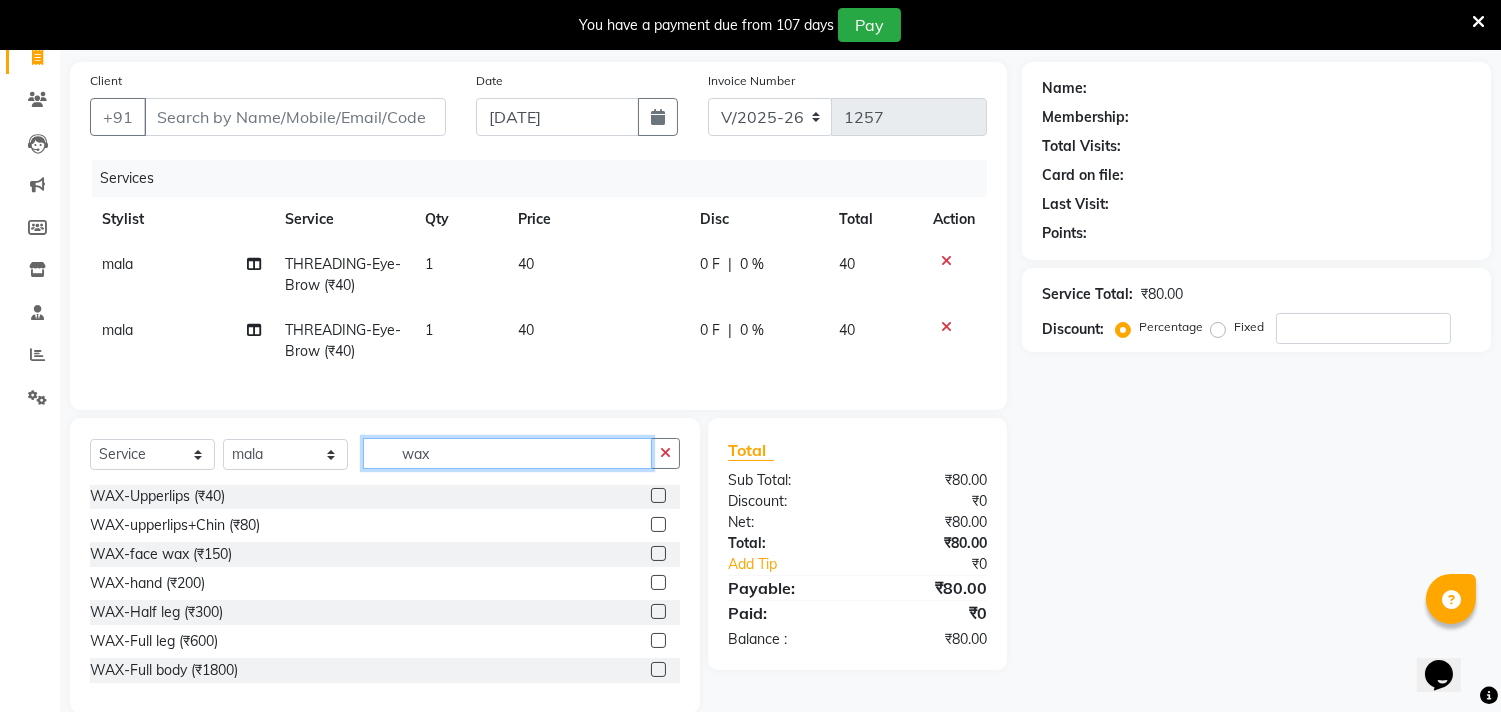 scroll, scrollTop: 0, scrollLeft: 0, axis: both 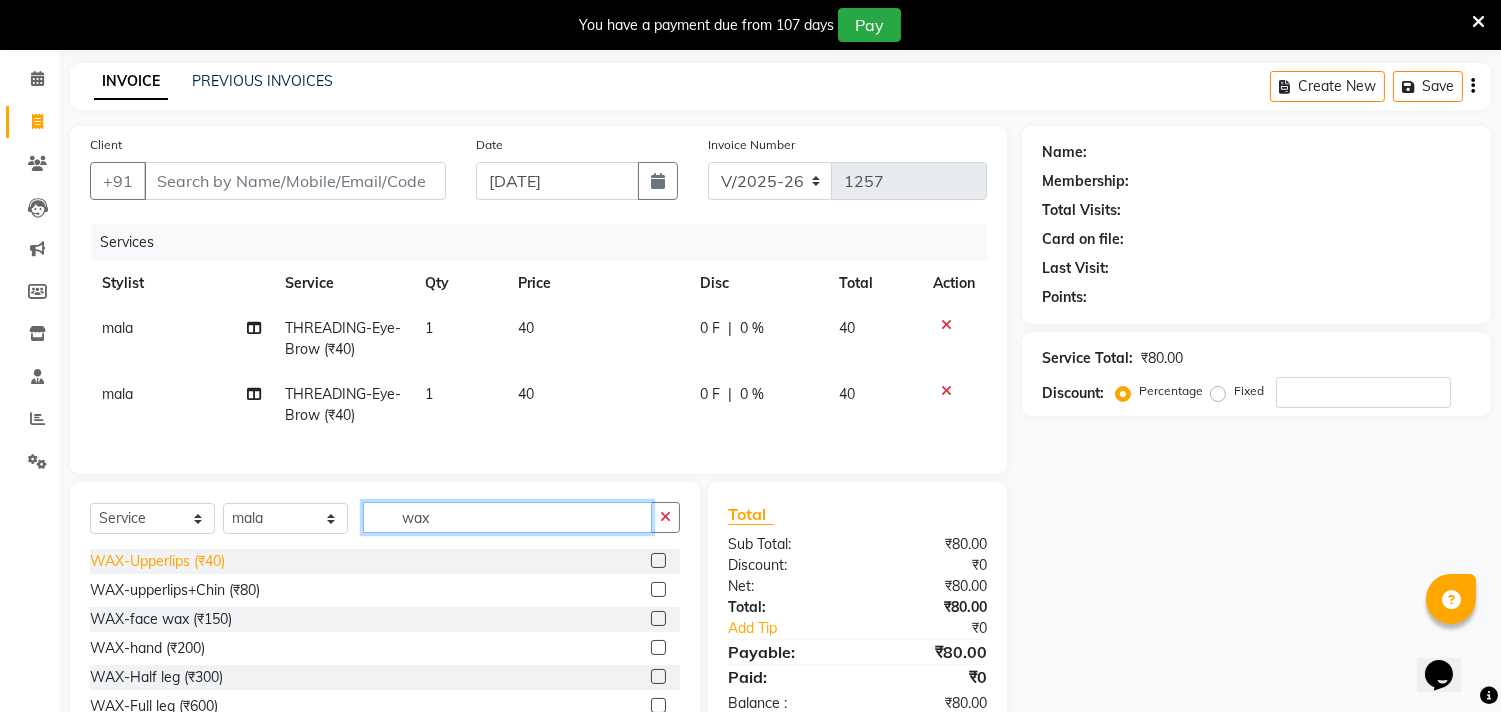 type on "wax" 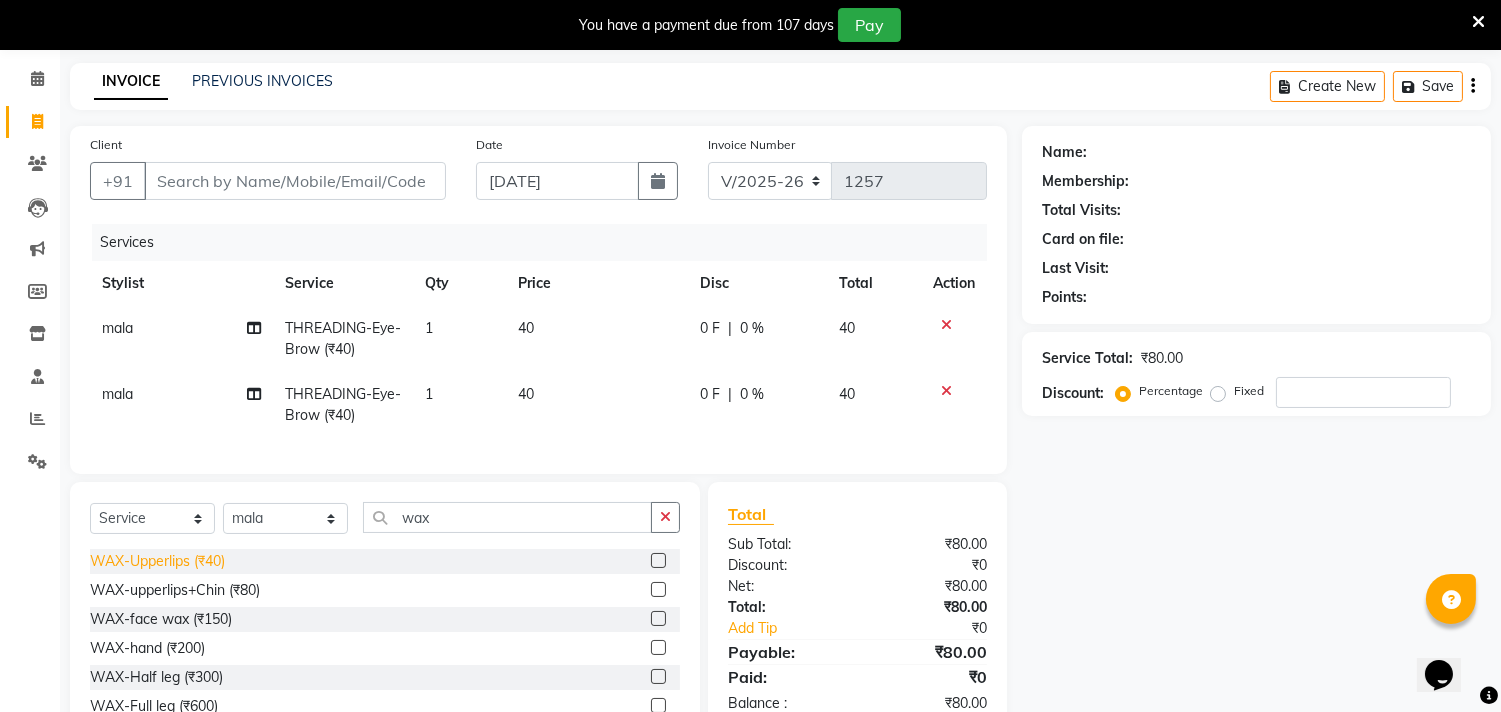 click on "WAX-Upperlips  (₹40)" 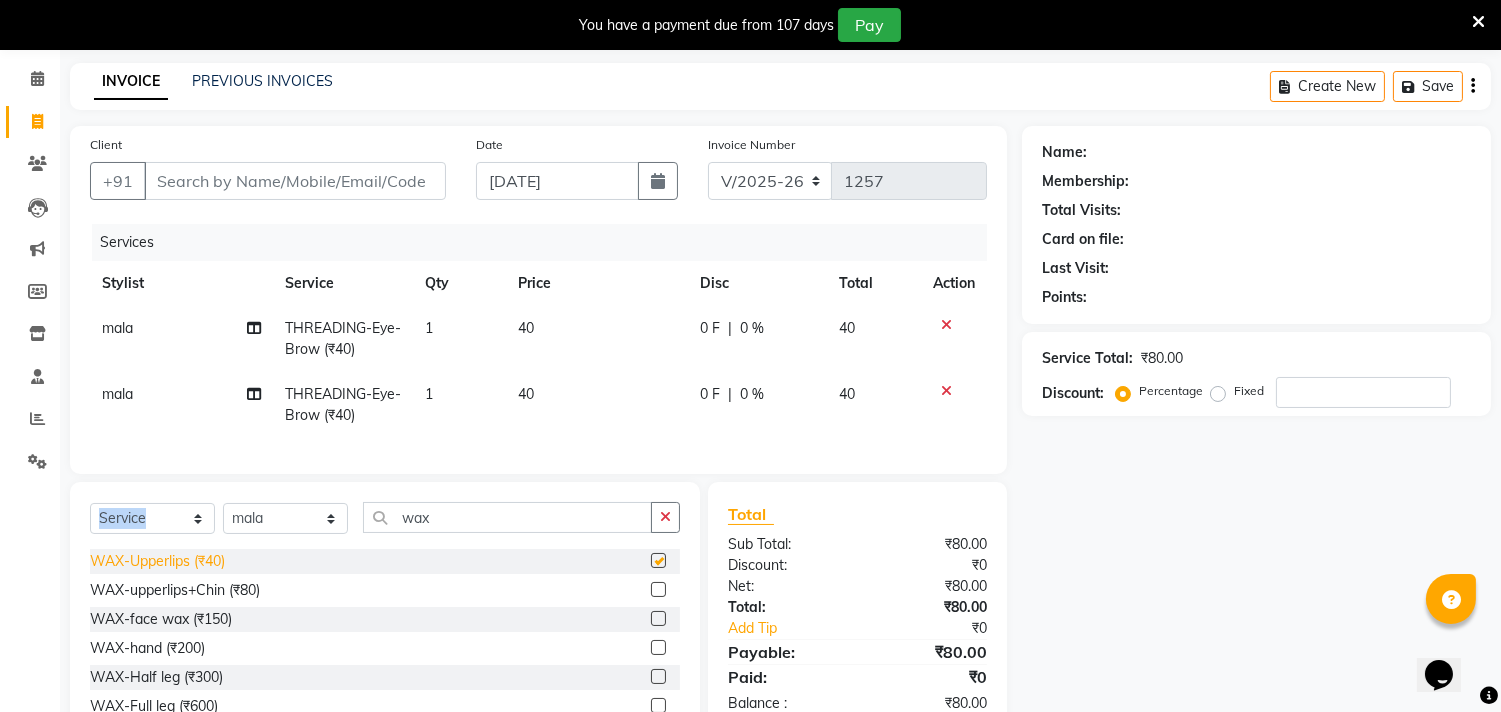 click on "Select  Service  Product  Membership  Package Voucher Prepaid Gift Card  Select Stylist Gita mala [PERSON_NAME] Mam wax WAX-Upperlips  (₹40)  WAX-upperlips+Chin  (₹80)  WAX-face wax (₹150)  WAX-hand  (₹200)  WAX-Half leg (₹300)  WAX-Full leg  (₹600)  WAX-Full body  (₹1800)  WAX-Bikni  (₹1500)  WAX-Rica bikni  (₹2000)  WAX-underarms  (₹80)  WAX-Rica hand  (₹400)  WAX-Rica half  leg (₹500)  WAX-Rica full leg (₹1000)  WAX-rica underarms (₹150)  WAX-back half (₹350)  WAX-back full  (₹500)  WAX-Forehead (₹30)  WAX- rica facewax (₹300)" 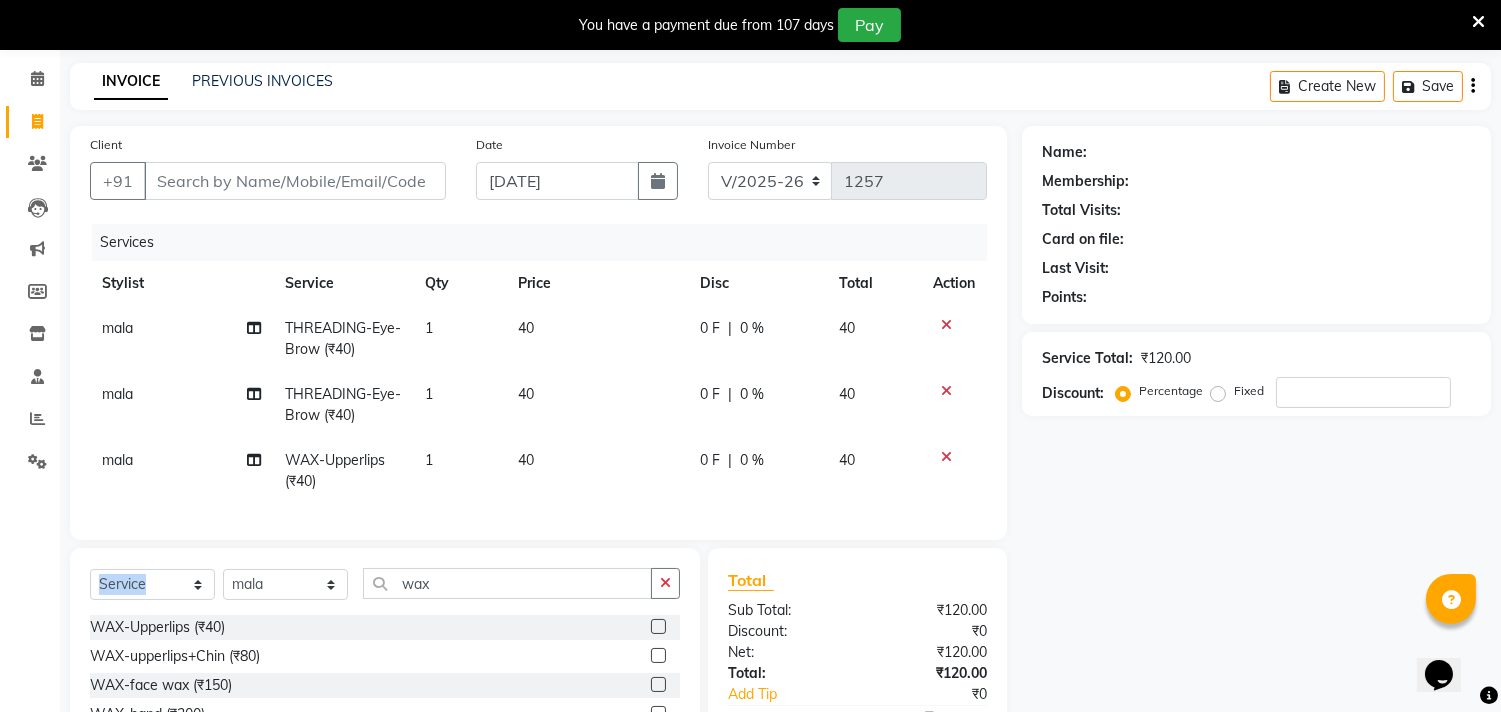 checkbox on "false" 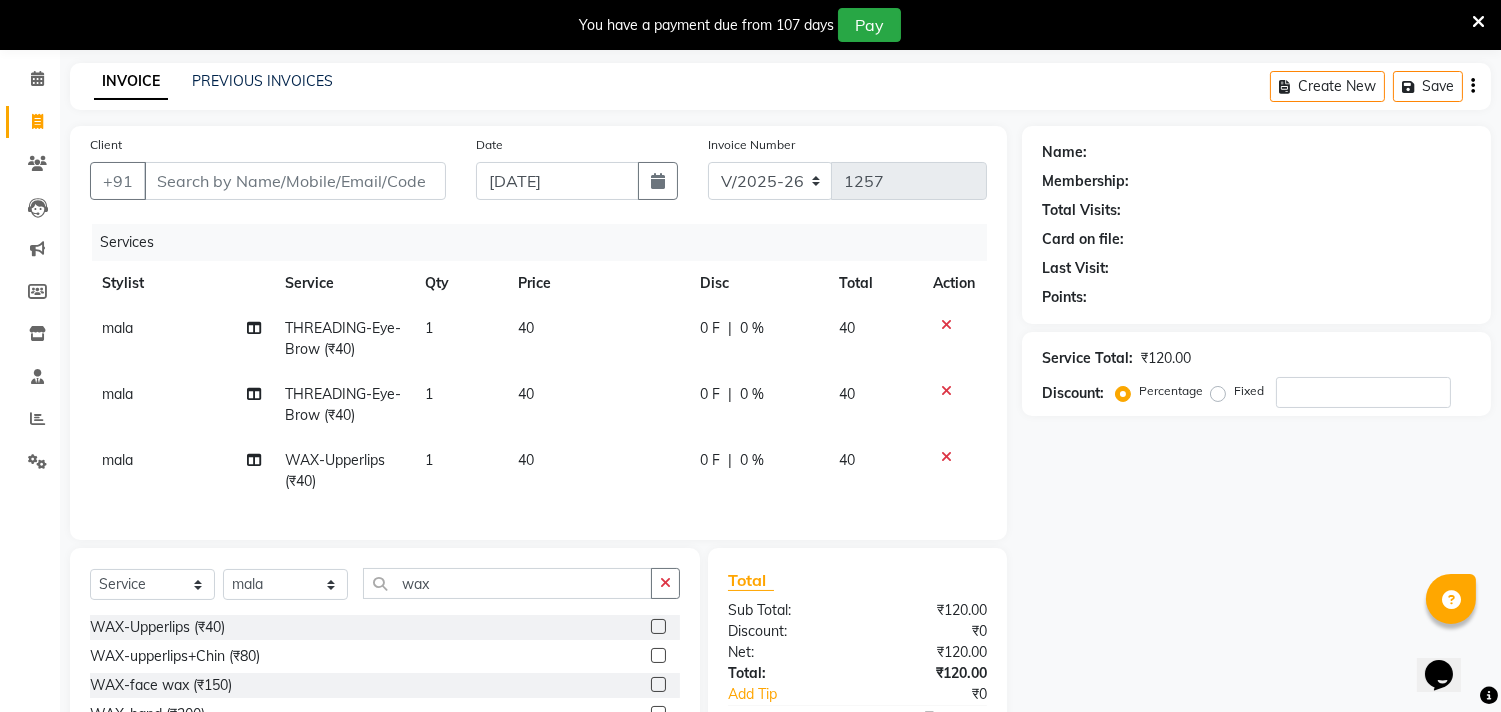 click 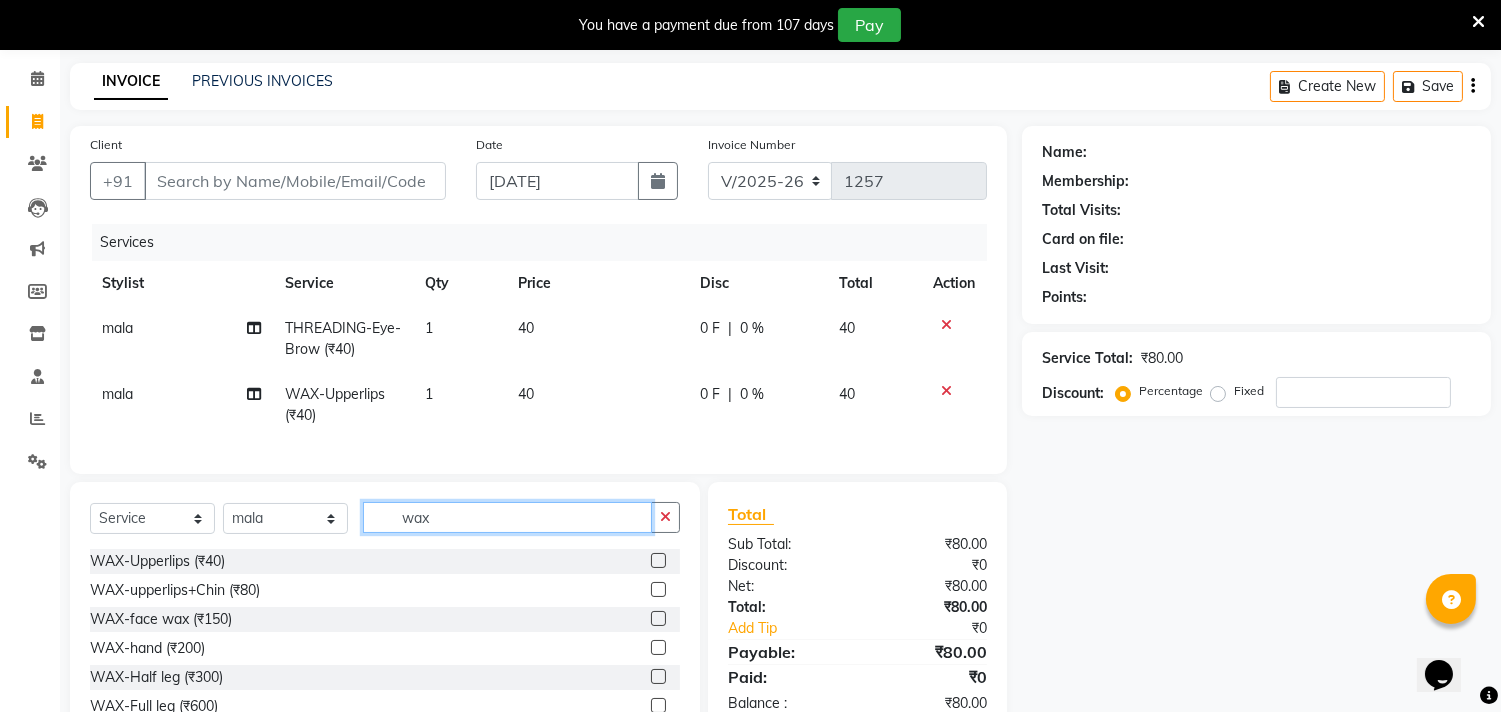 click on "wax" 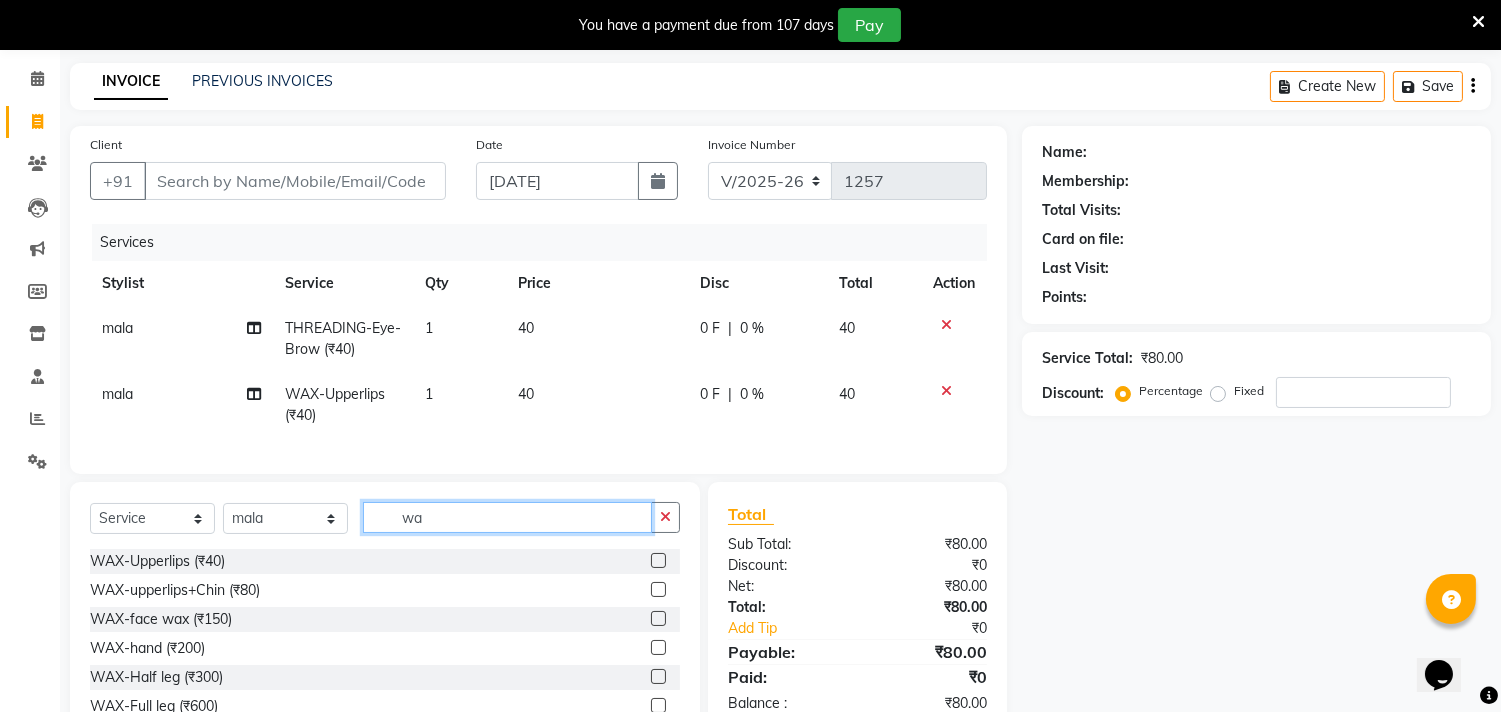 type on "w" 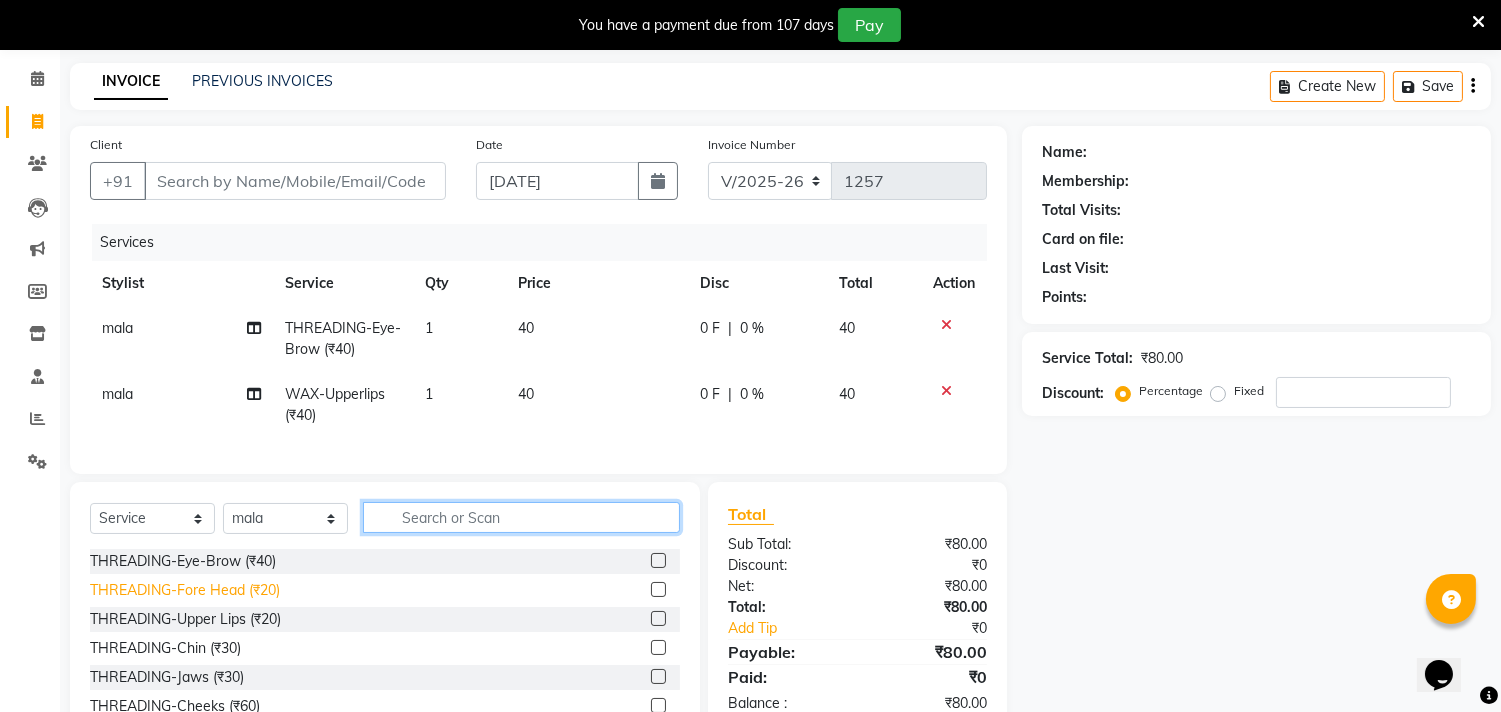 type 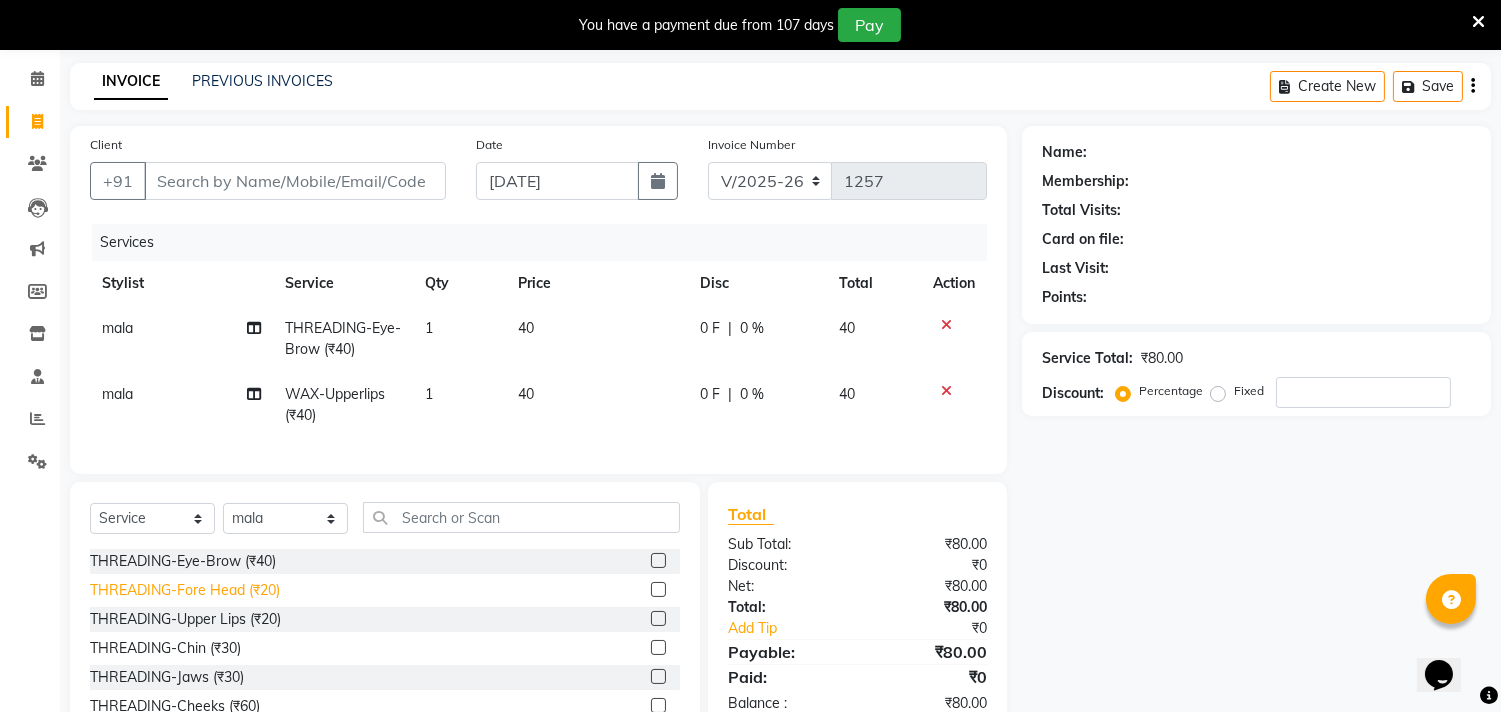 click on "THREADING-Fore Head (₹20)" 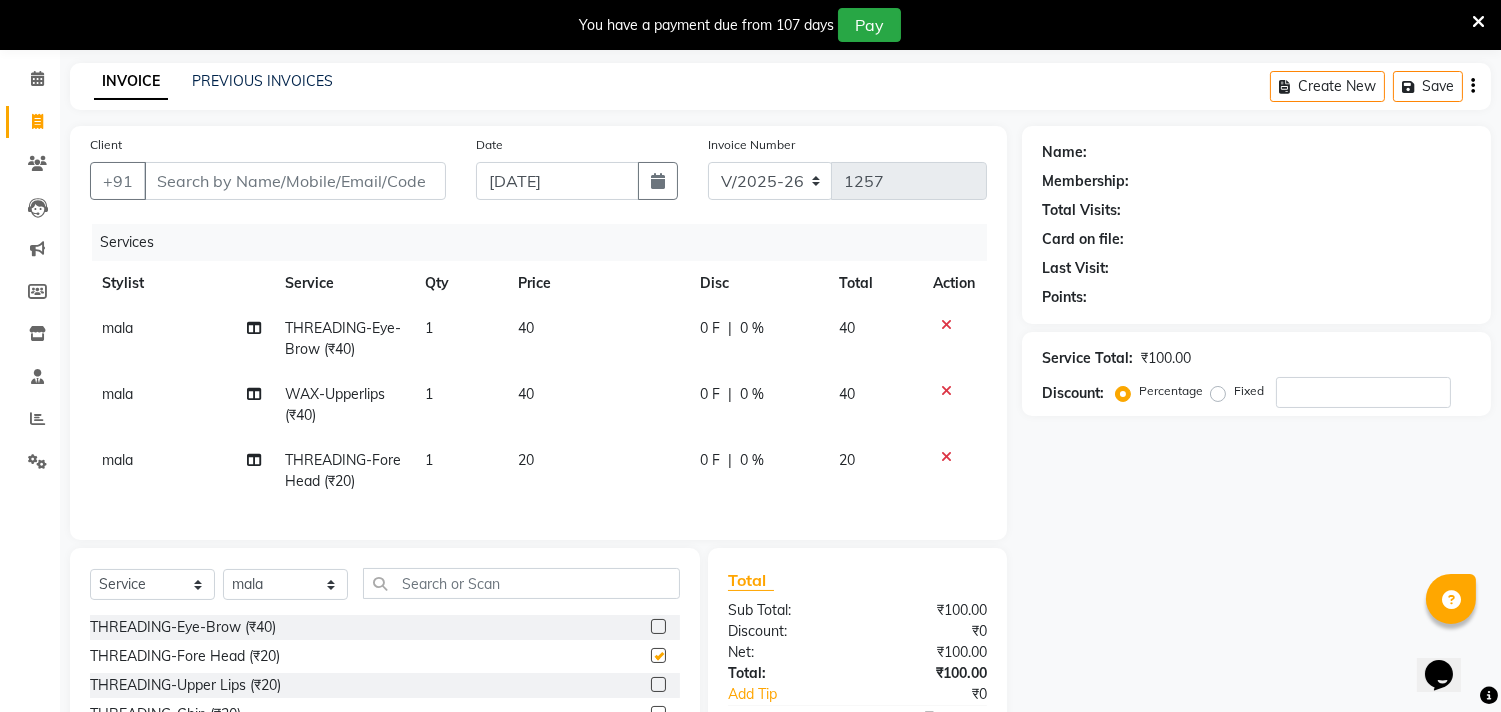checkbox on "false" 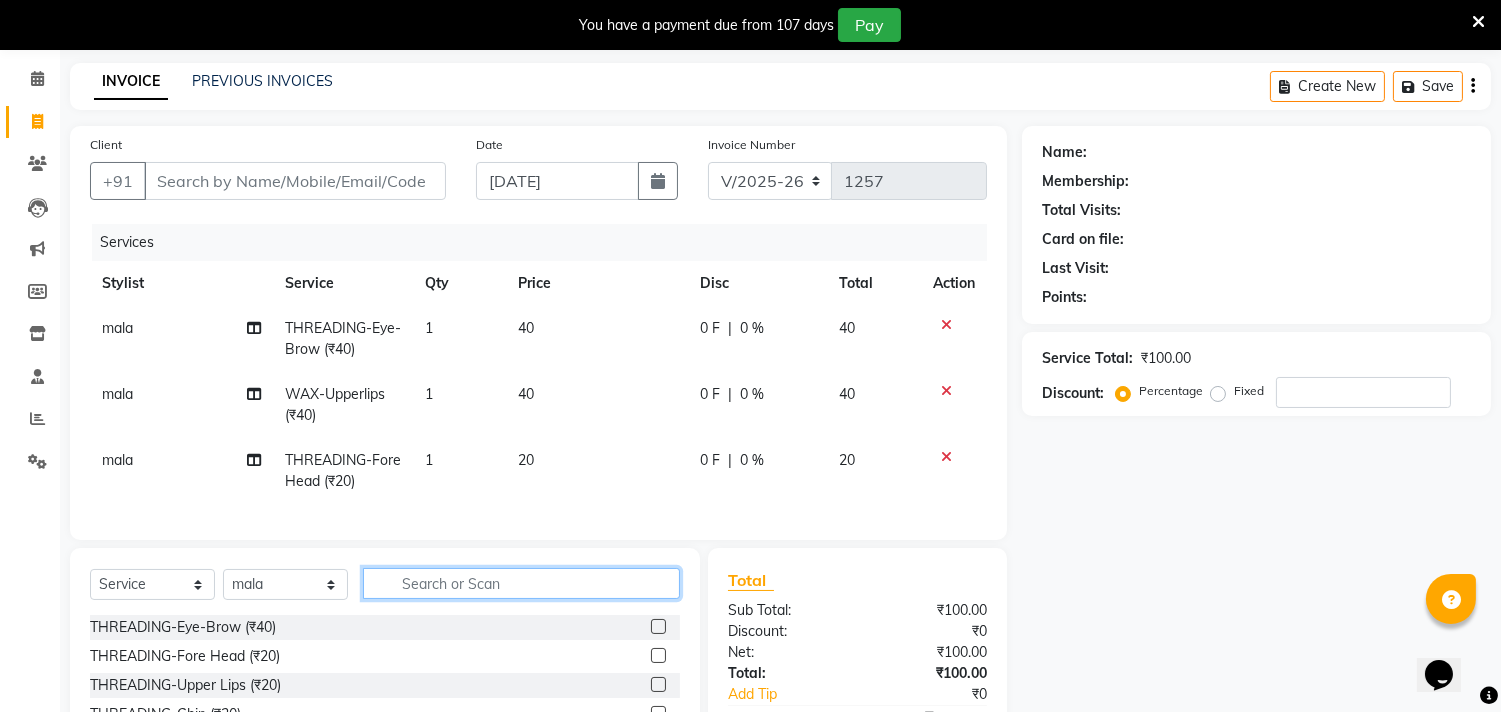 click 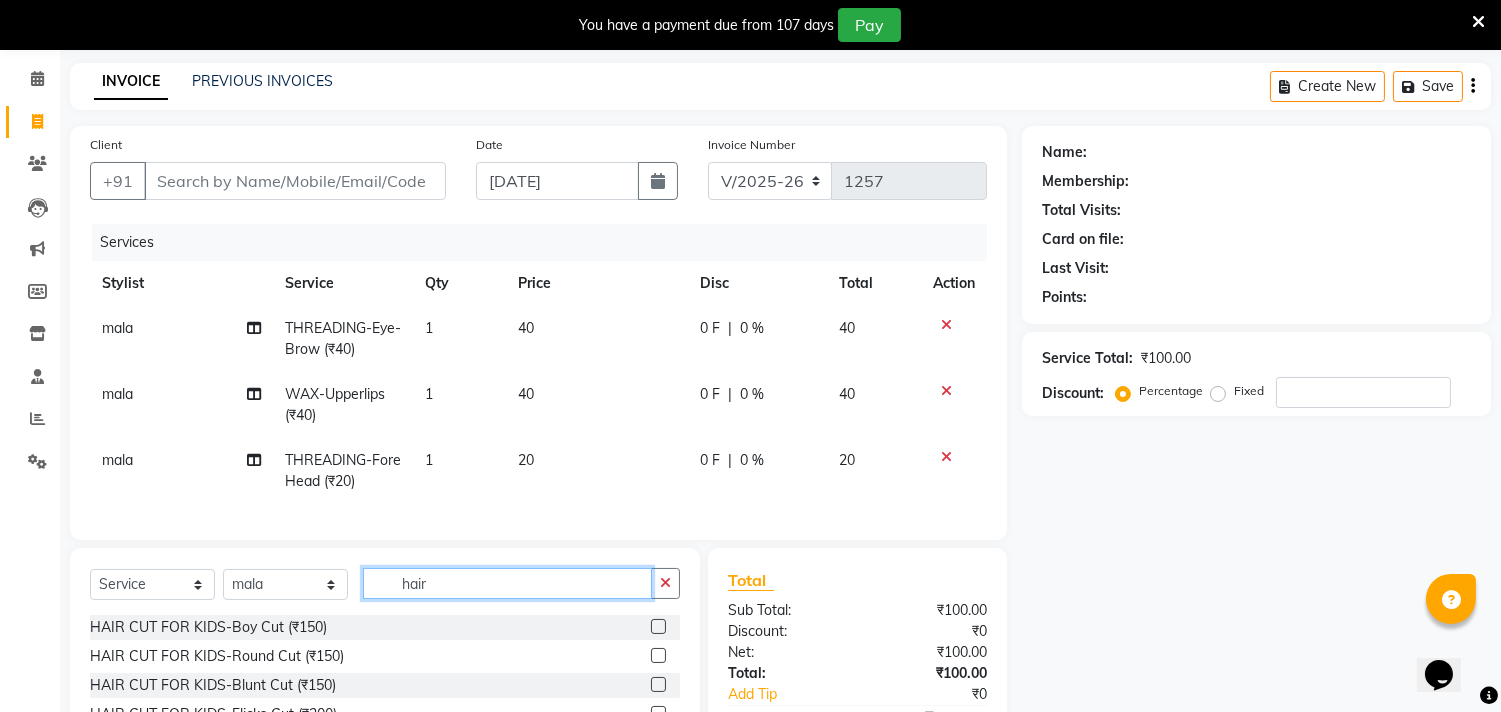 type on "hair" 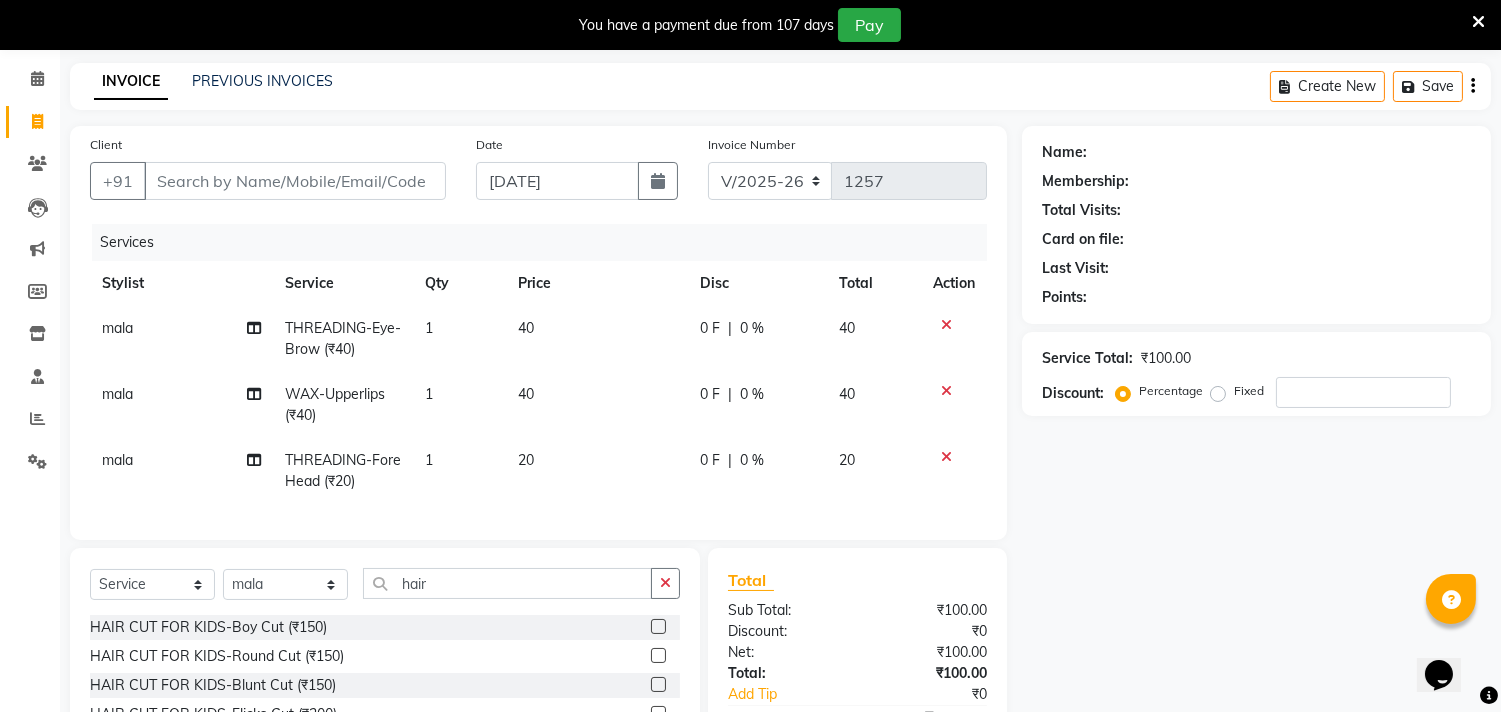 click on "Select  Service  Product  Membership  Package Voucher Prepaid Gift Card  Select Stylist Gita mala [PERSON_NAME] Mam hair" 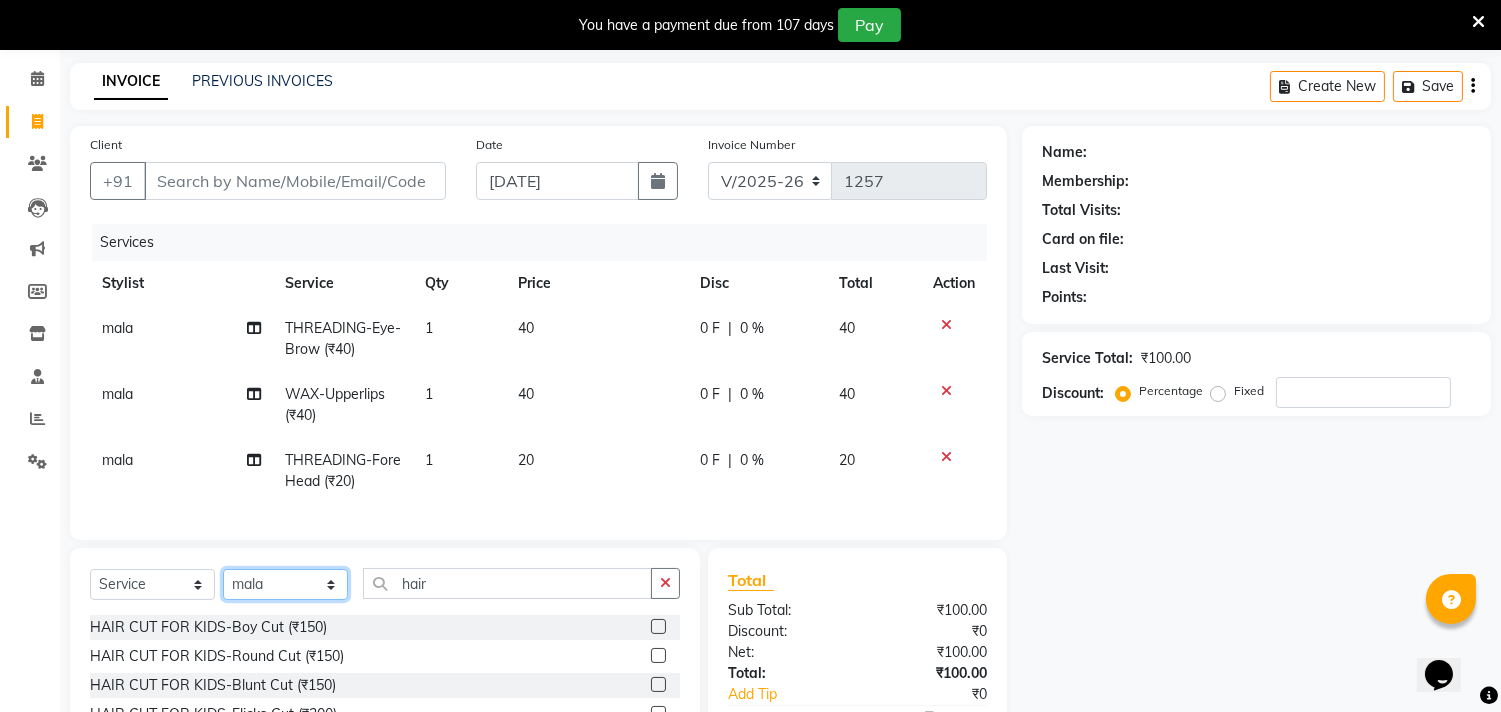 click on "Select Stylist Gita mala [PERSON_NAME] Mam" 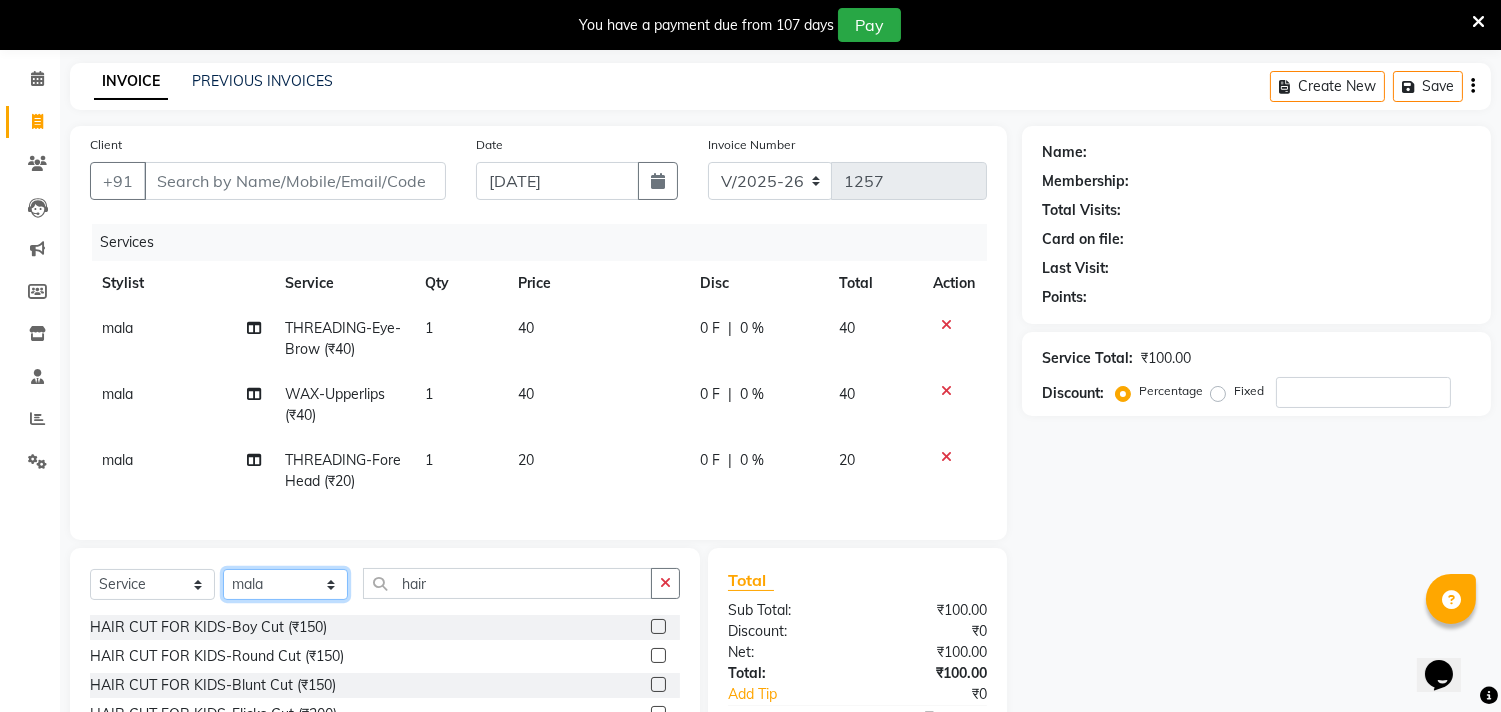 select on "35220" 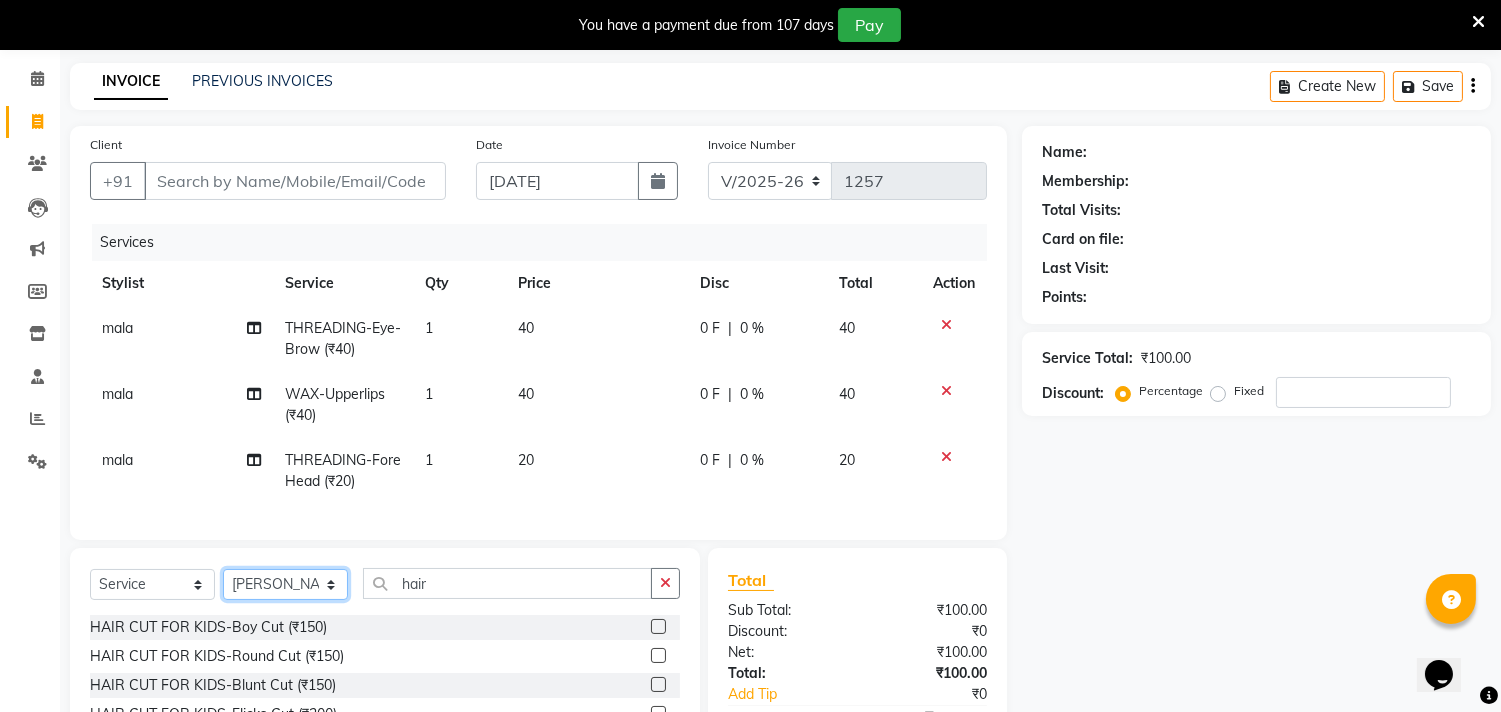 click on "Select Stylist Gita mala [PERSON_NAME] Mam" 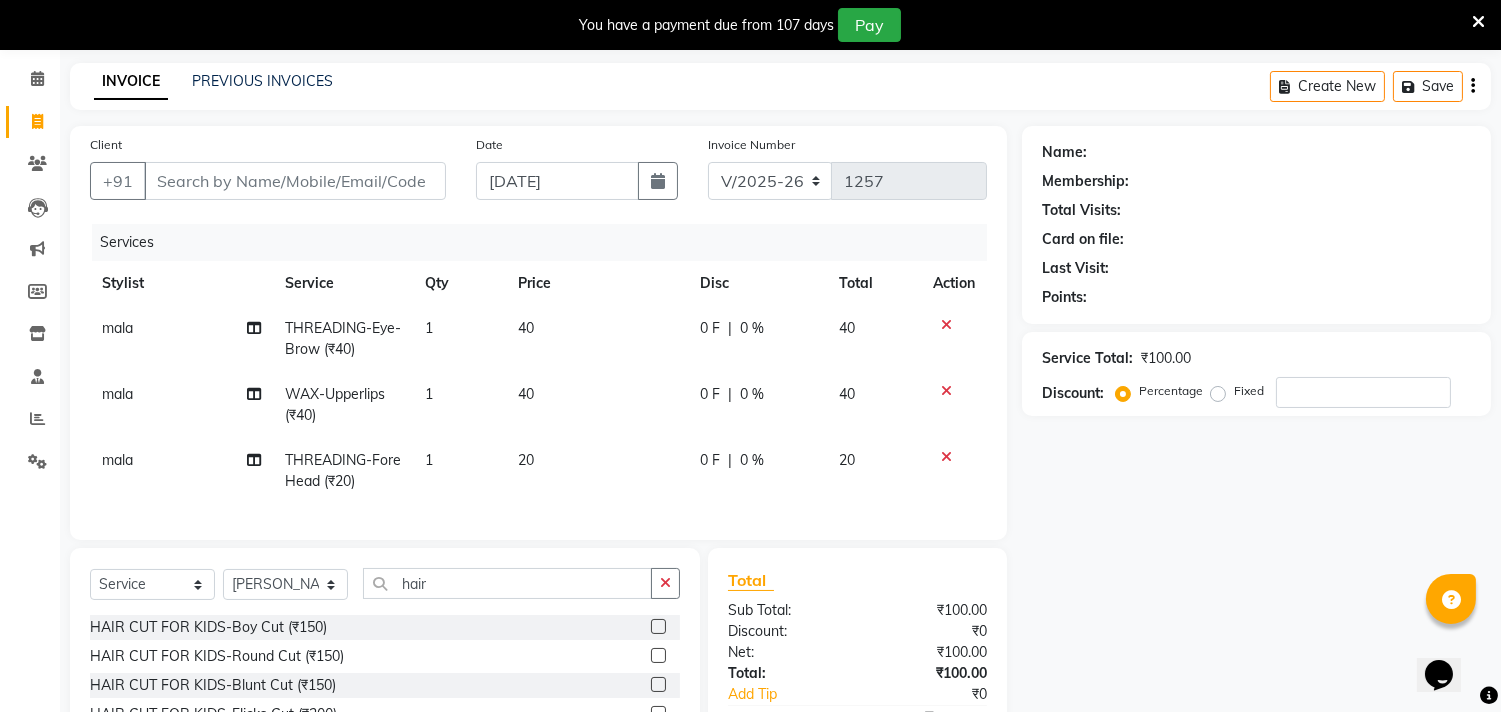 click on "Select  Service  Product  Membership  Package Voucher Prepaid Gift Card  Select Stylist Gita mala [PERSON_NAME] Mam hair HAIR CUT FOR KIDS-Boy Cut (₹150)  HAIR CUT FOR KIDS-Round Cut (₹150)  HAIR CUT FOR KIDS-Blunt Cut (₹150)  HAIR CUT FOR KIDS-Flicks Cut (₹200)  HAIR CUT FOR KIDS-Mushroom Cut (₹200)  HAIR CUT FOR KIDS-BABY CUT (₹150)  HAIR SETTING-Hair Setting Step (₹150)  HAIR SETTING-Blow Dry (Length Depend) (₹300)  HAIR SETTING-Lenght wise depend Hair Straightening Temporary (₹600)  HAIR SETTING-Permanent straightening lenght wise depend  (₹3000)  HAIR SETTING-Tong  (₹600)  HAIR SETTING-Hair style simple (₹350)  HAIR SETTING-Hair style advanced (₹600)  HAIR SETTING-Hair wash  (₹300)  HAIR SETTING-Hair wash with conditioner (₹350)  HAIR SETTING-Hair wash  (₹200)  HAIR CUT-Straight Cut (₹150)  HAIR CUT-U Cut (₹200)  HAIR CUT-Half Layer Cut (₹175)  HAIR CUT-Deep U Cut (₹250)  HAIR CUT-Step Cut (₹350)  HAIR CUT-Layer With Step Cut (₹350)" 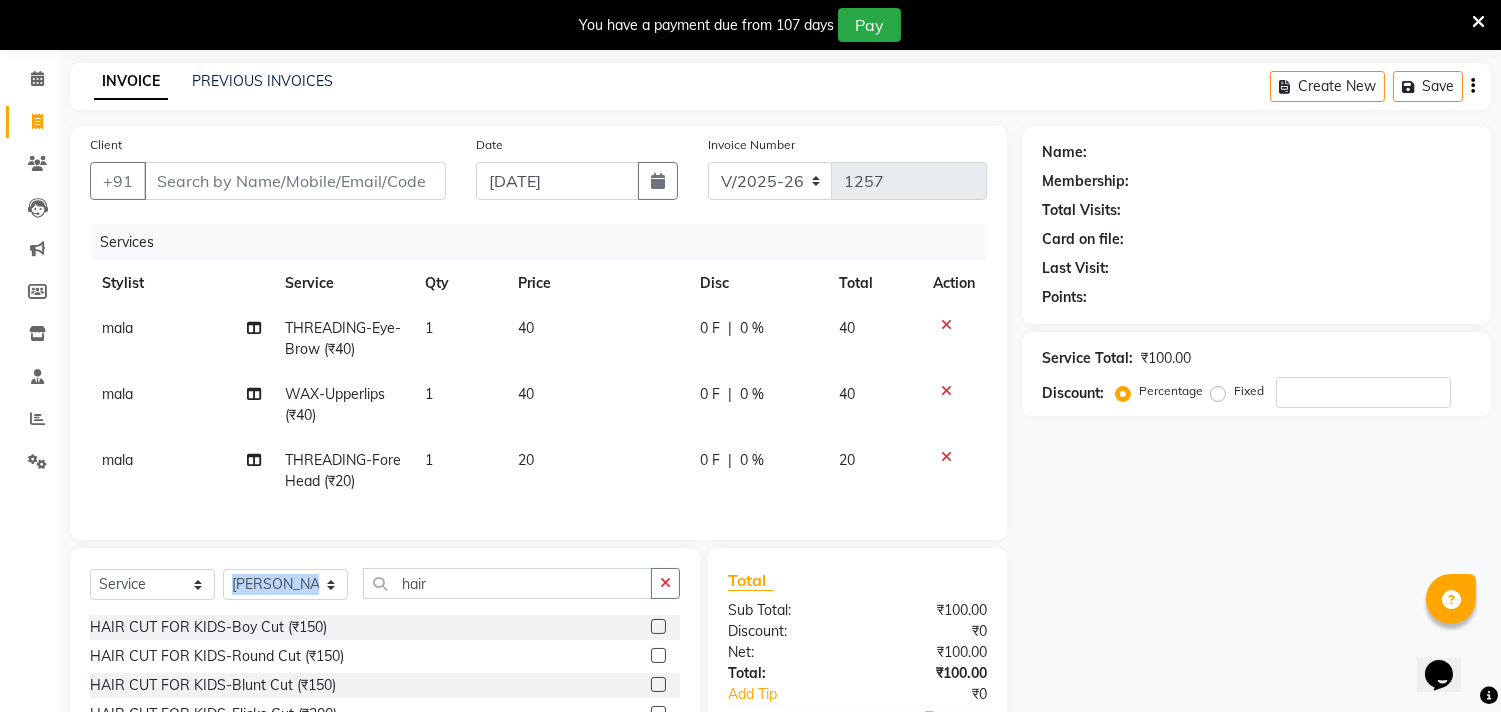 click on "Select  Service  Product  Membership  Package Voucher Prepaid Gift Card  Select Stylist Gita mala [PERSON_NAME] Mam hair HAIR CUT FOR KIDS-Boy Cut (₹150)  HAIR CUT FOR KIDS-Round Cut (₹150)  HAIR CUT FOR KIDS-Blunt Cut (₹150)  HAIR CUT FOR KIDS-Flicks Cut (₹200)  HAIR CUT FOR KIDS-Mushroom Cut (₹200)  HAIR CUT FOR KIDS-BABY CUT (₹150)  HAIR SETTING-Hair Setting Step (₹150)  HAIR SETTING-Blow Dry (Length Depend) (₹300)  HAIR SETTING-Lenght wise depend Hair Straightening Temporary (₹600)  HAIR SETTING-Permanent straightening lenght wise depend  (₹3000)  HAIR SETTING-Tong  (₹600)  HAIR SETTING-Hair style simple (₹350)  HAIR SETTING-Hair style advanced (₹600)  HAIR SETTING-Hair wash  (₹300)  HAIR SETTING-Hair wash with conditioner (₹350)  HAIR SETTING-Hair wash  (₹200)  HAIR CUT-Straight Cut (₹150)  HAIR CUT-U Cut (₹200)  HAIR CUT-Half Layer Cut (₹175)  HAIR CUT-Deep U Cut (₹250)  HAIR CUT-Step Cut (₹350)  HAIR CUT-Layer With Step Cut (₹350)" 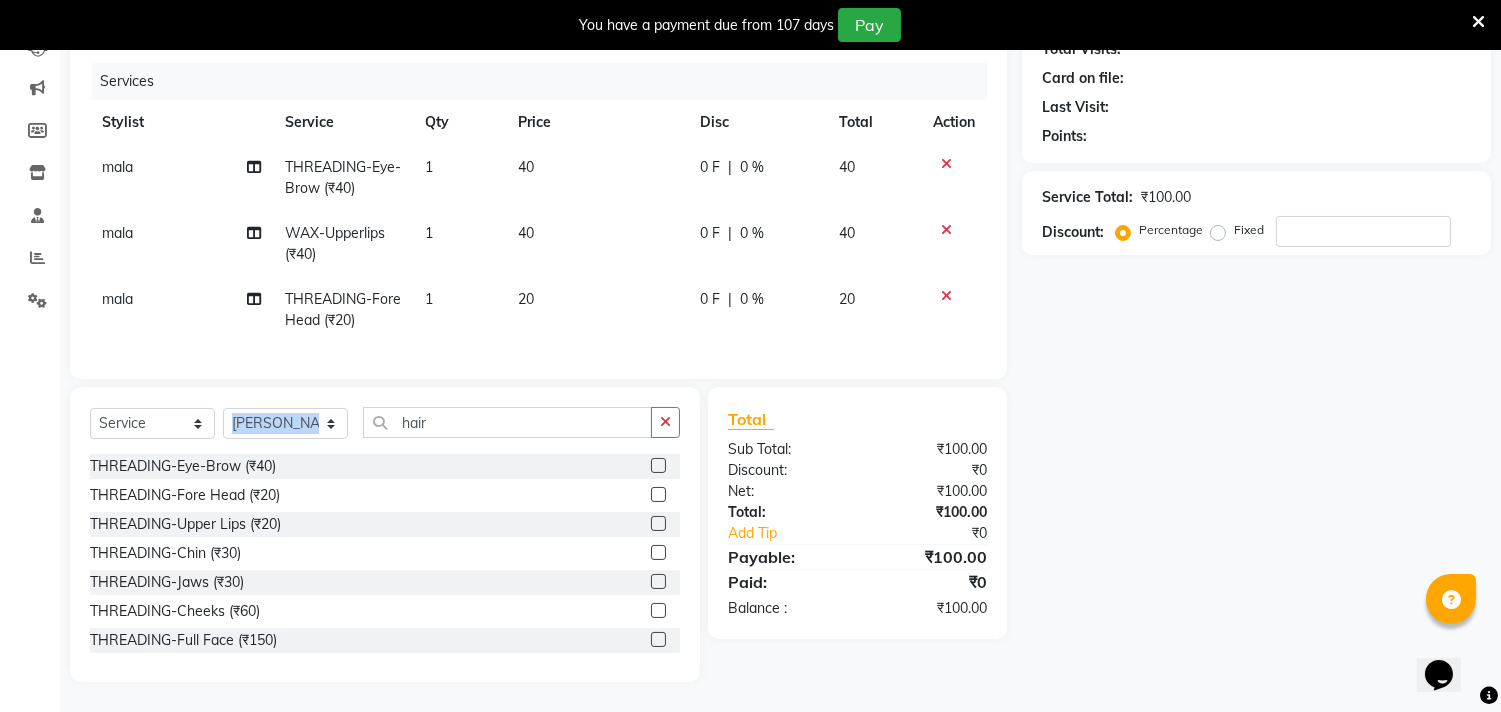 scroll, scrollTop: 252, scrollLeft: 0, axis: vertical 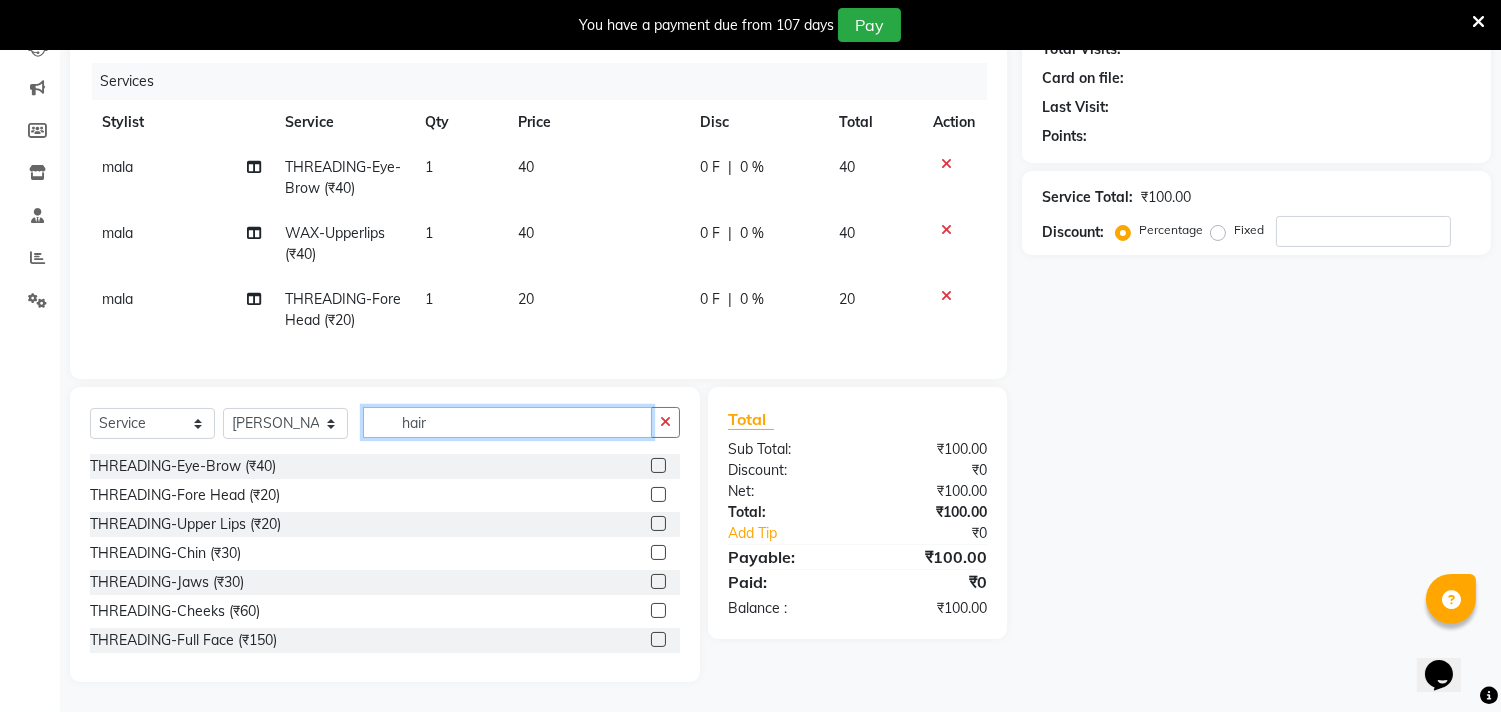 click on "hair" 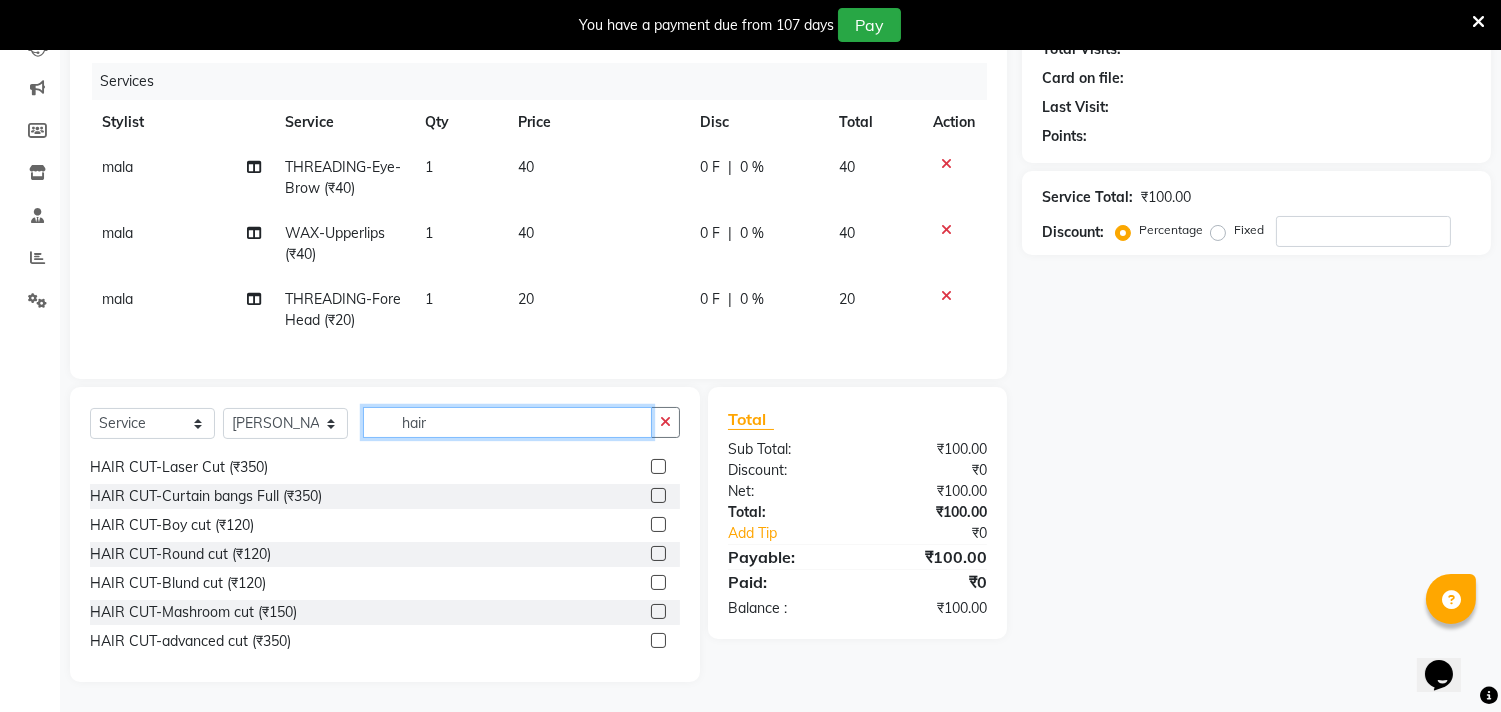 scroll, scrollTop: 777, scrollLeft: 0, axis: vertical 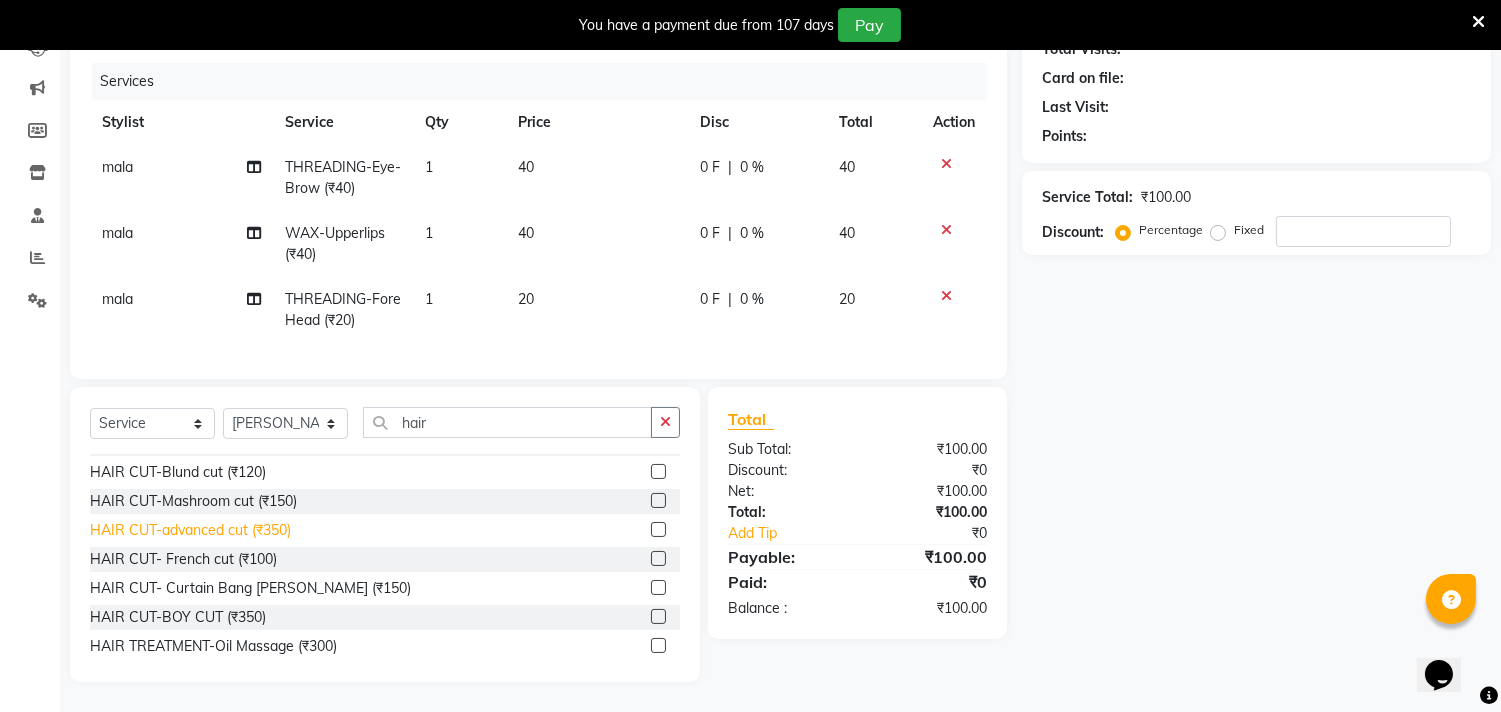click on "HAIR CUT-advanced cut (₹350)" 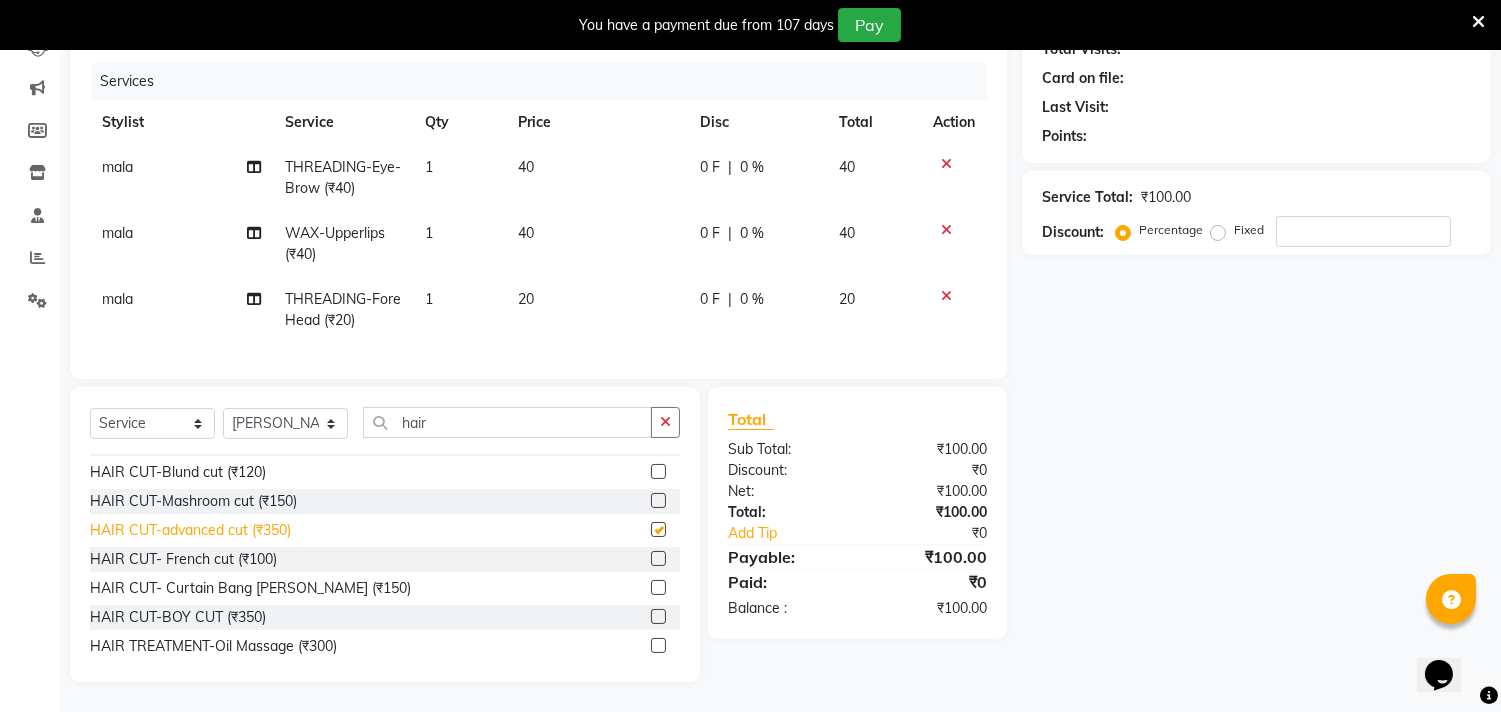 checkbox on "false" 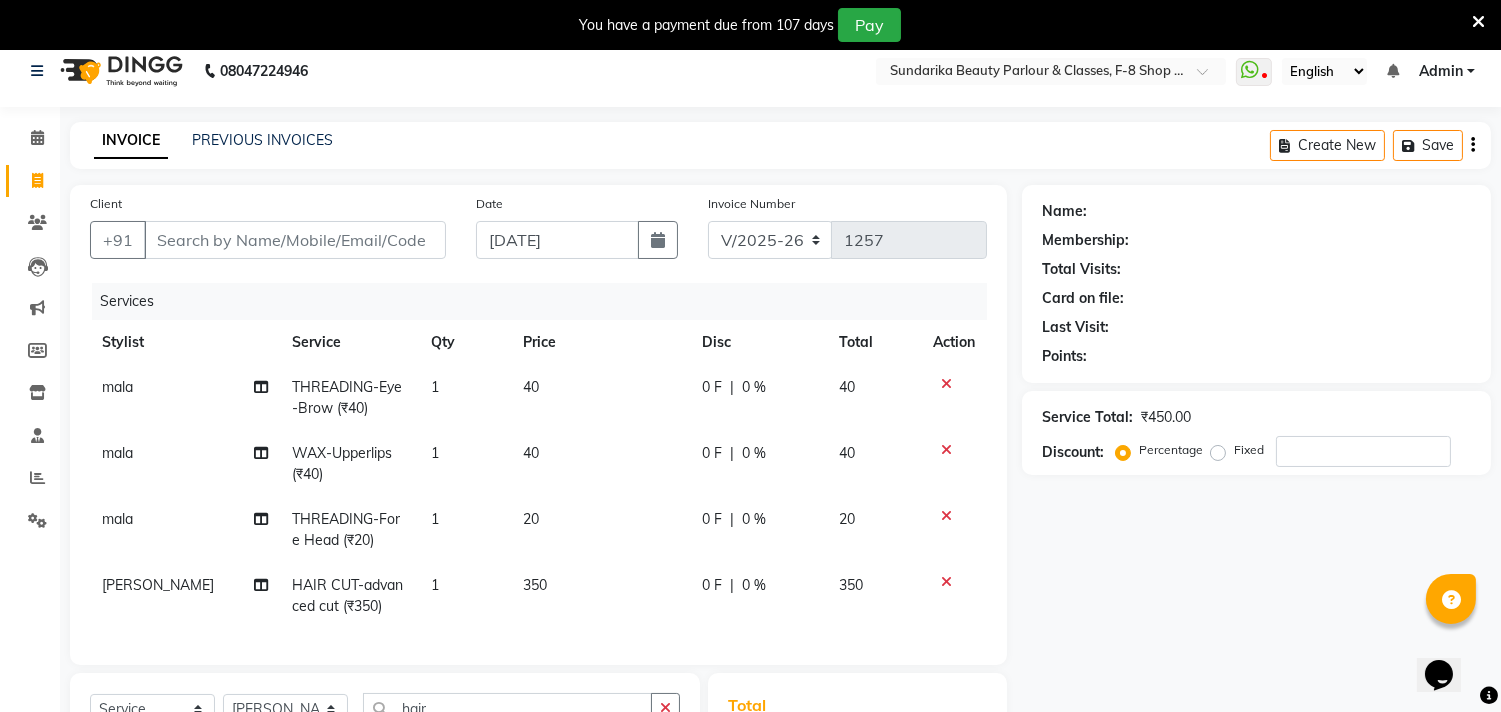 scroll, scrollTop: 0, scrollLeft: 0, axis: both 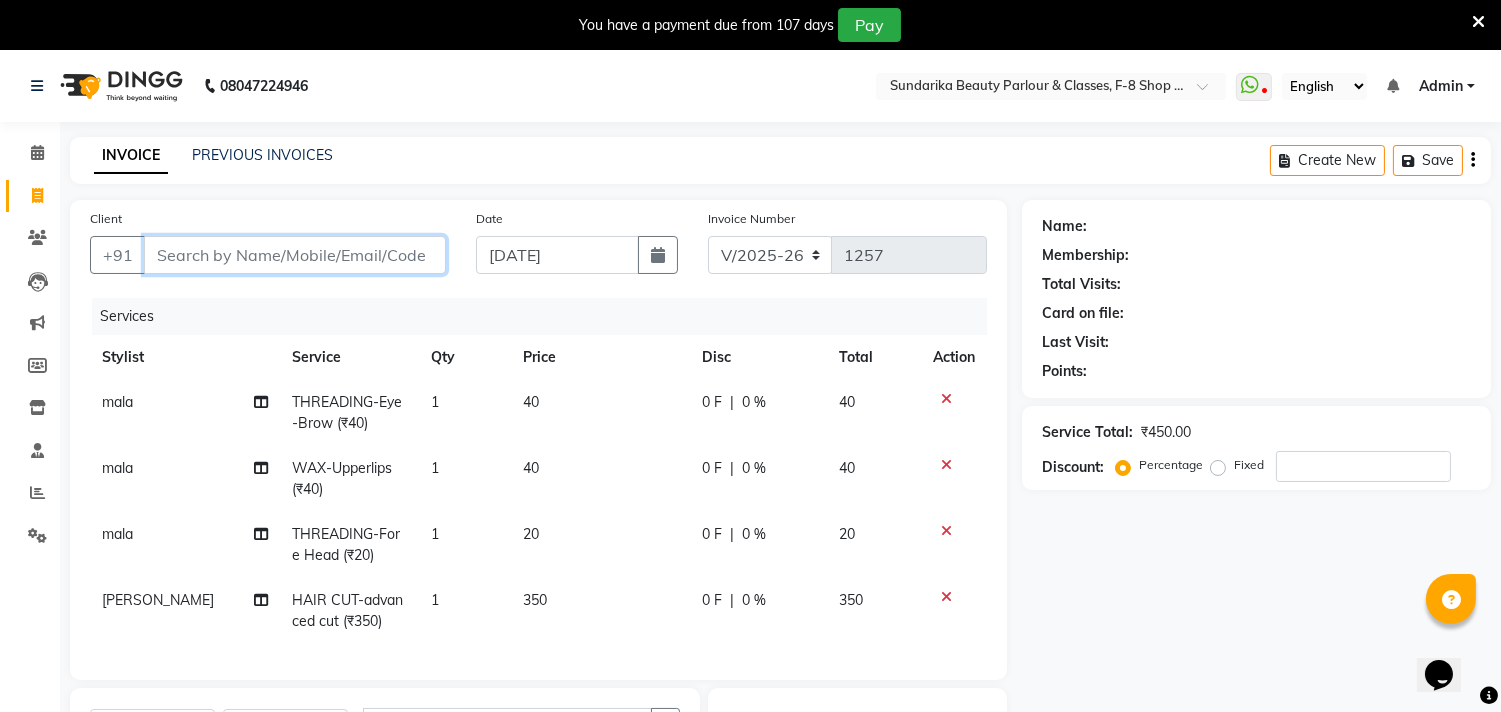 click on "Client" at bounding box center [295, 255] 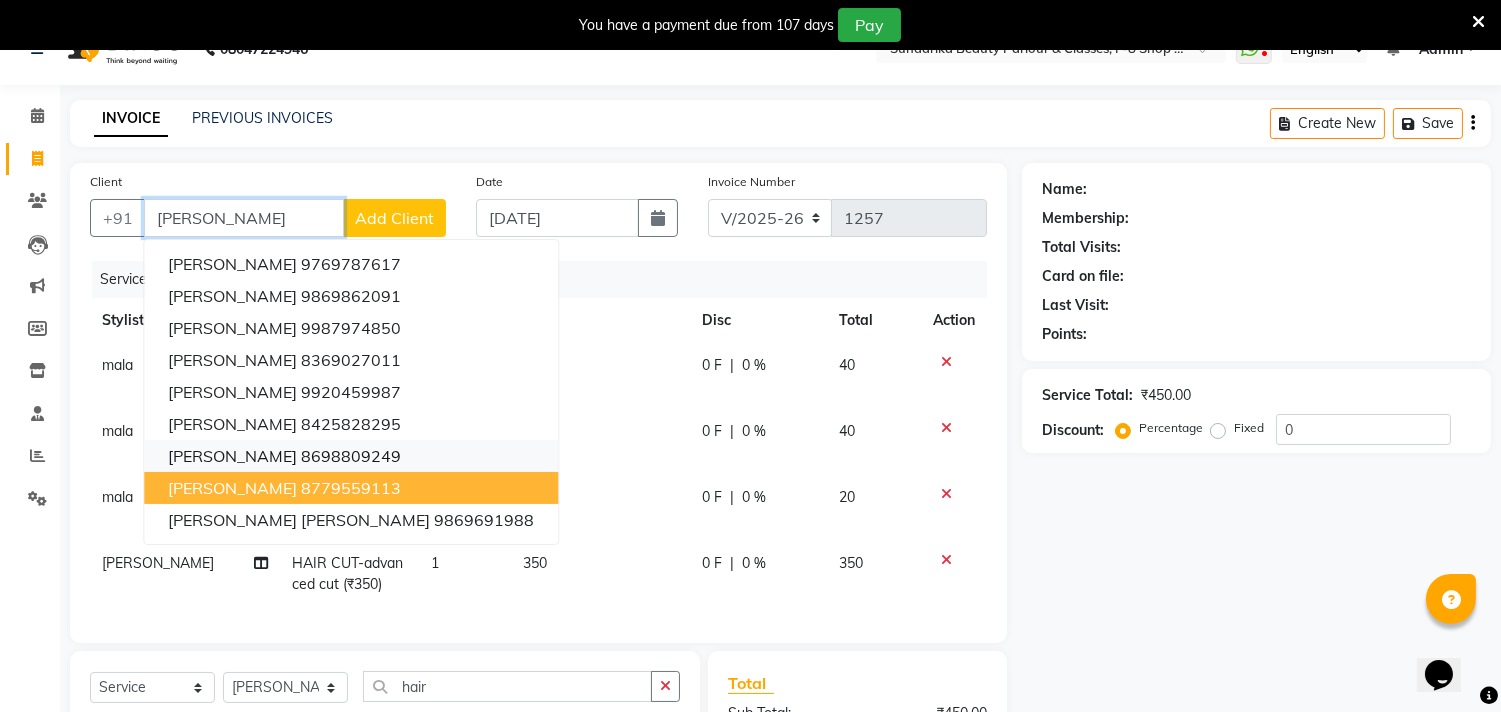 scroll, scrollTop: 0, scrollLeft: 0, axis: both 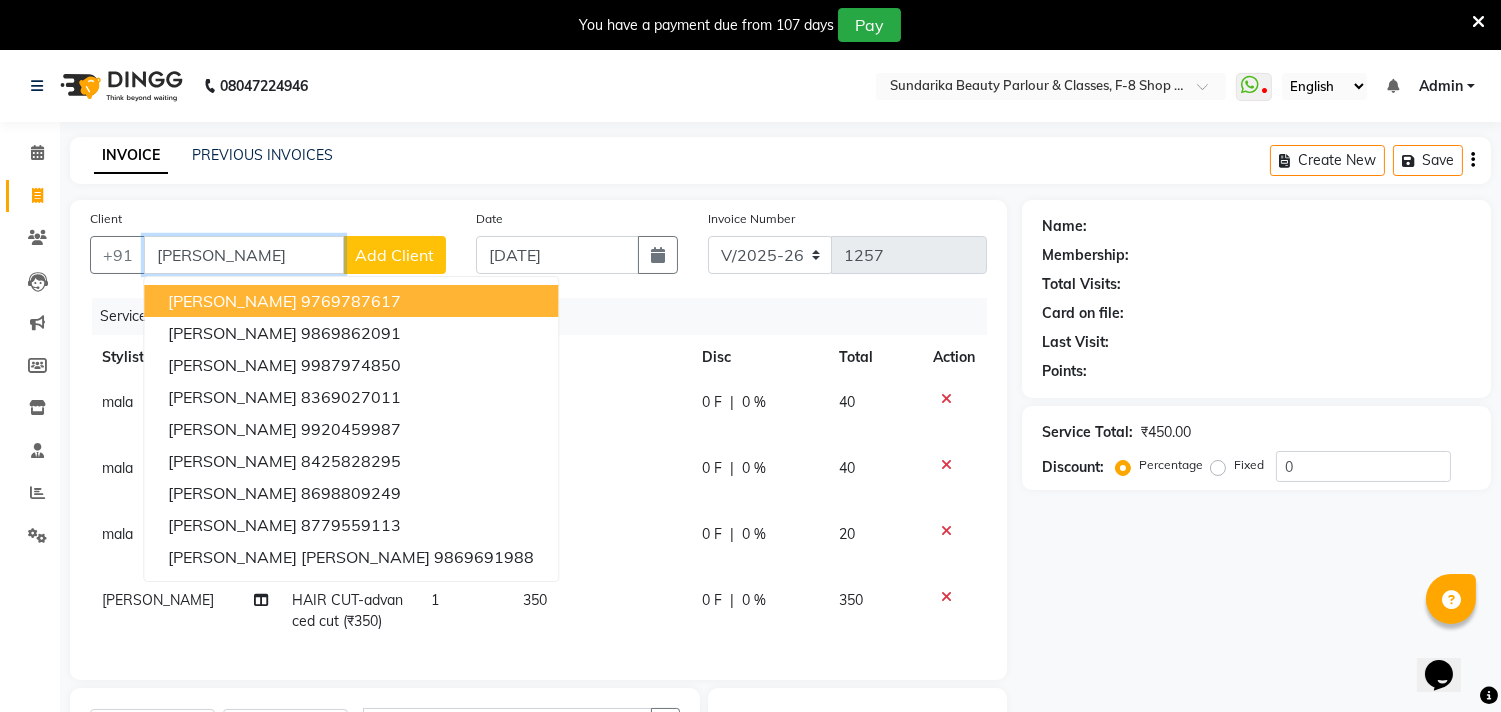 click on "[PERSON_NAME]" at bounding box center [244, 255] 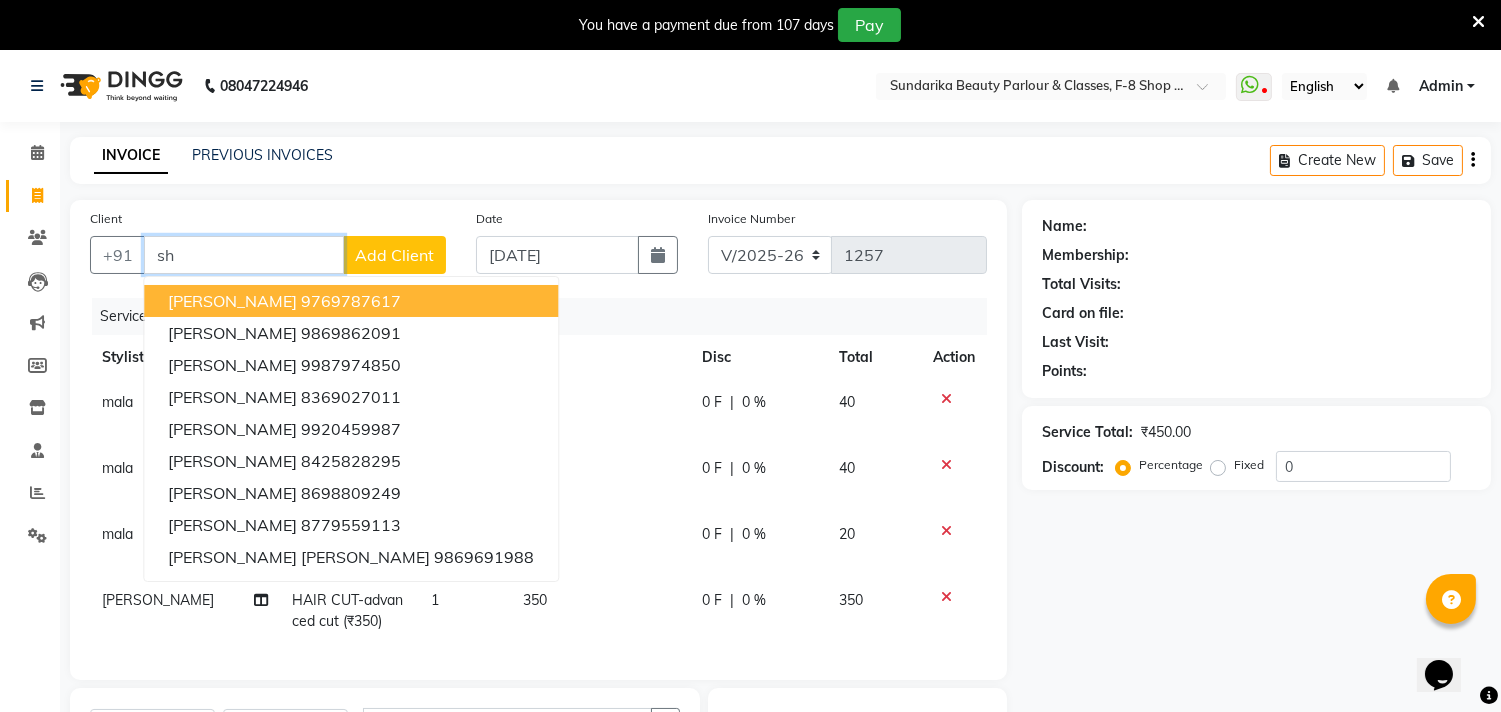 type on "s" 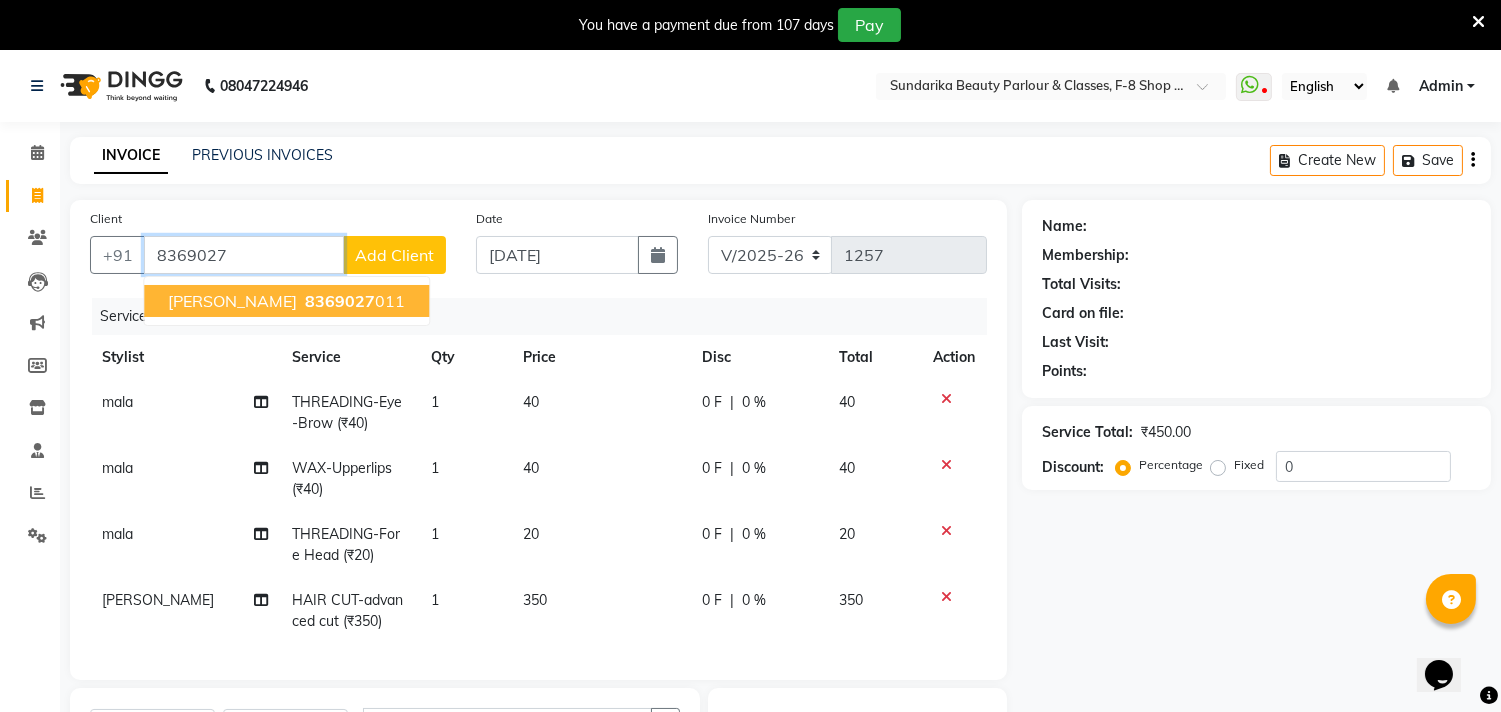 click on "8369027" at bounding box center [340, 301] 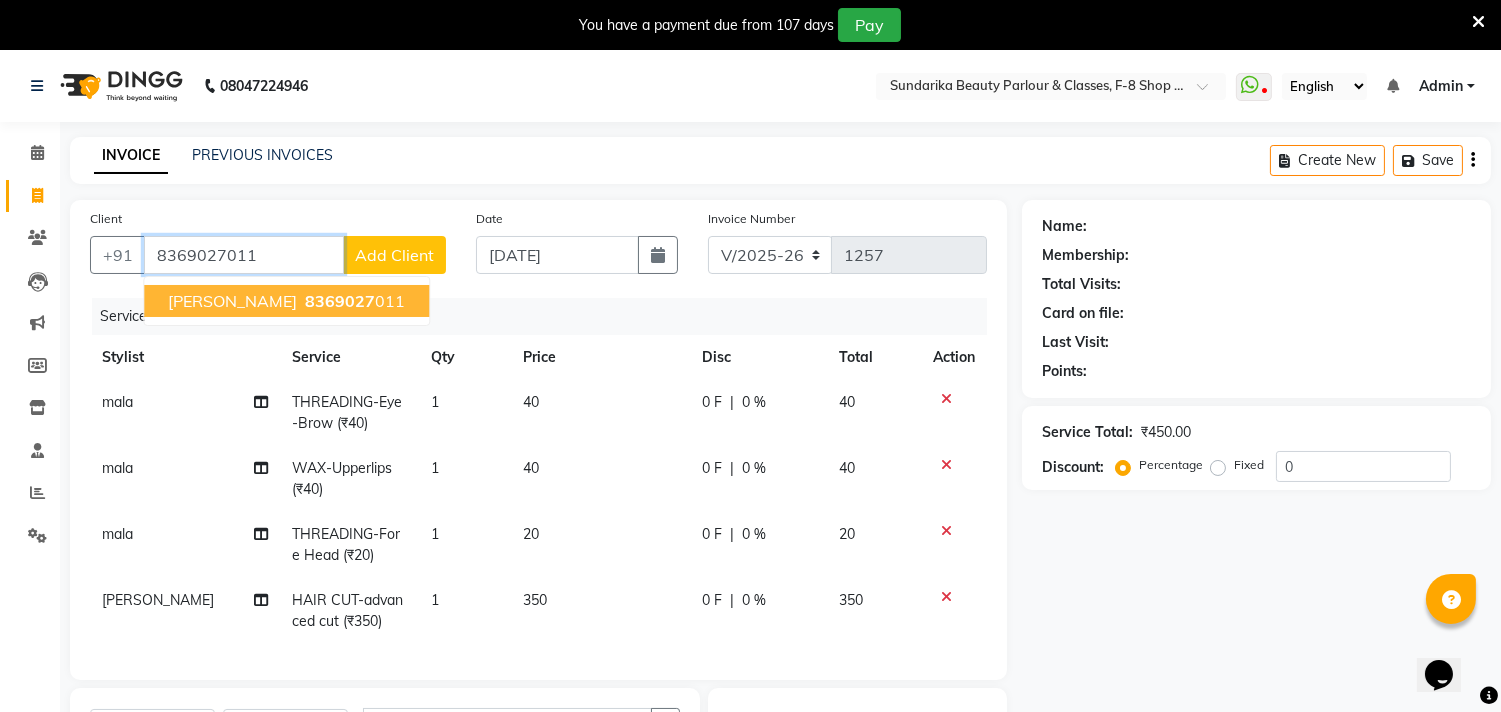 type on "8369027011" 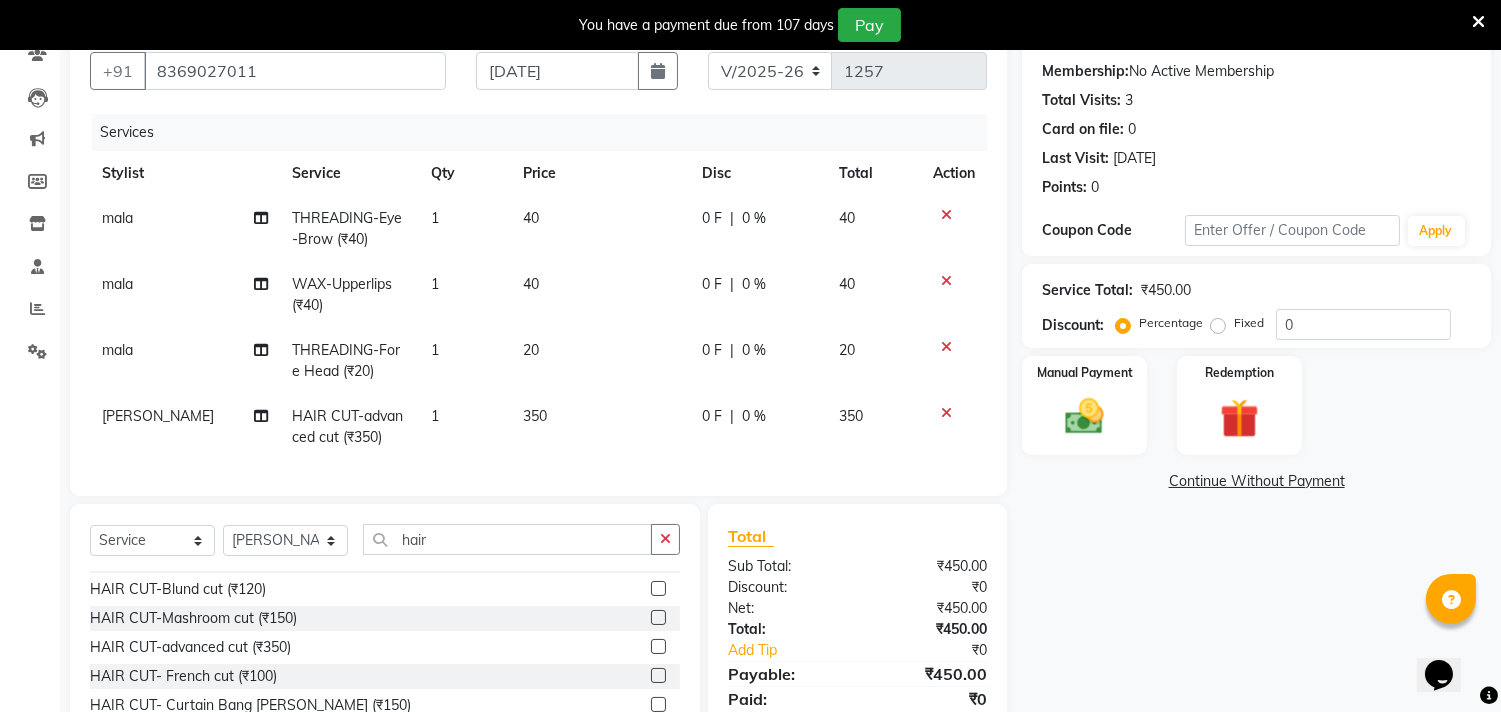 scroll, scrollTop: 222, scrollLeft: 0, axis: vertical 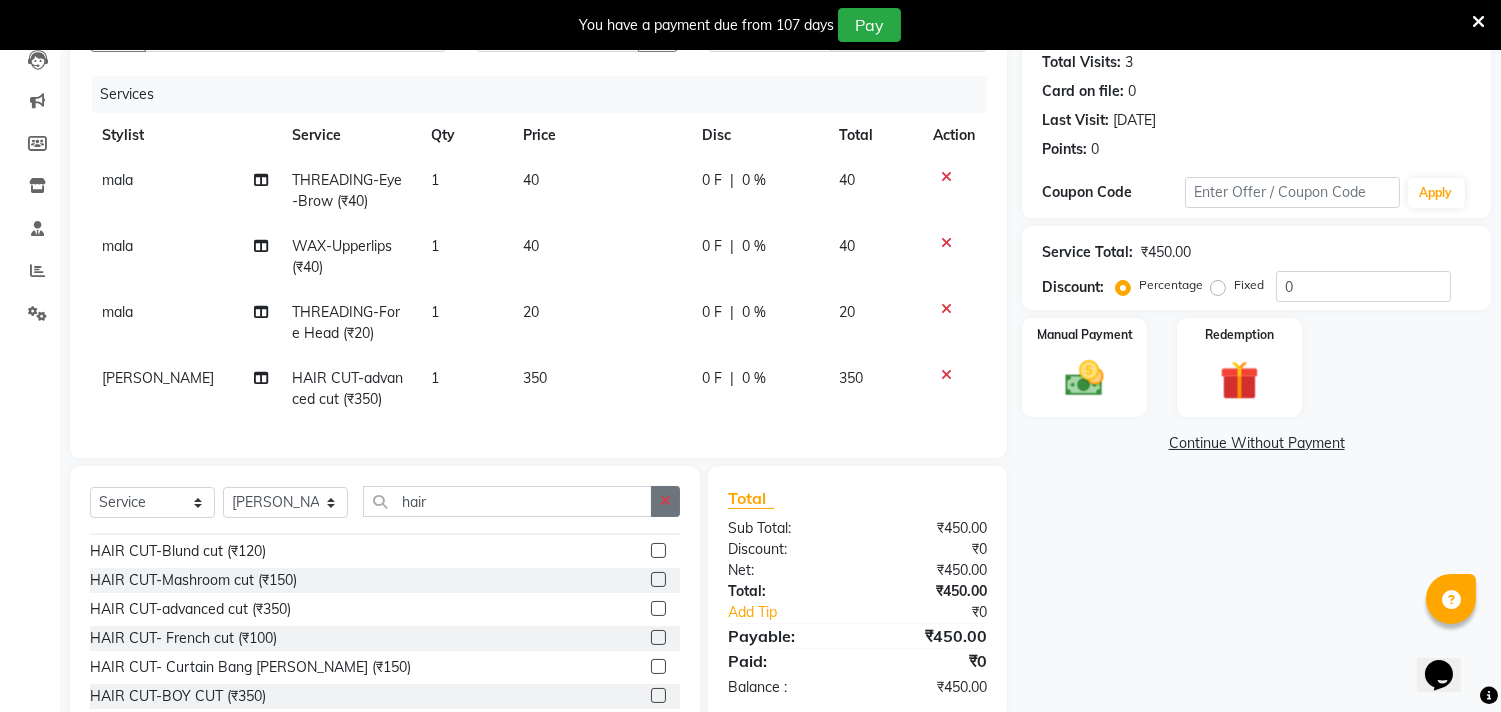 click 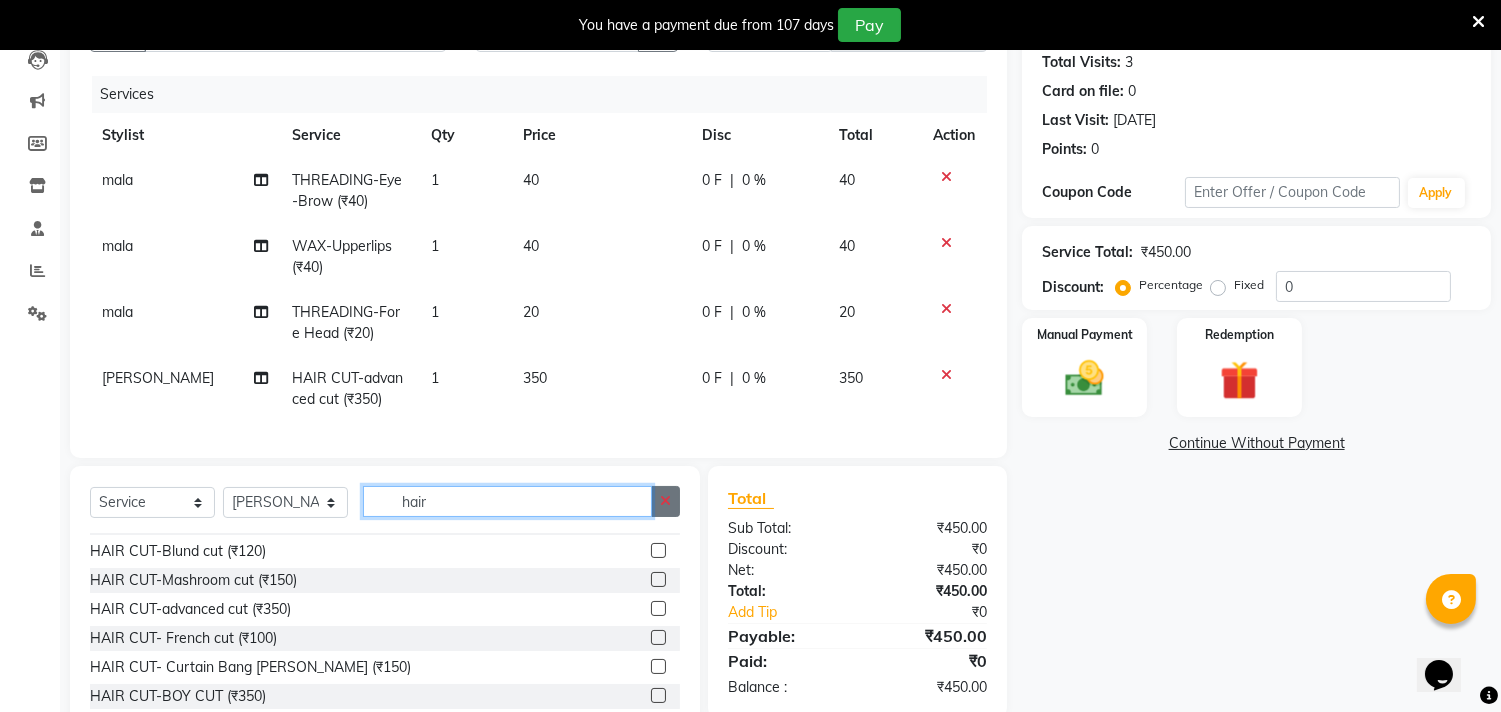 type 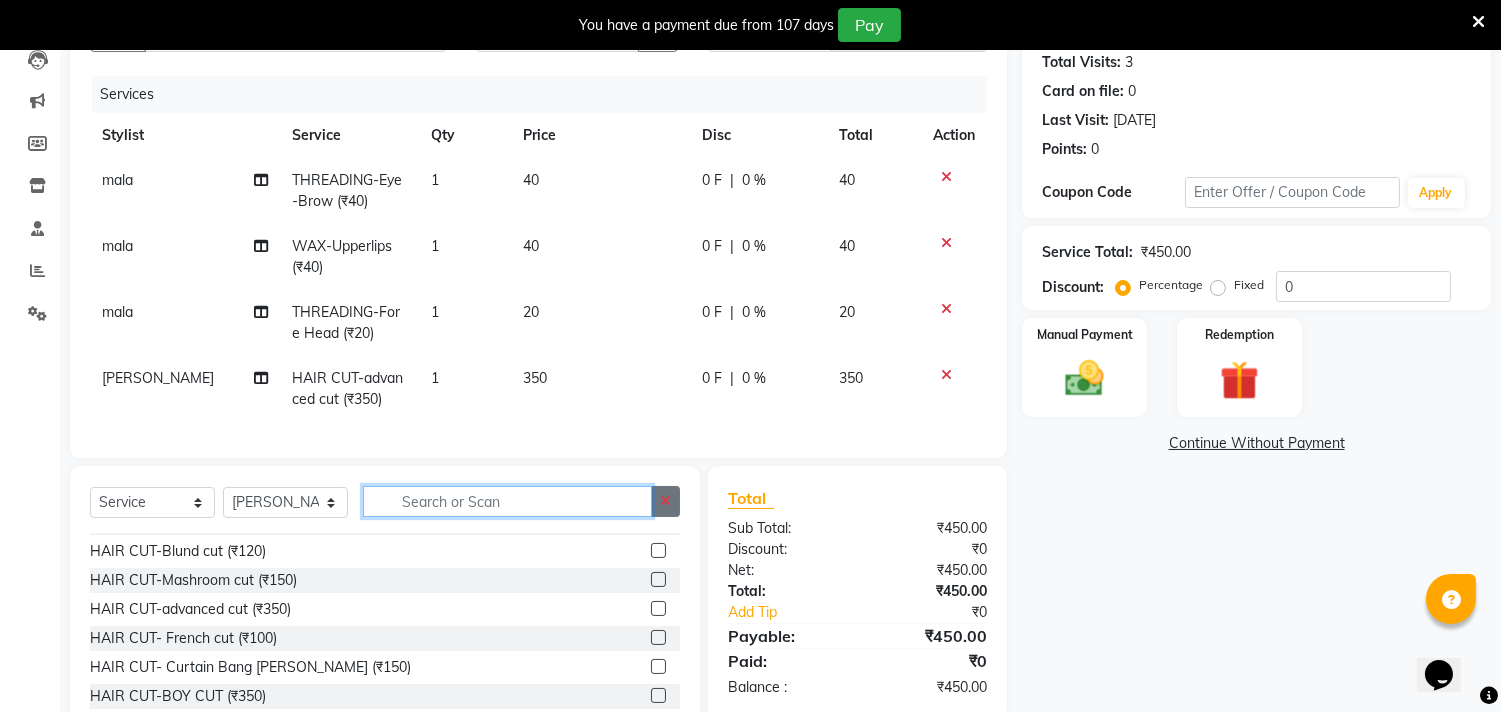 scroll, scrollTop: 1095, scrollLeft: 0, axis: vertical 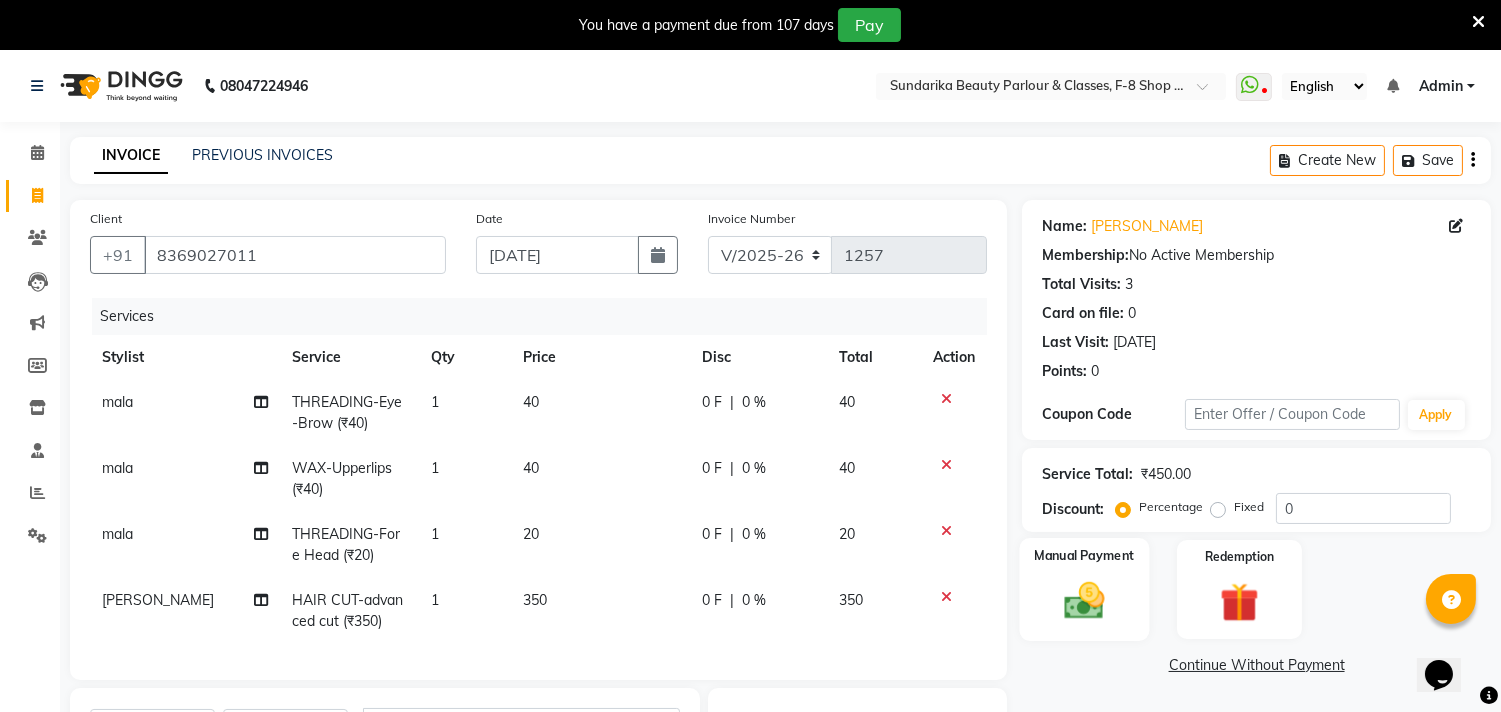 click 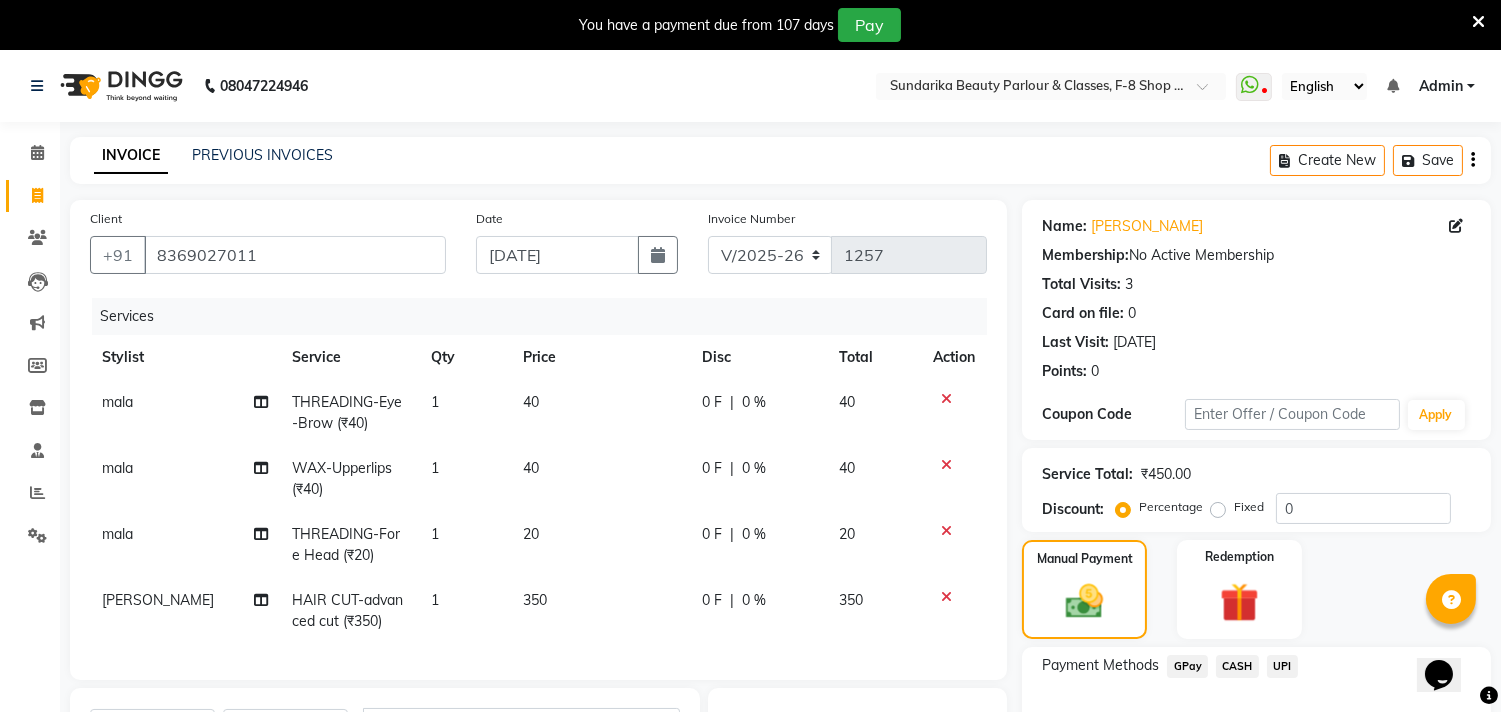 click on "GPay" 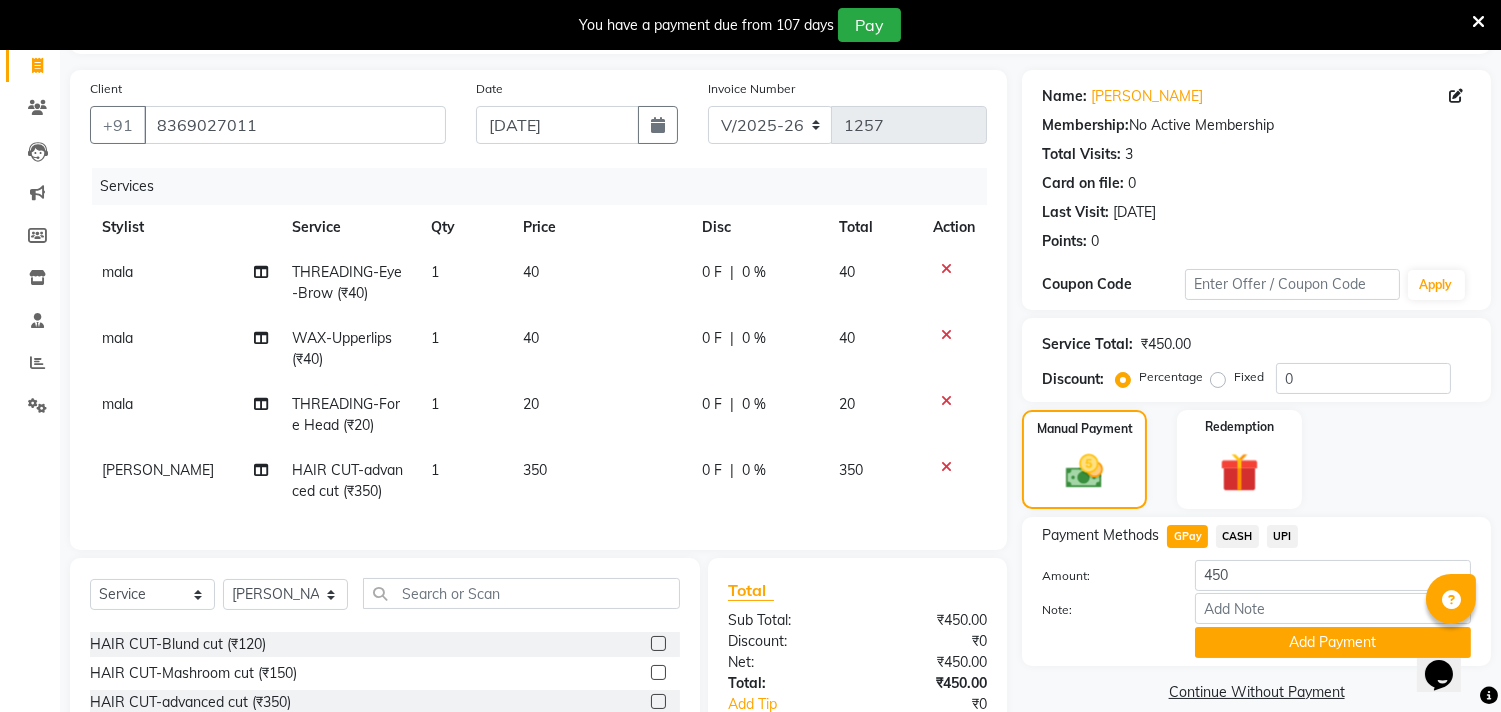 scroll, scrollTop: 317, scrollLeft: 0, axis: vertical 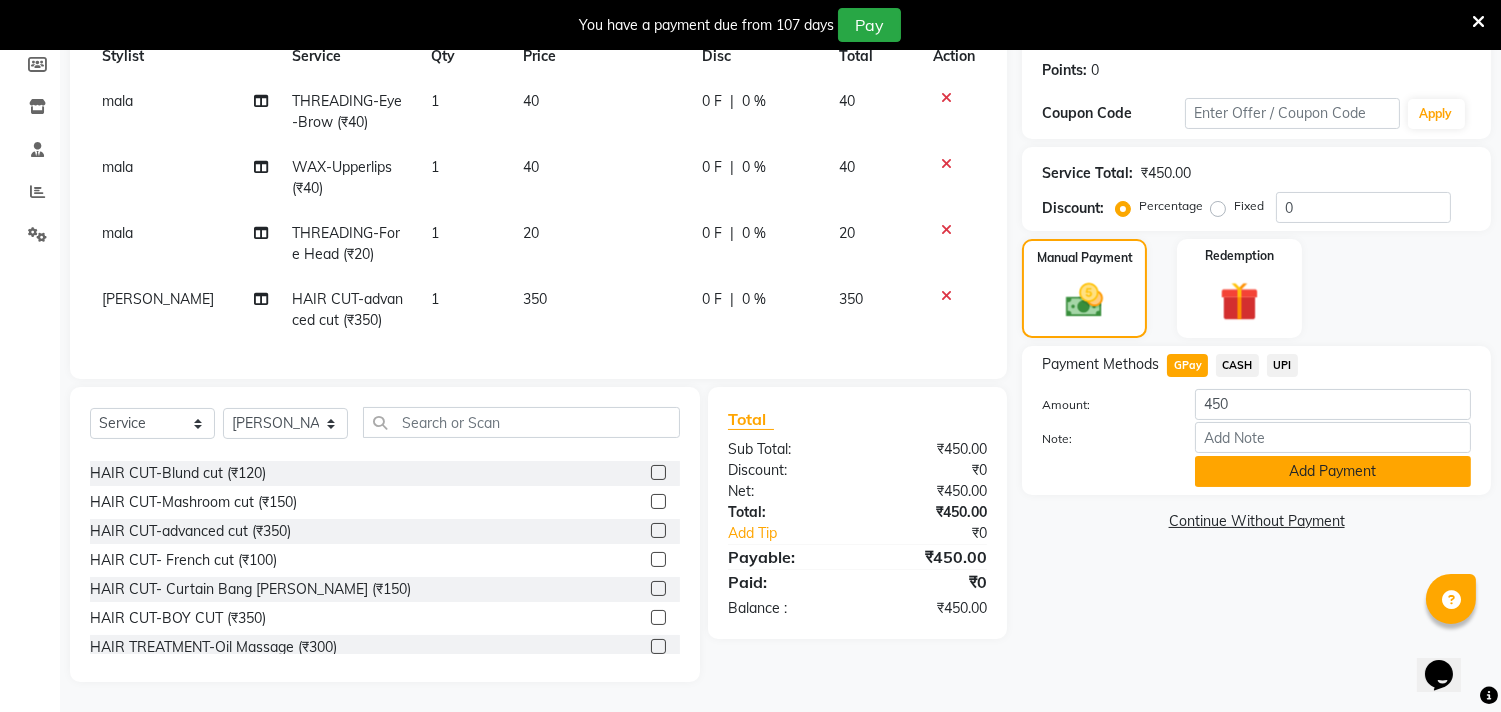 click on "Add Payment" 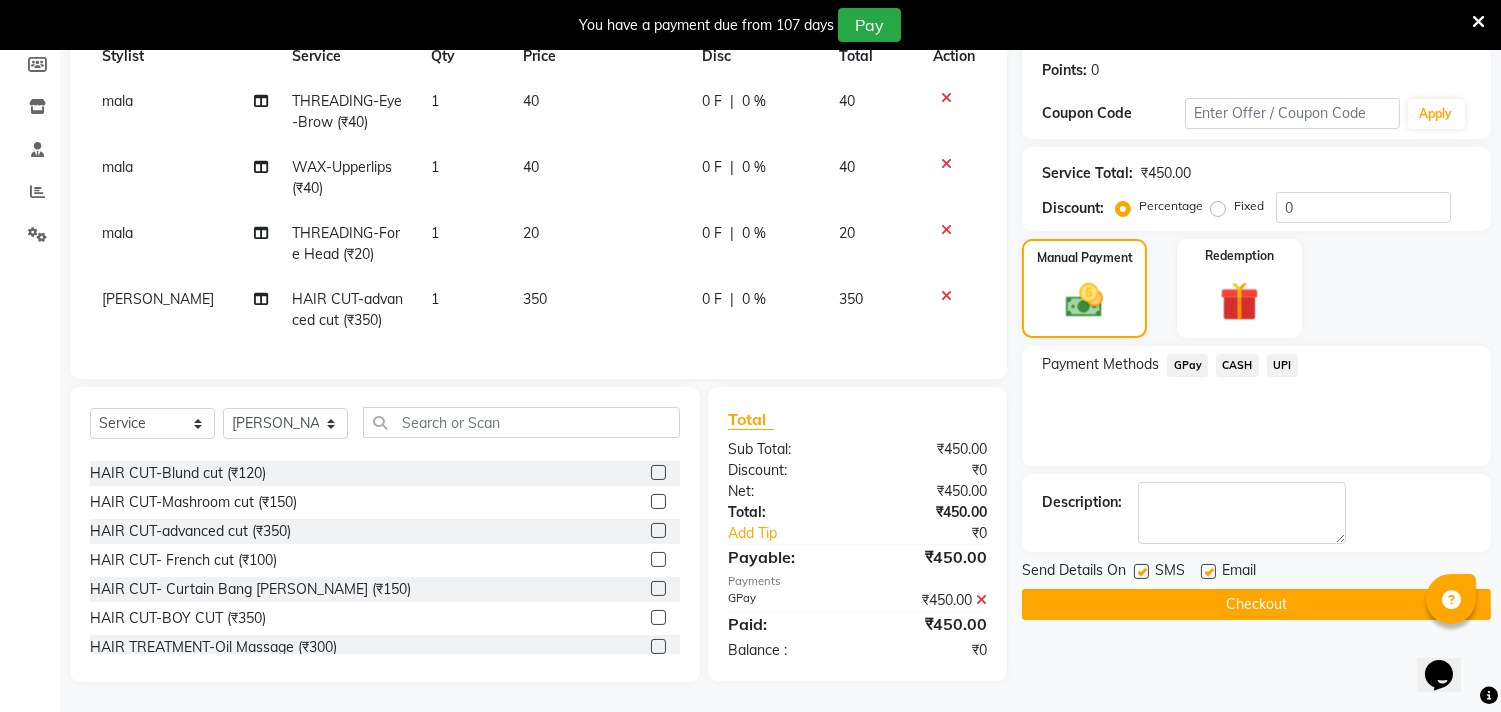click on "Checkout" 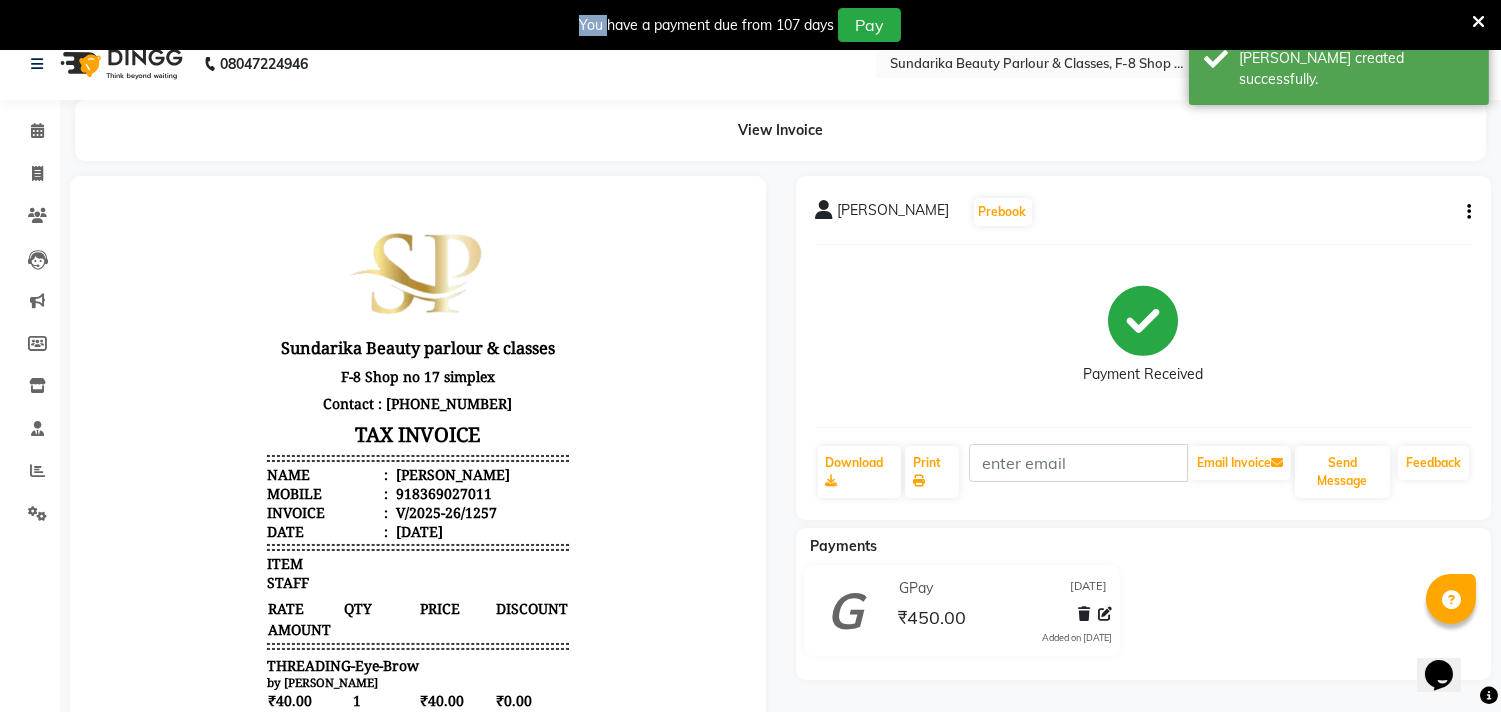 scroll, scrollTop: 0, scrollLeft: 0, axis: both 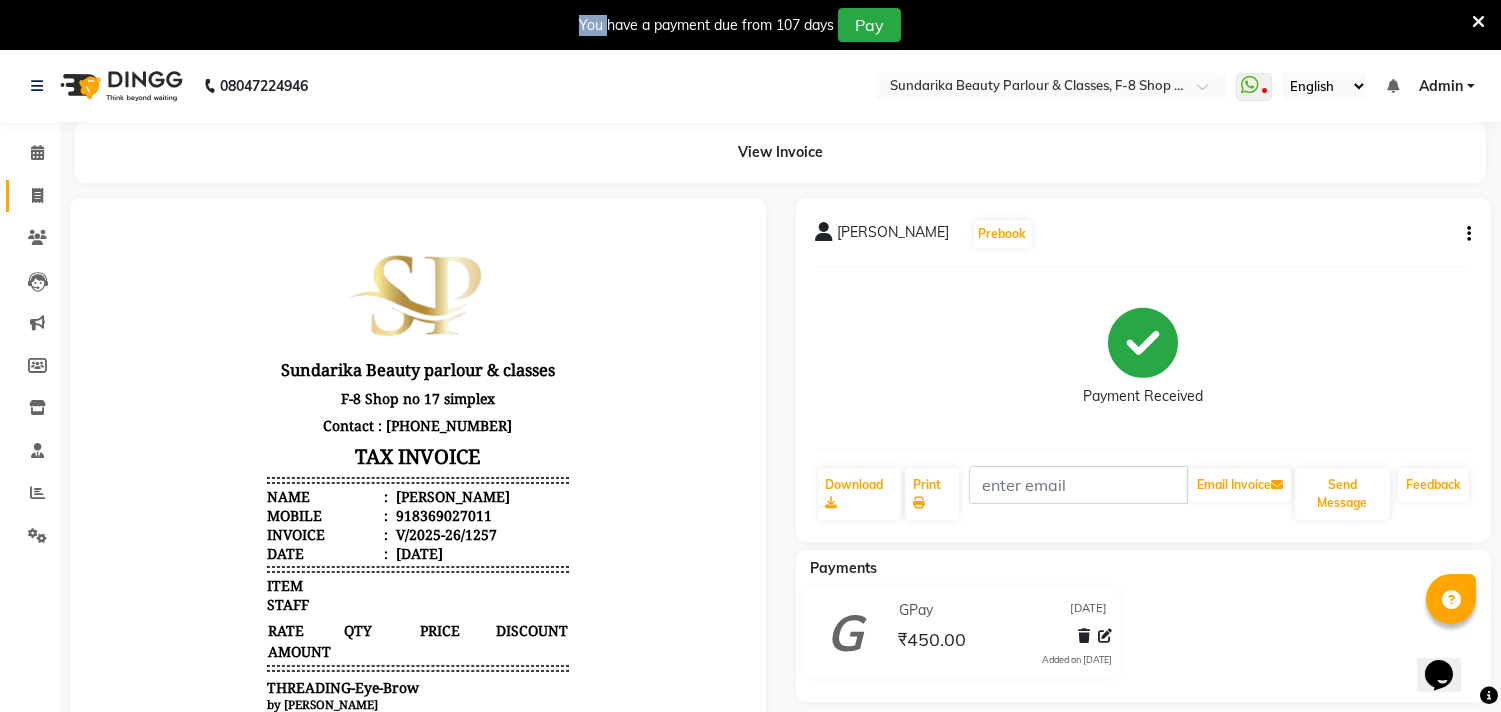 click on "Invoice" 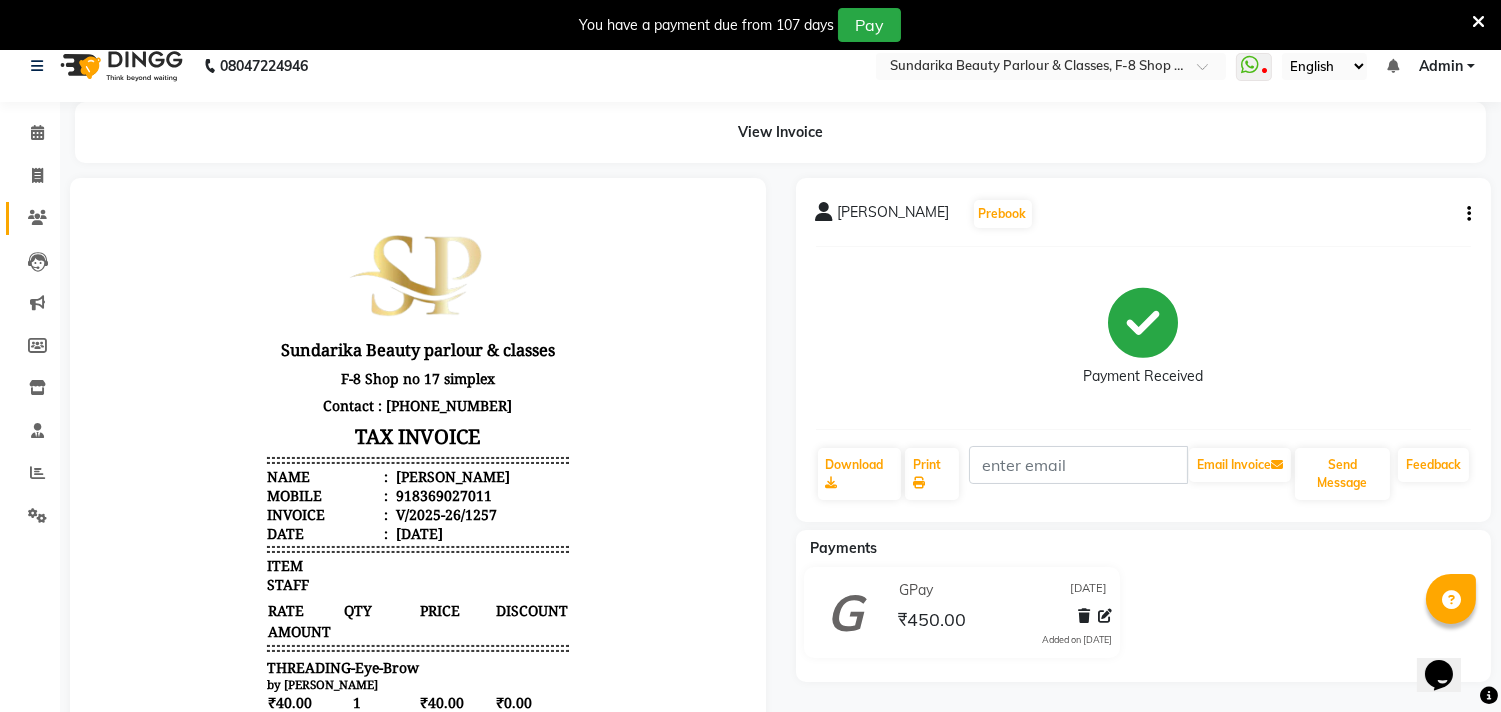 select on "service" 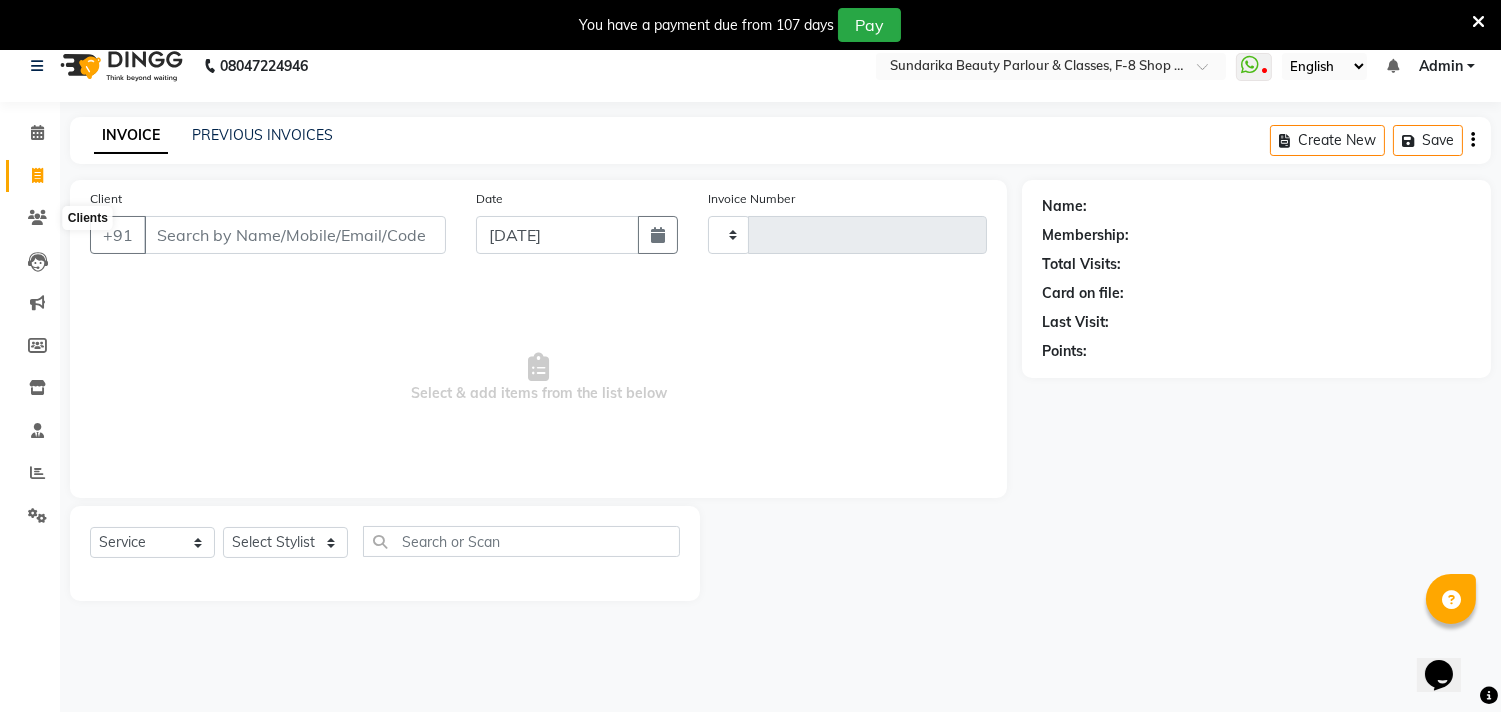 type on "1258" 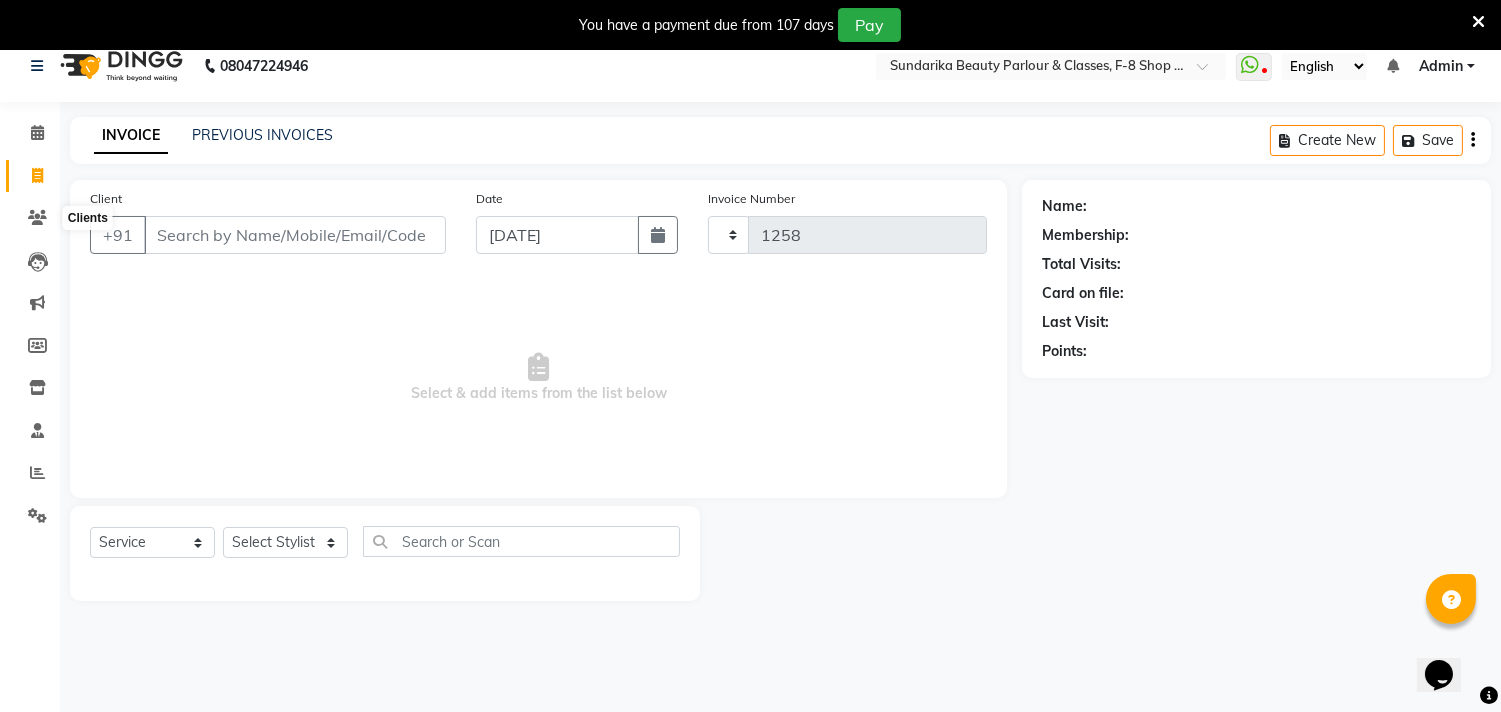 scroll, scrollTop: 50, scrollLeft: 0, axis: vertical 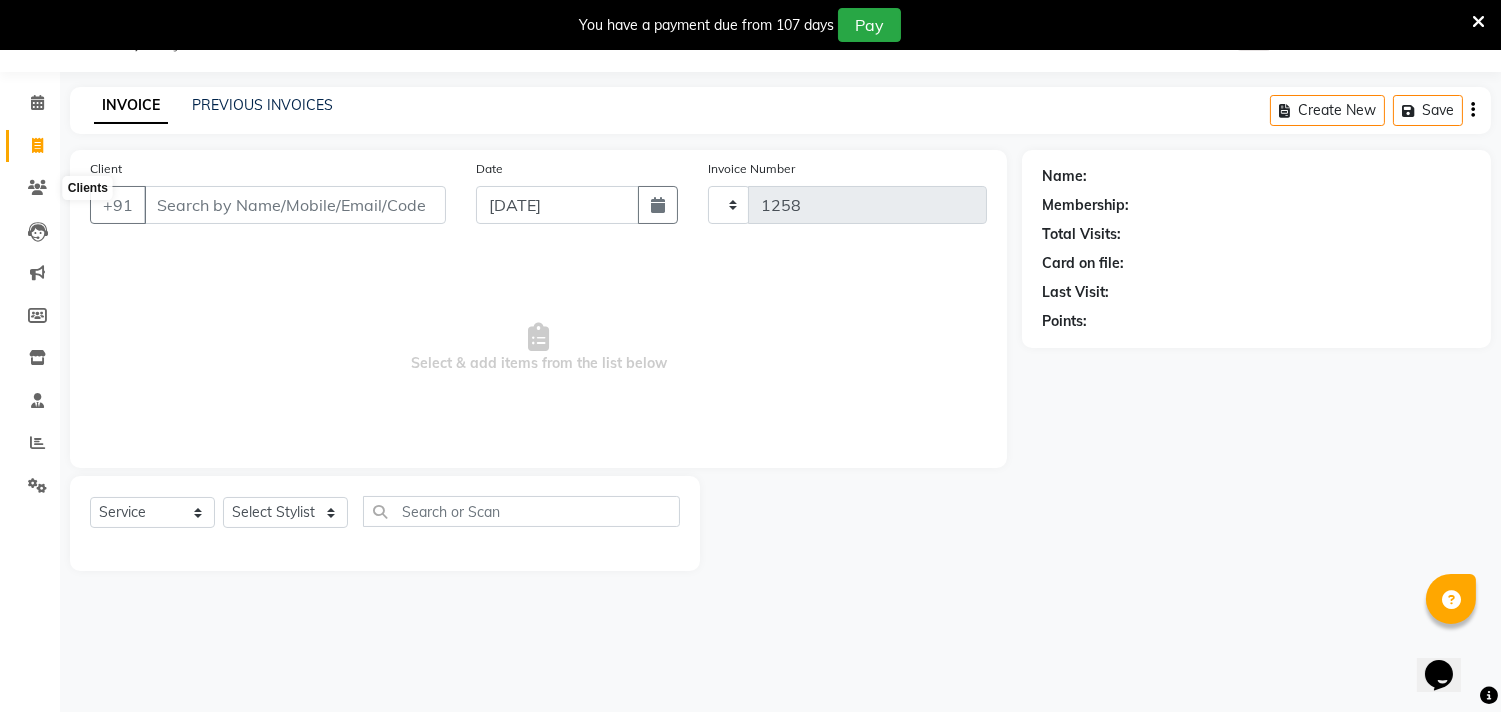 select on "5341" 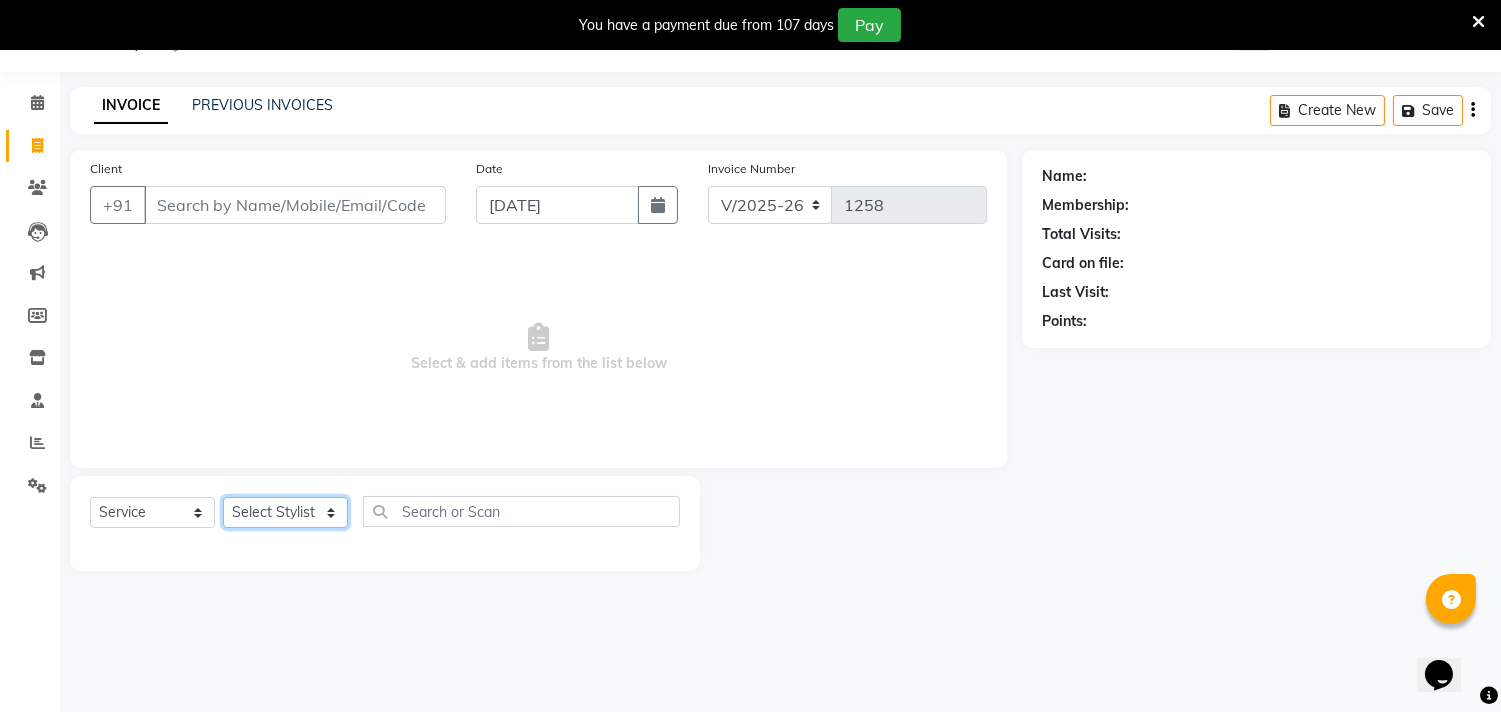 click on "Select Stylist Gita mala [PERSON_NAME] Mam" 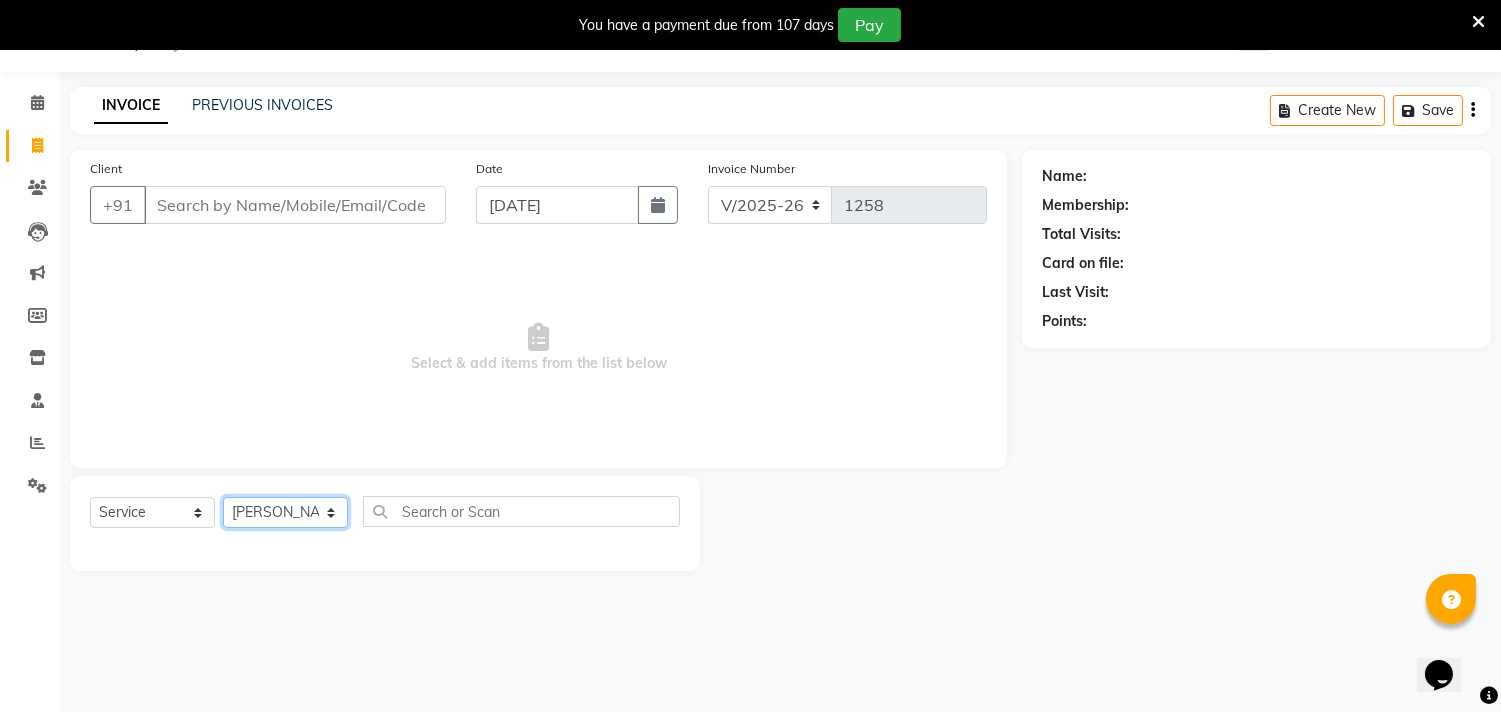 click on "Select Stylist Gita mala [PERSON_NAME] Mam" 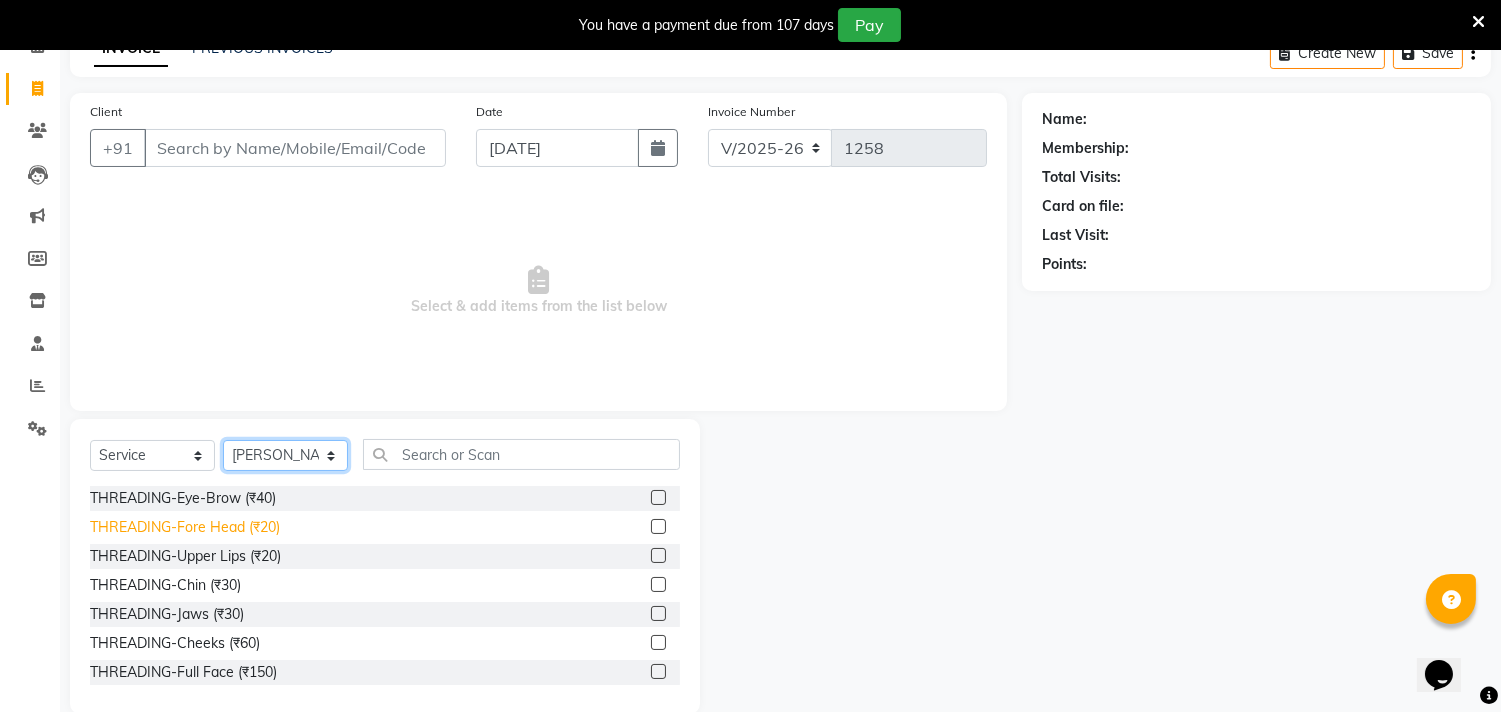 scroll, scrollTop: 138, scrollLeft: 0, axis: vertical 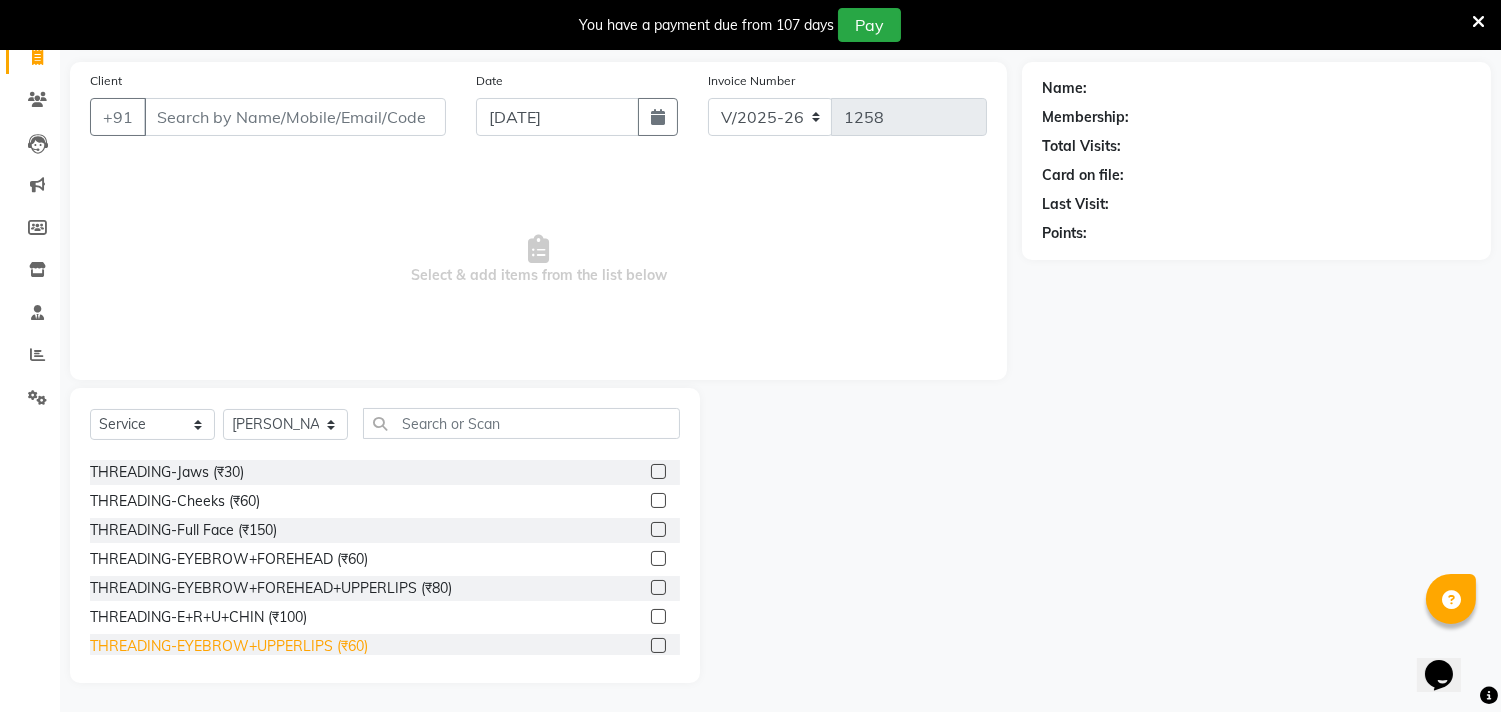 click on "THREADING-EYEBROW+UPPERLIPS (₹60)" 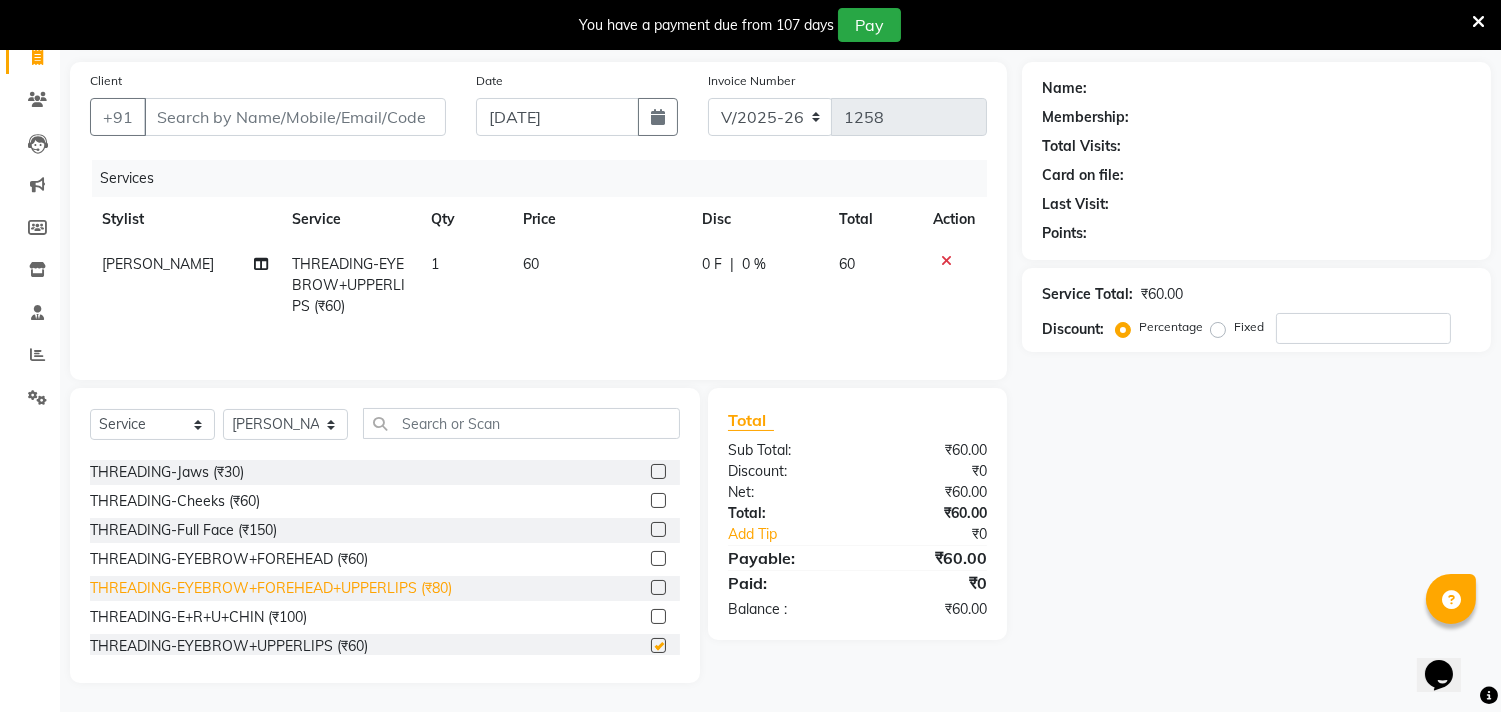 checkbox on "false" 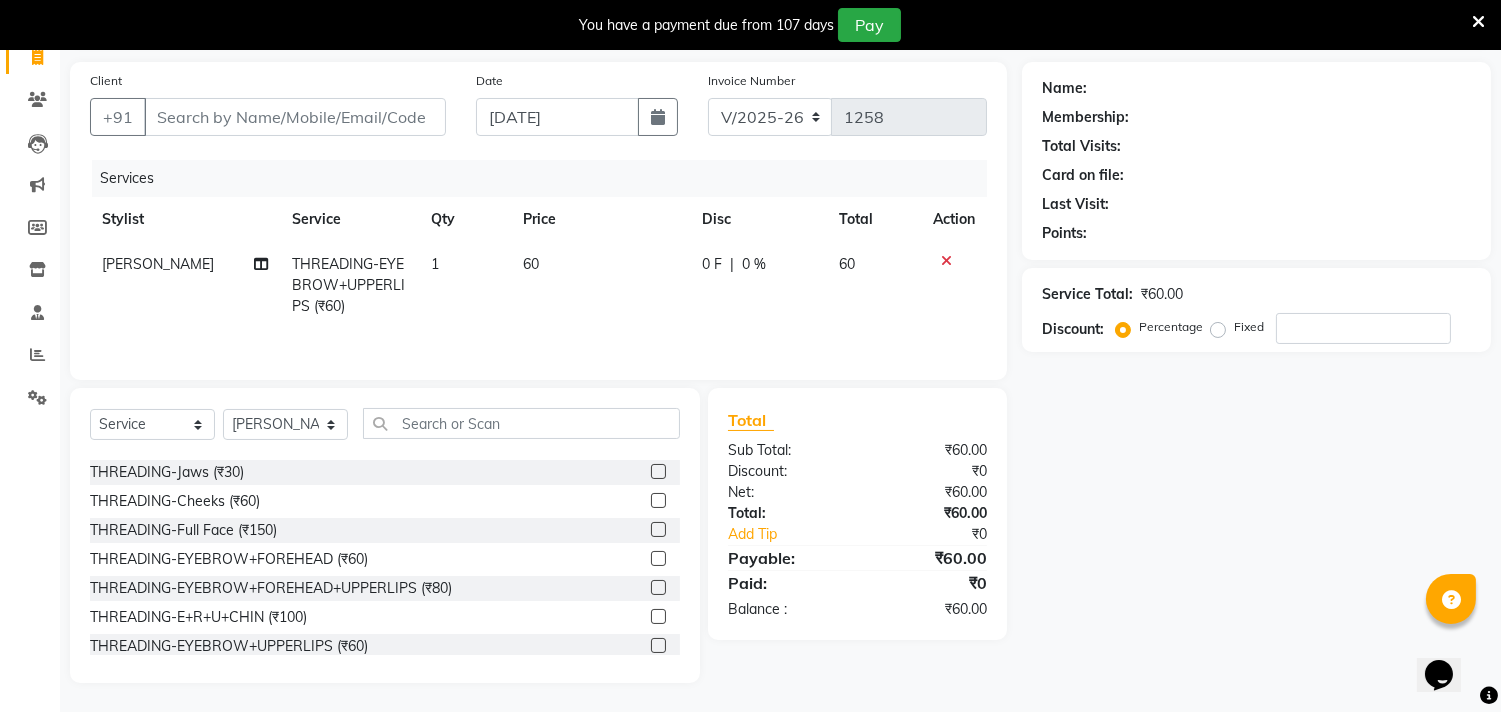 click on "Client +91 Date [DATE] Invoice Number V/2025 V/[PHONE_NUMBER] Services Stylist Service Qty Price Disc Total Action [PERSON_NAME] Mam THREADING-EYEBROW+UPPERLIPS (₹60) 1 60 0 F | 0 % 60" 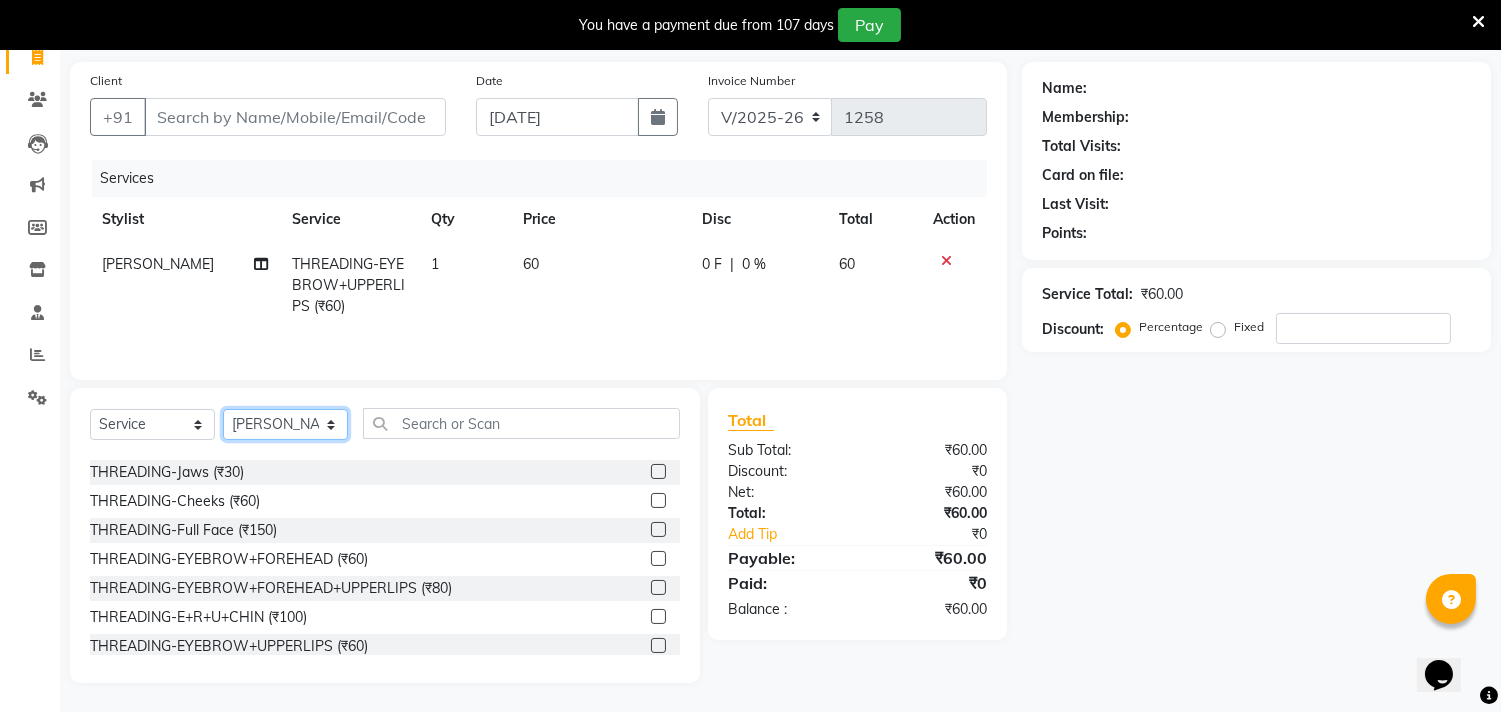 click on "Select Stylist Gita mala [PERSON_NAME] Mam" 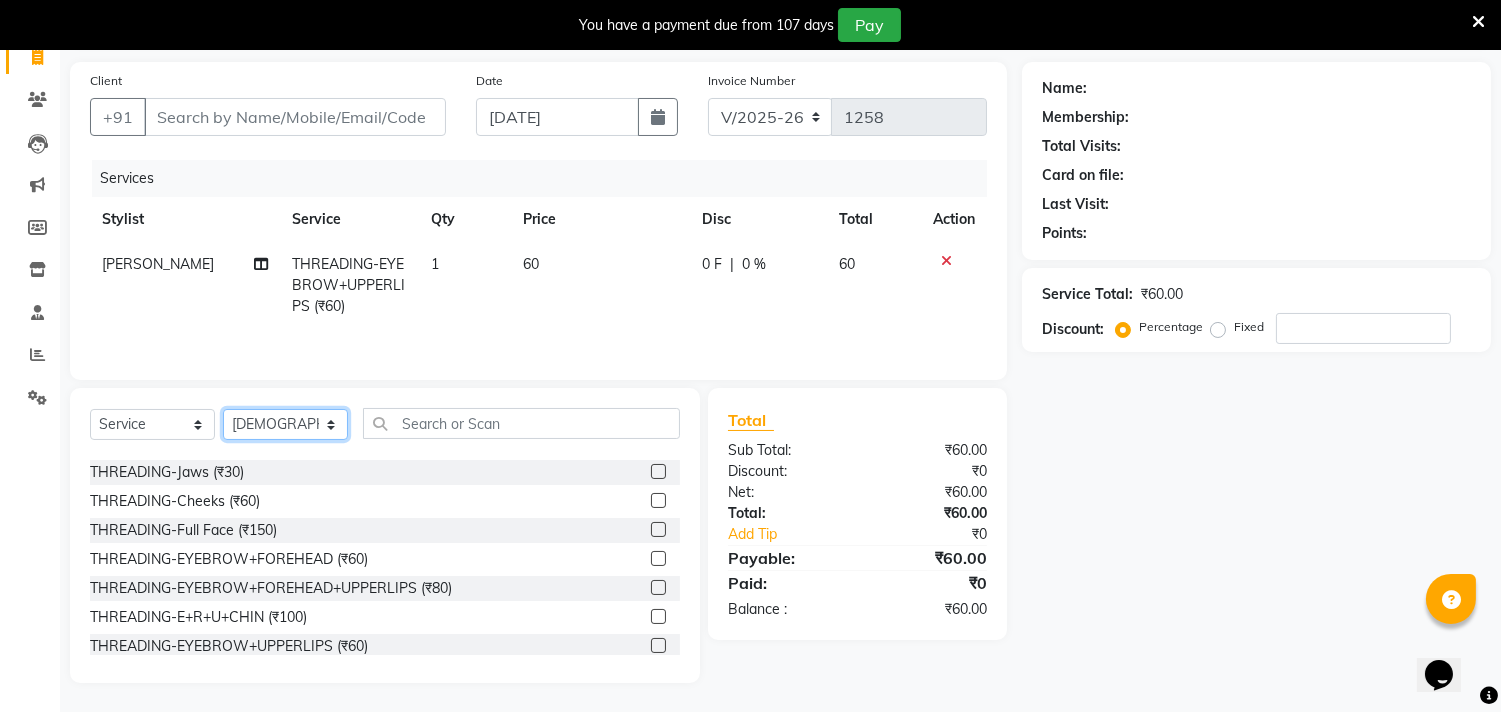 click on "Select Stylist Gita mala [PERSON_NAME] Mam" 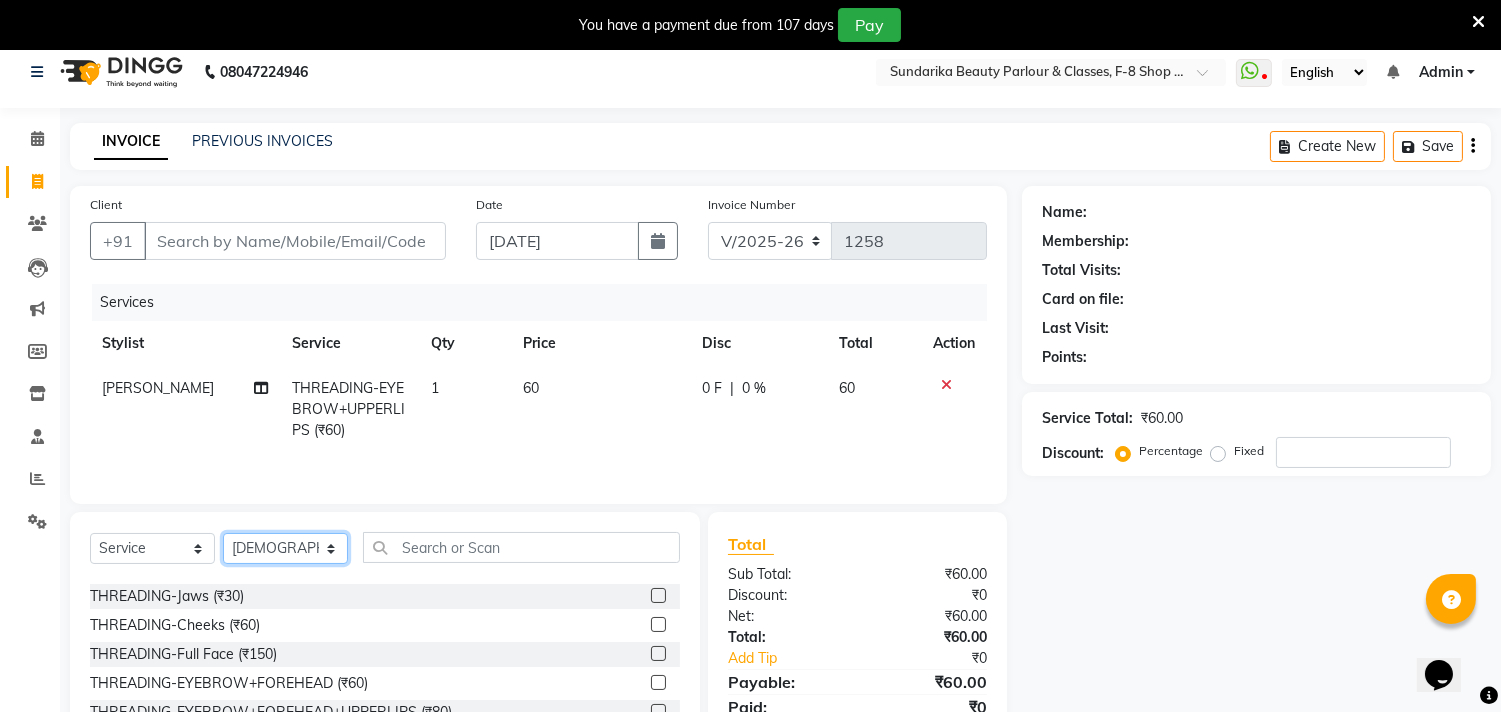 scroll, scrollTop: 0, scrollLeft: 0, axis: both 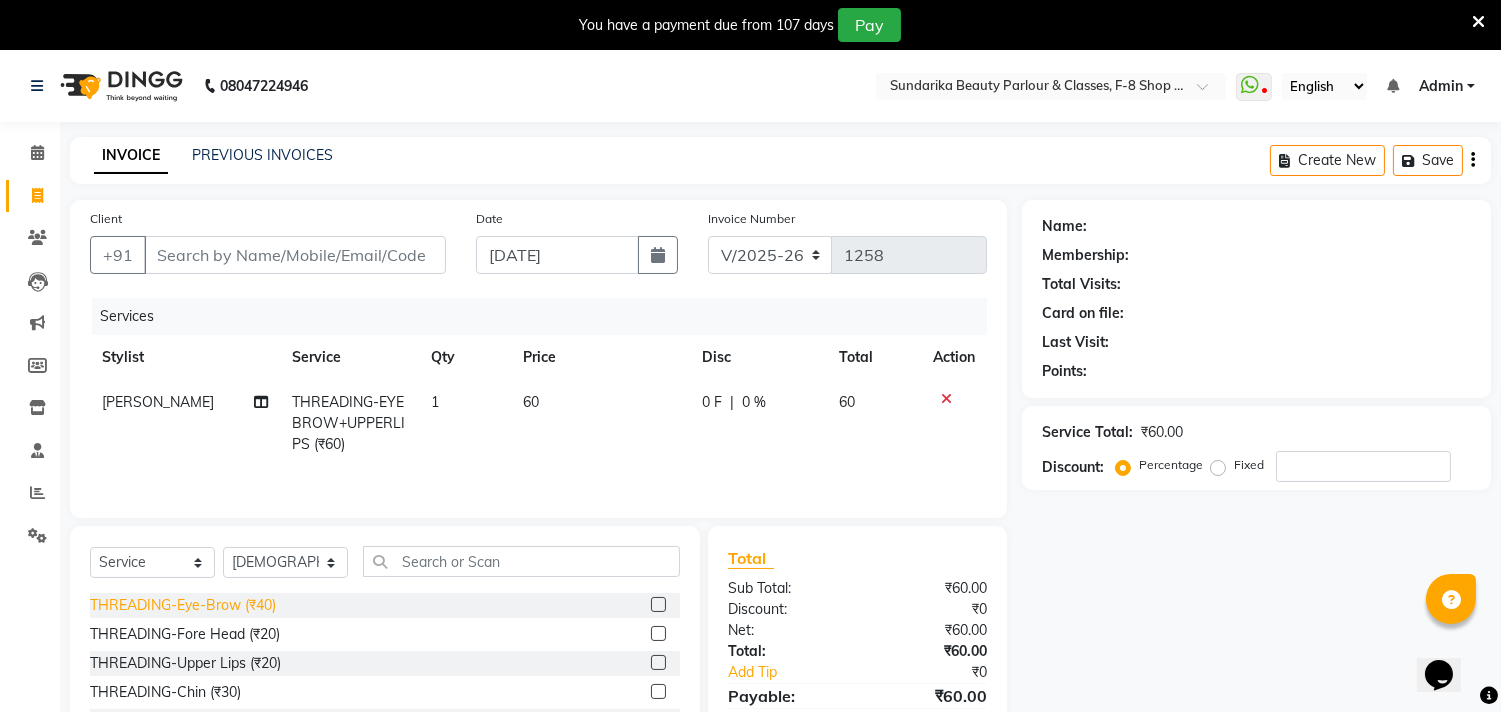 click on "THREADING-Eye-Brow (₹40)" 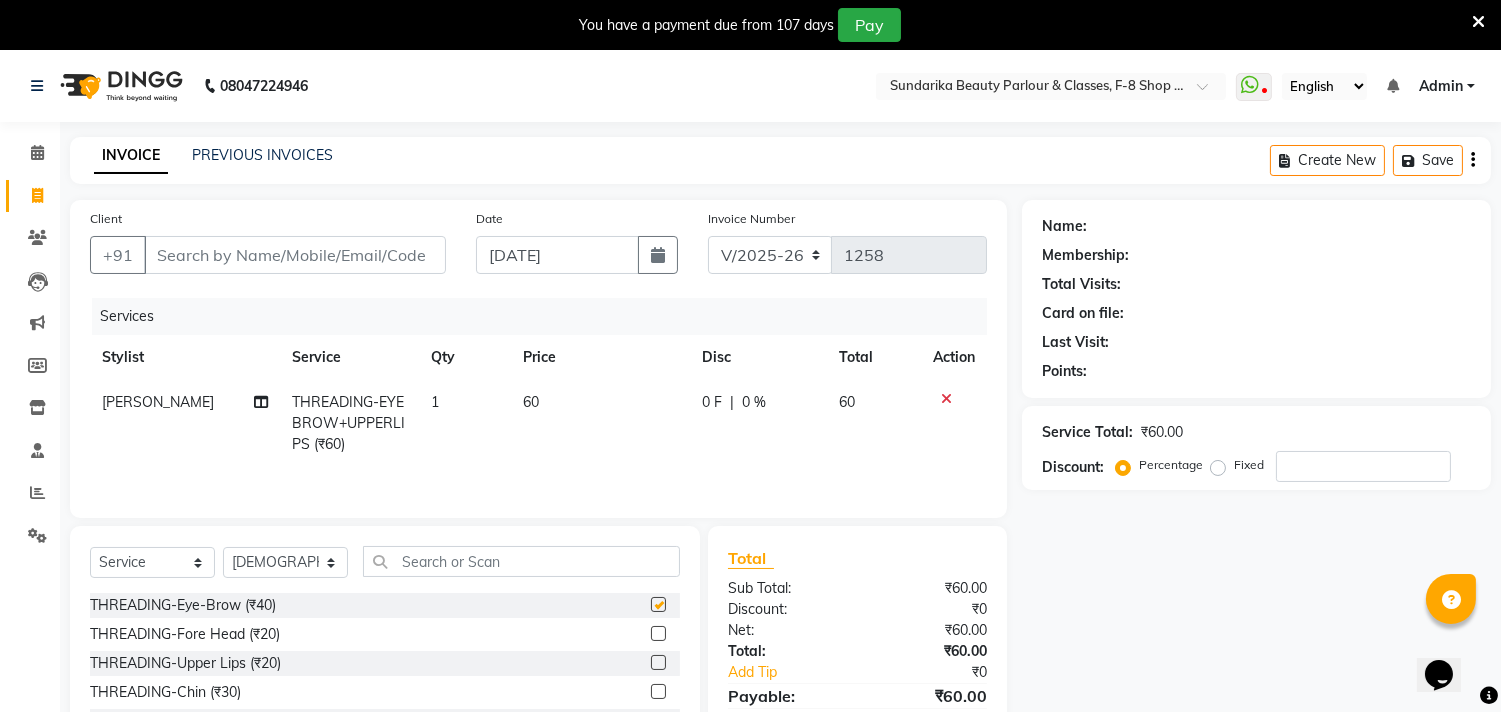 checkbox on "false" 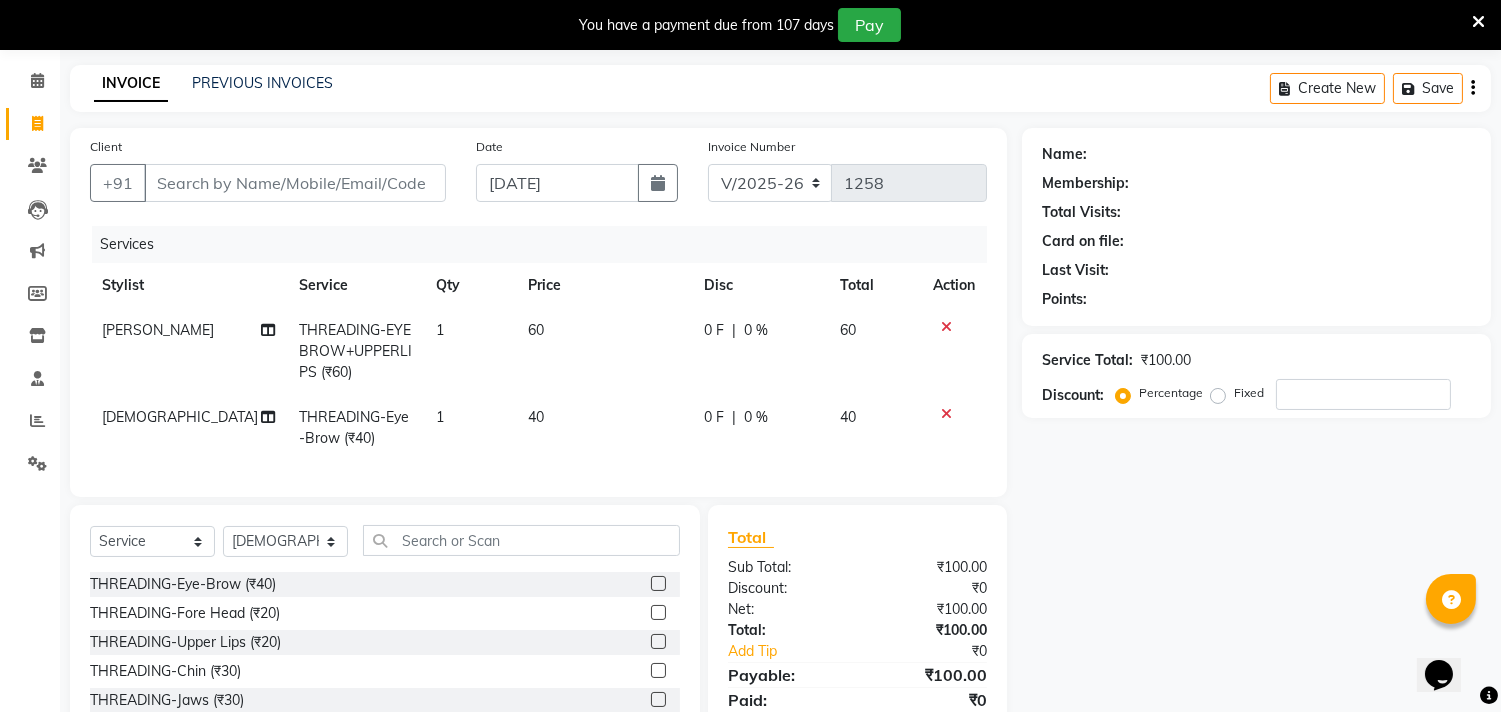 scroll, scrollTop: 111, scrollLeft: 0, axis: vertical 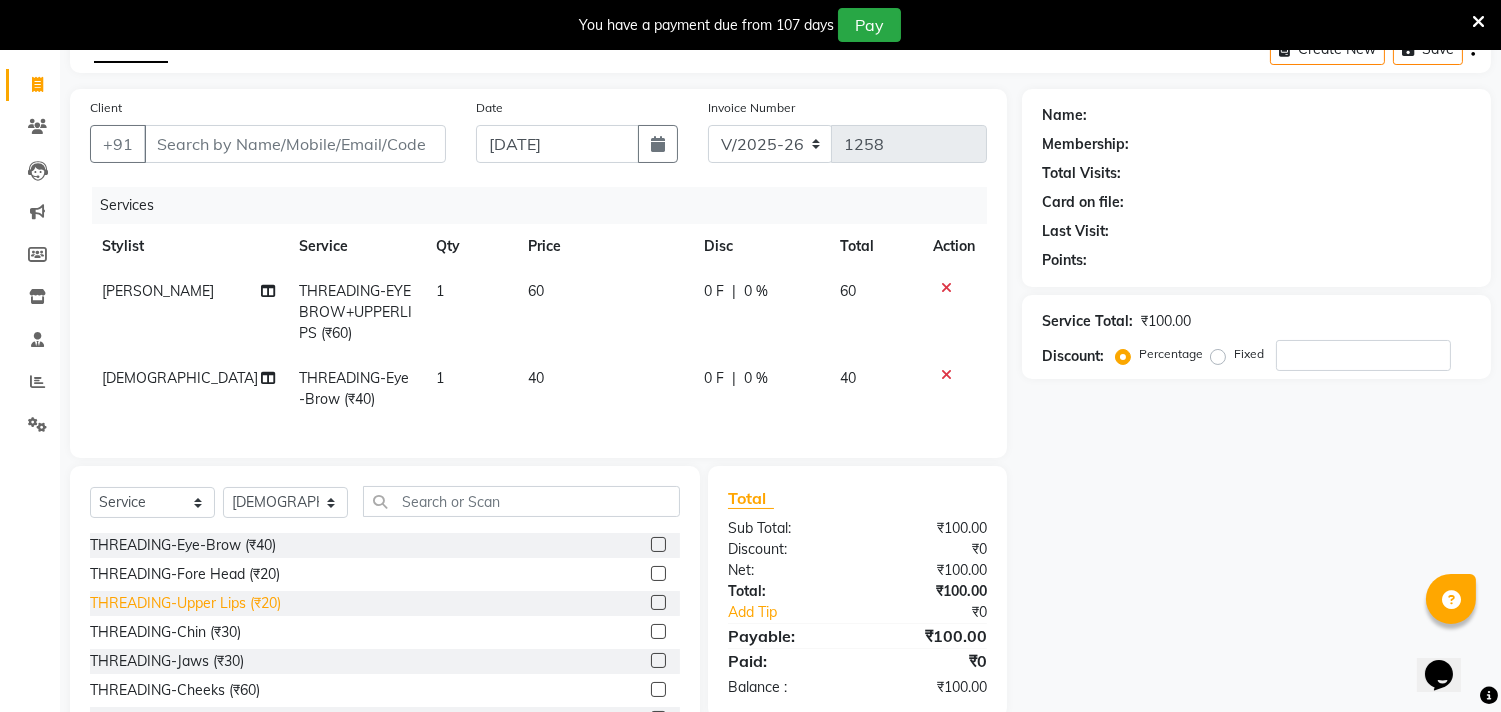 click on "THREADING-Upper Lips (₹20)" 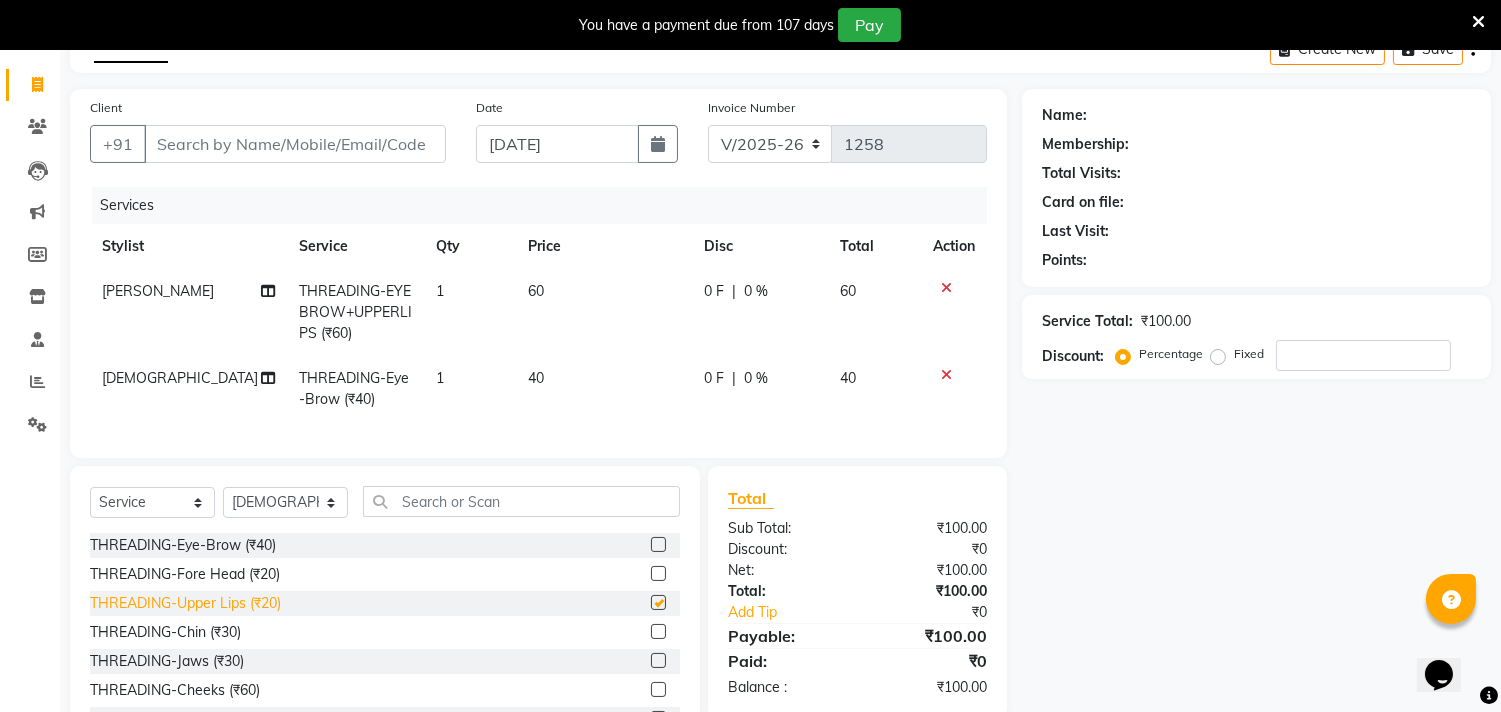 checkbox on "true" 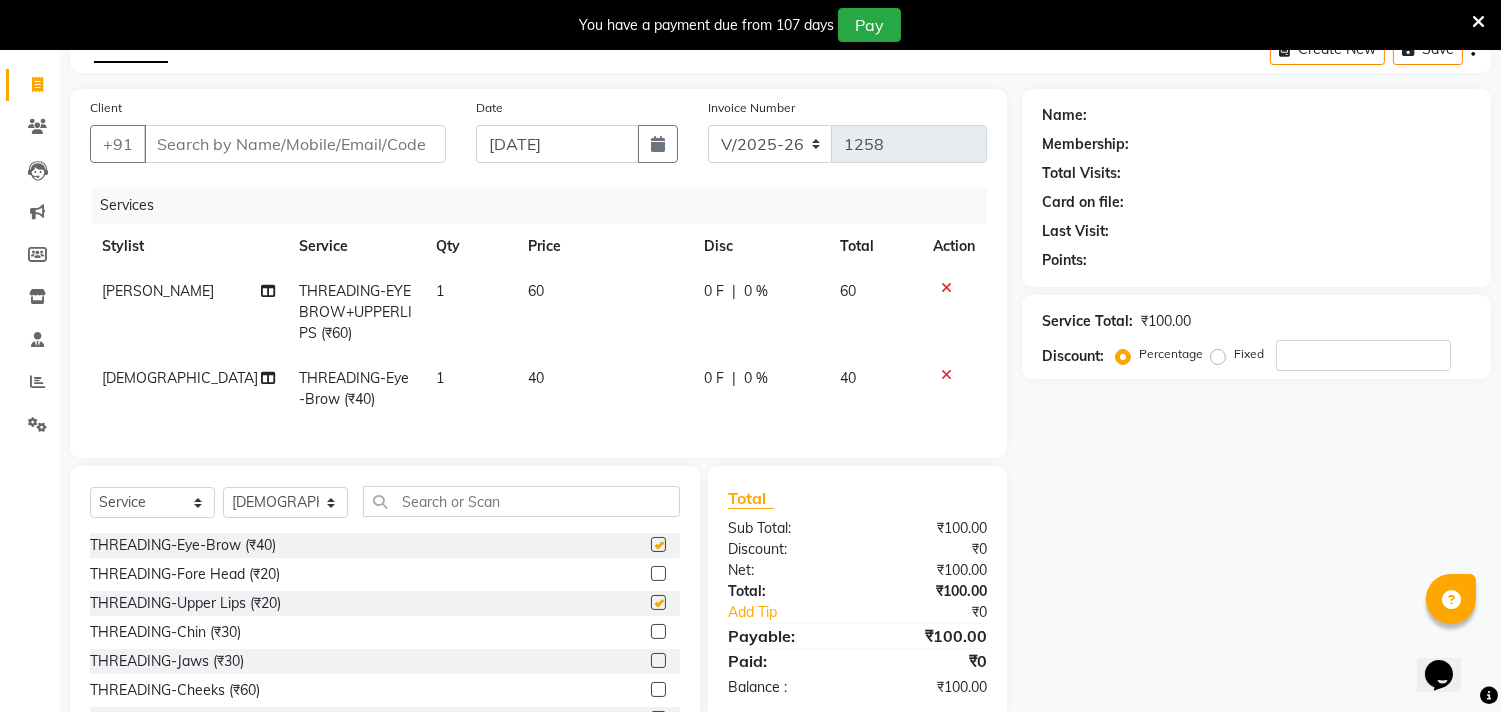 checkbox on "true" 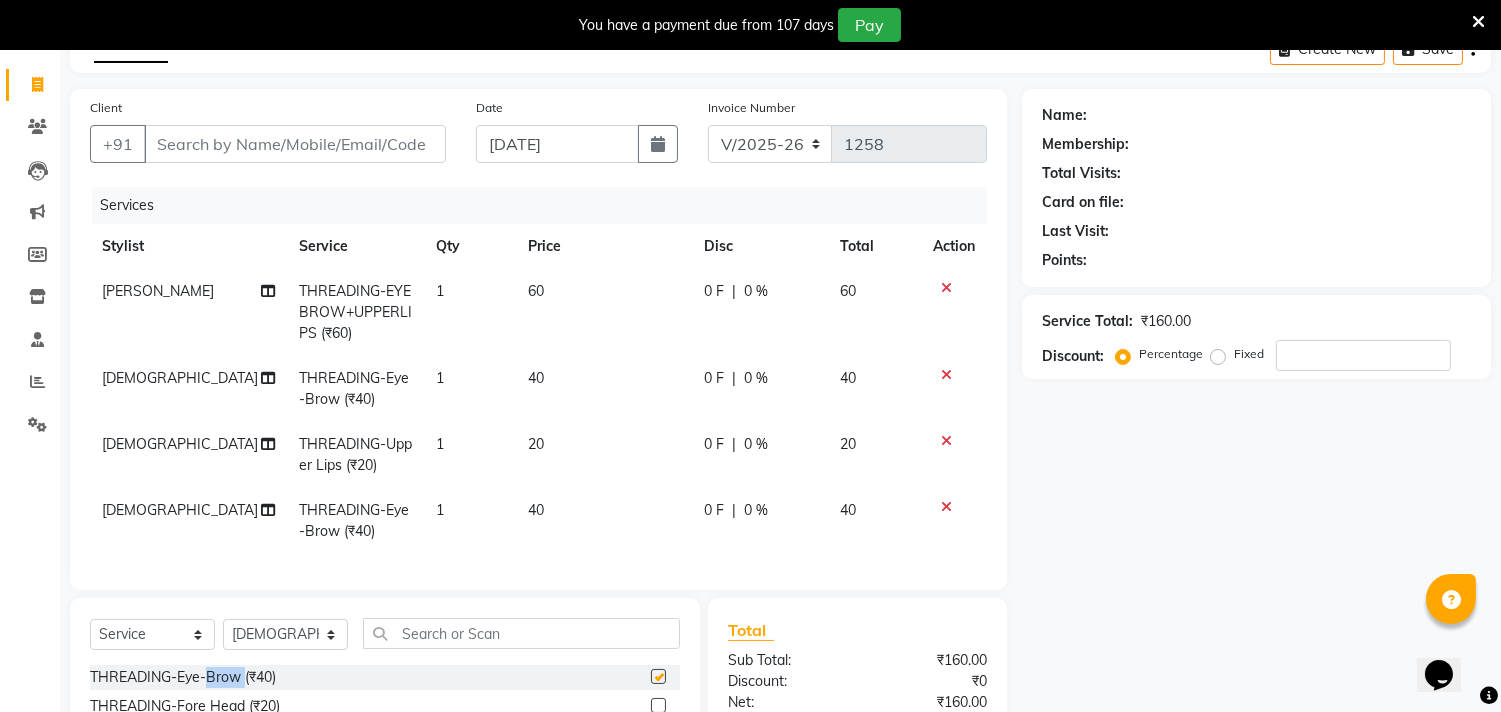 checkbox on "false" 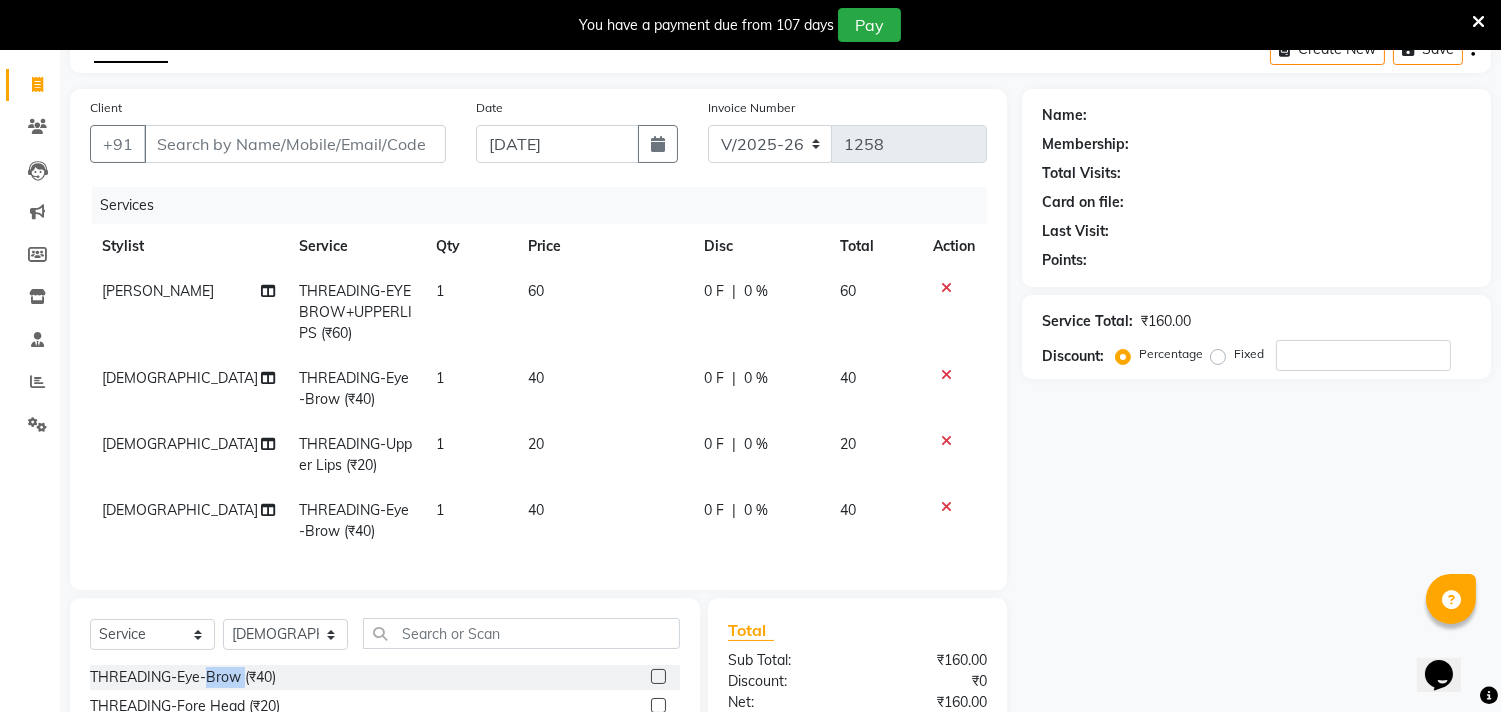 checkbox on "false" 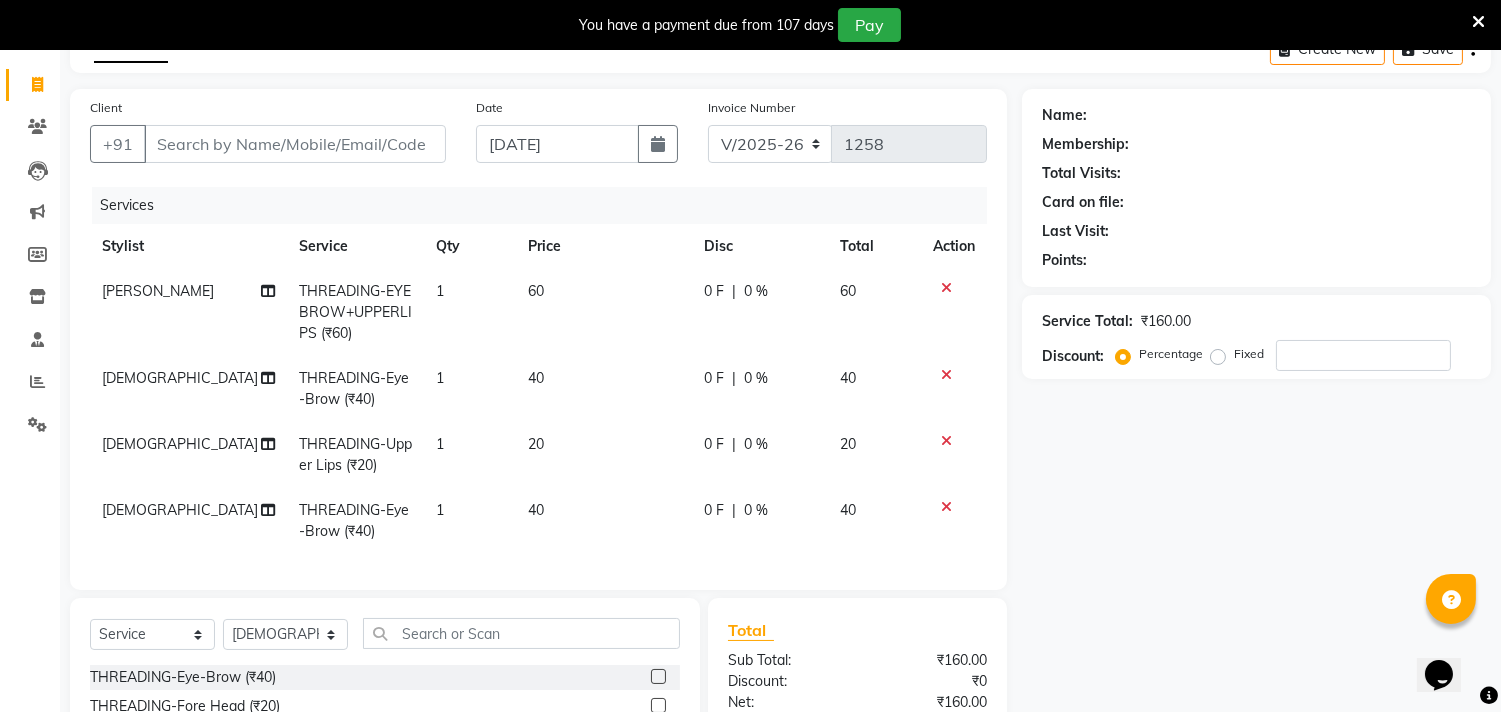 click 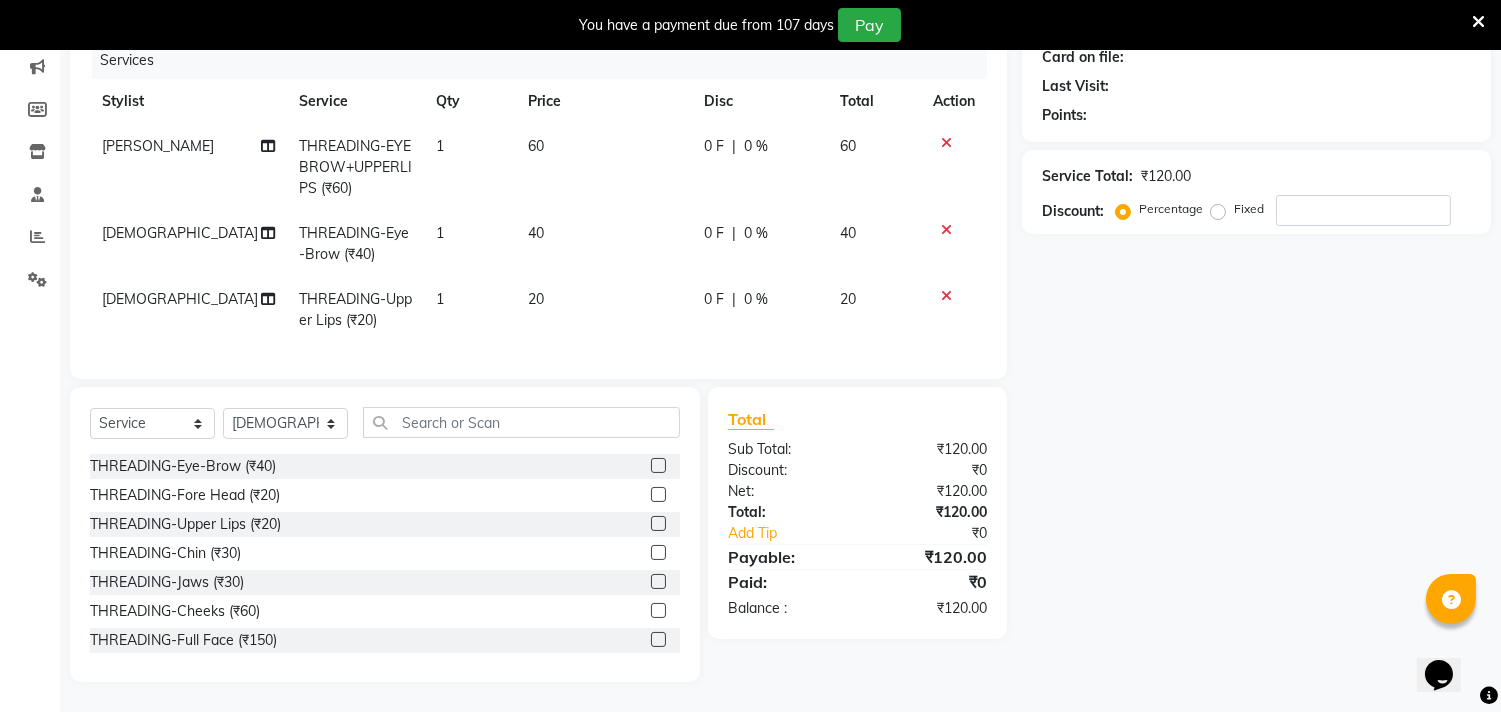 scroll, scrollTop: 272, scrollLeft: 0, axis: vertical 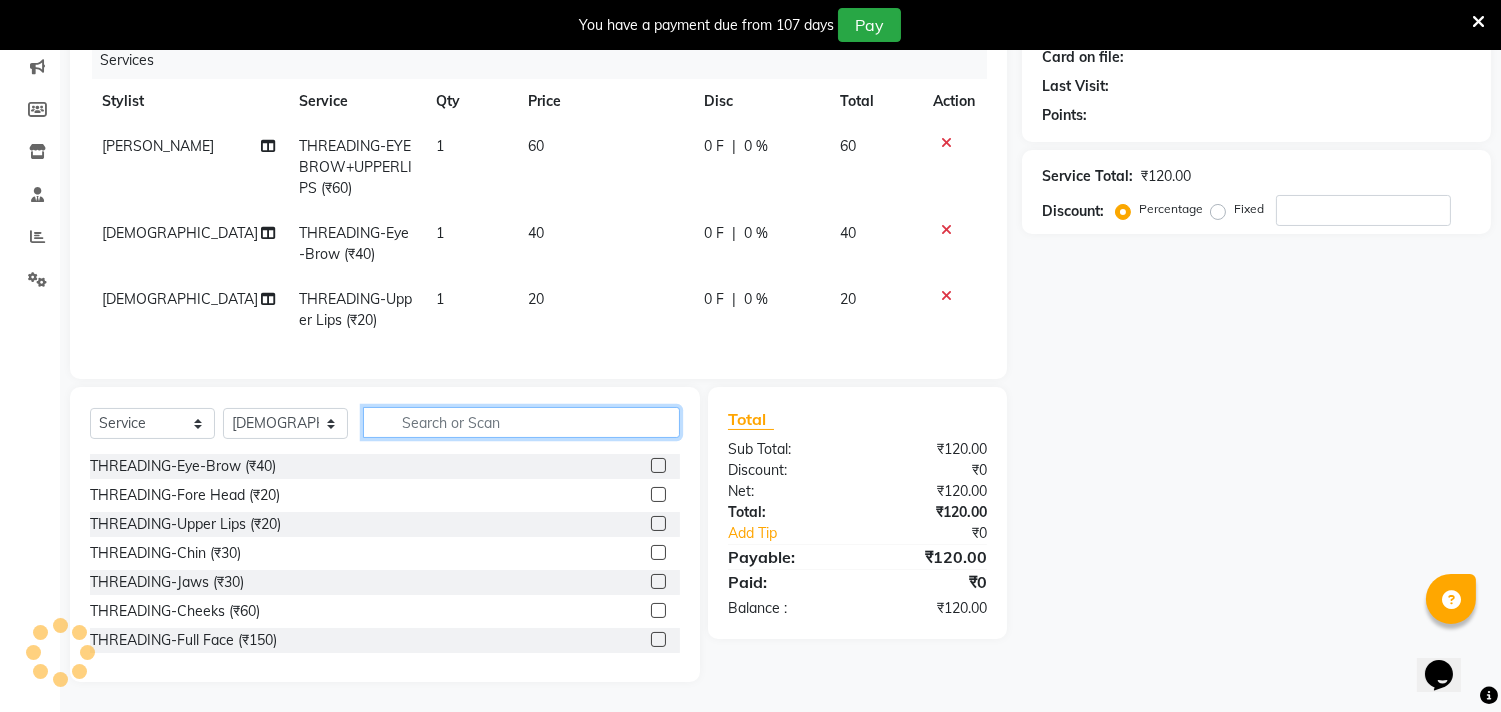 click 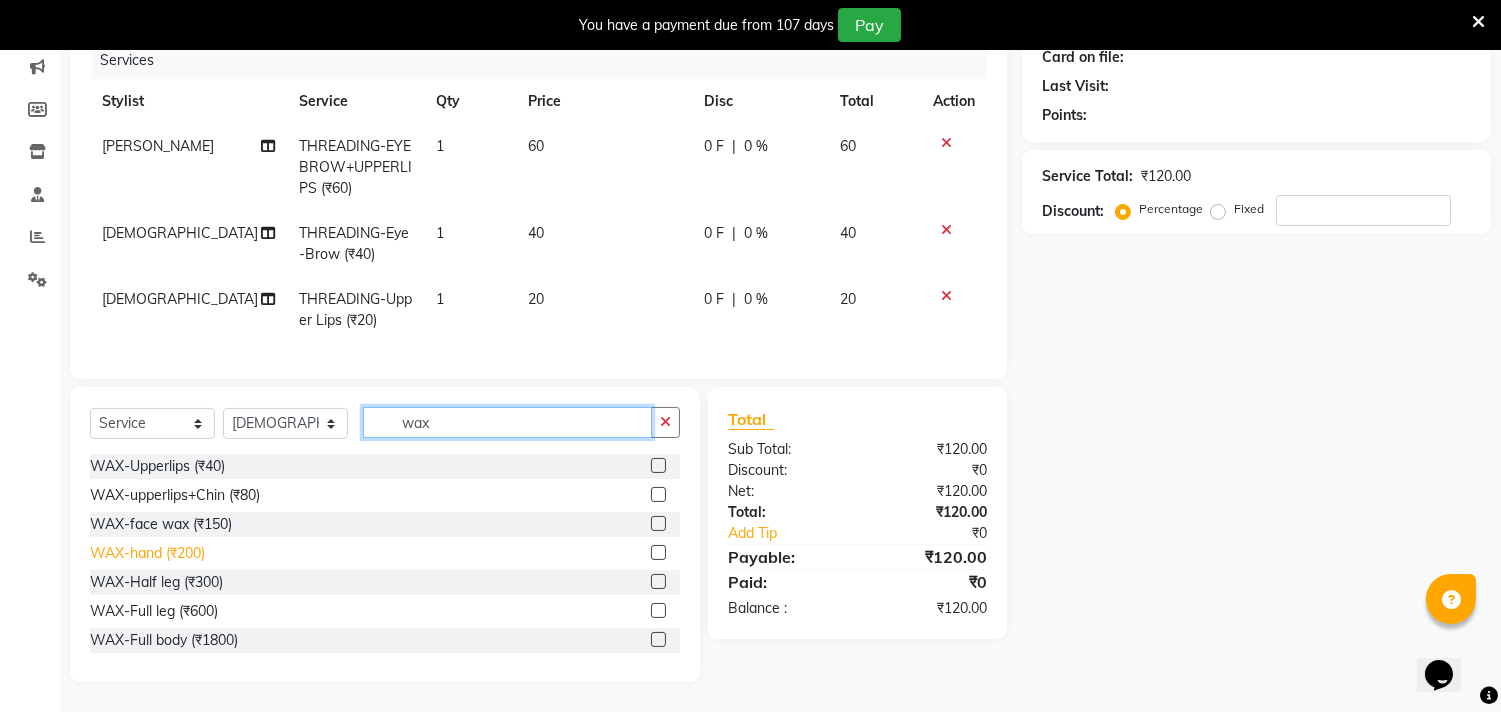 type on "wax" 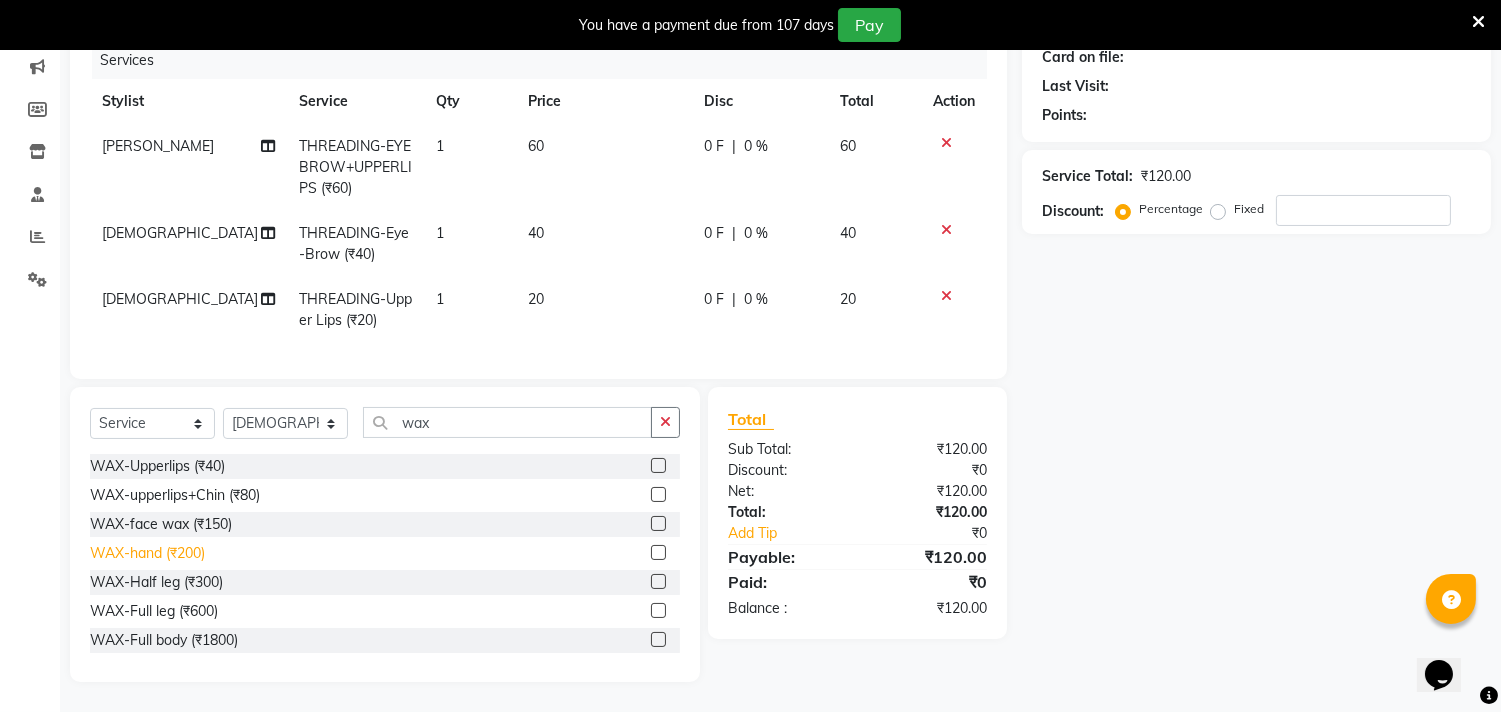 click on "WAX-hand  (₹200)" 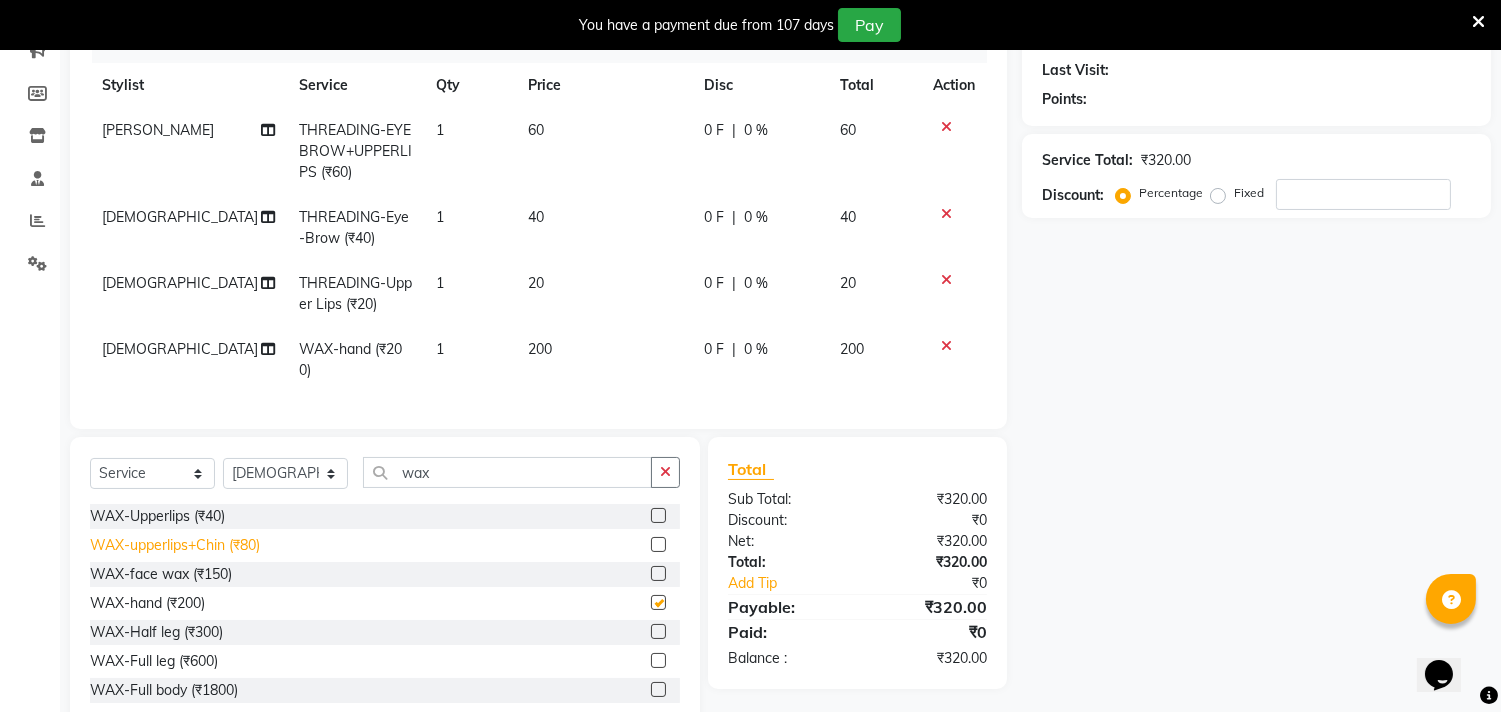 checkbox on "false" 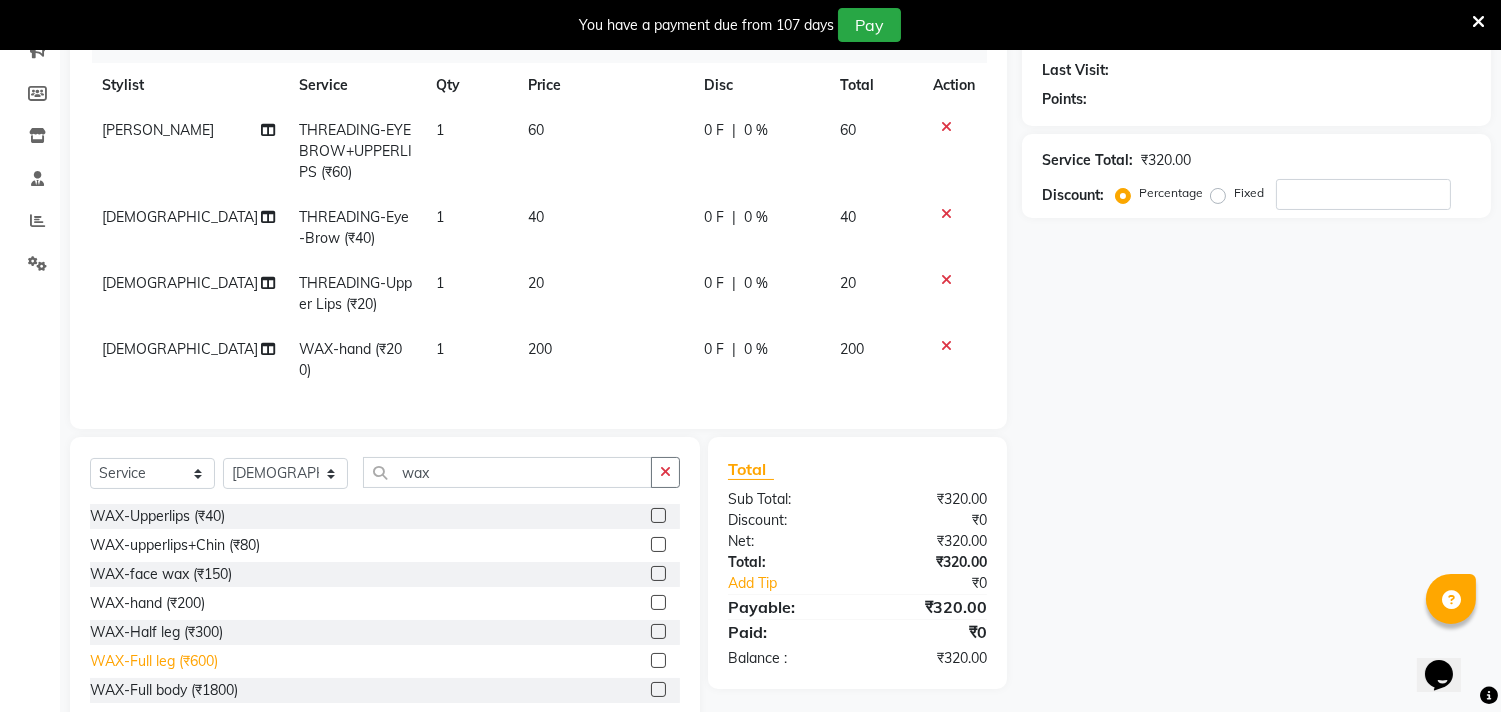 click on "WAX-Full leg  (₹600)" 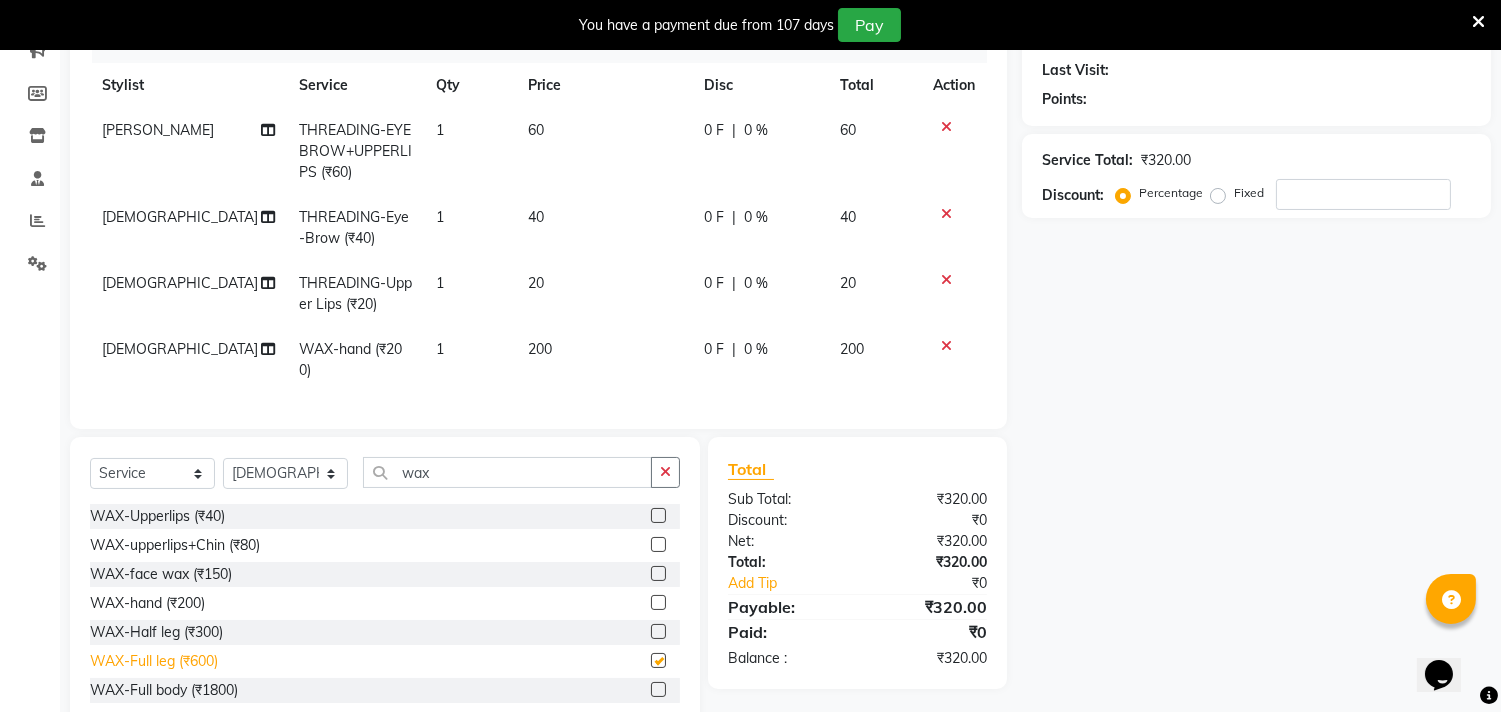 checkbox on "false" 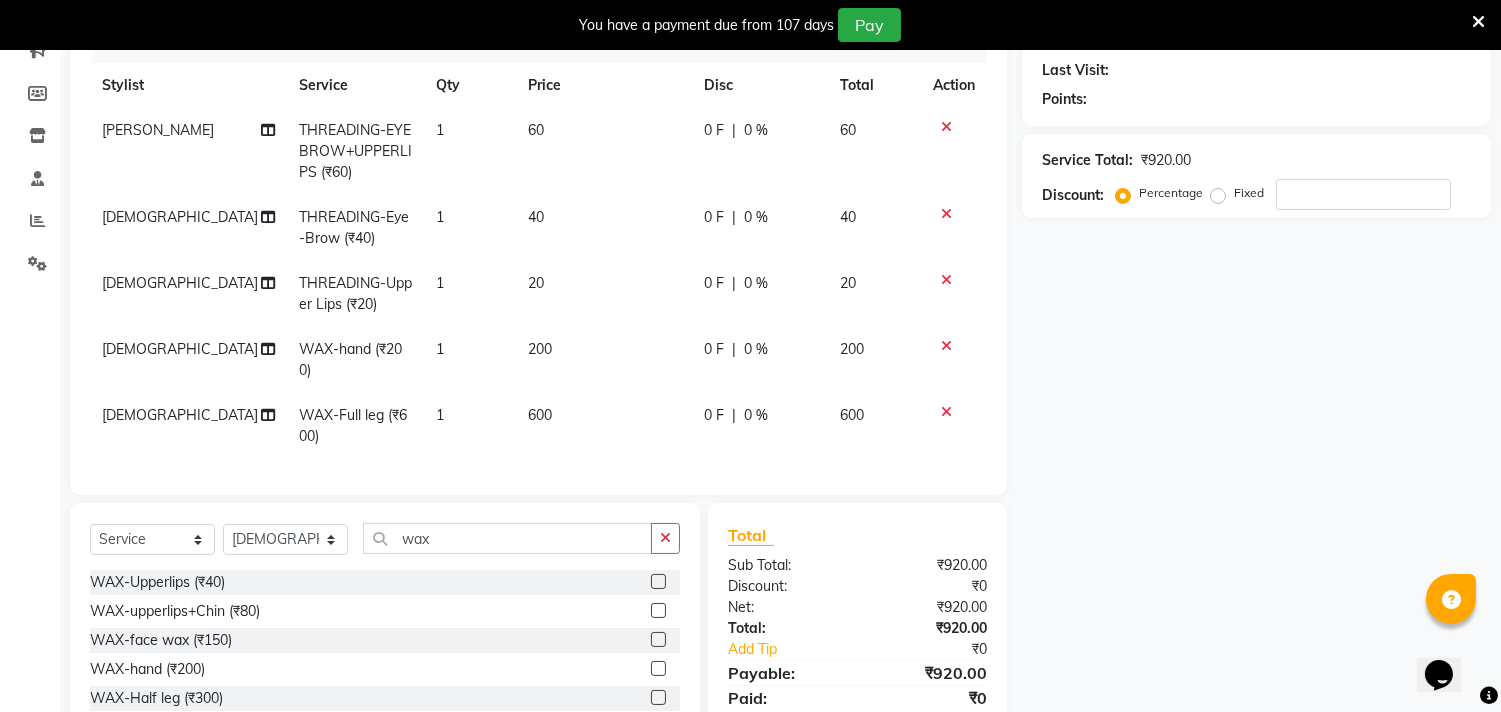 scroll, scrollTop: 383, scrollLeft: 0, axis: vertical 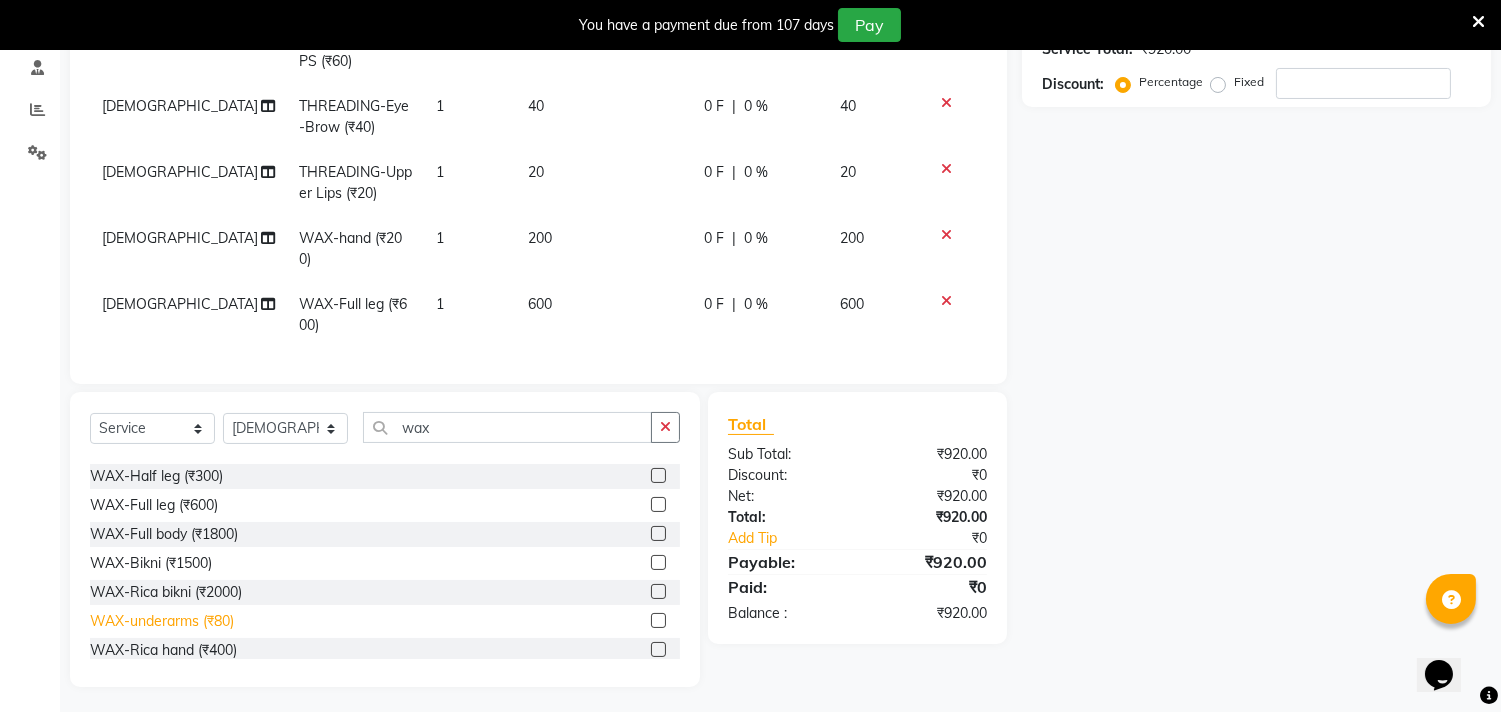 click on "WAX-underarms  (₹80)" 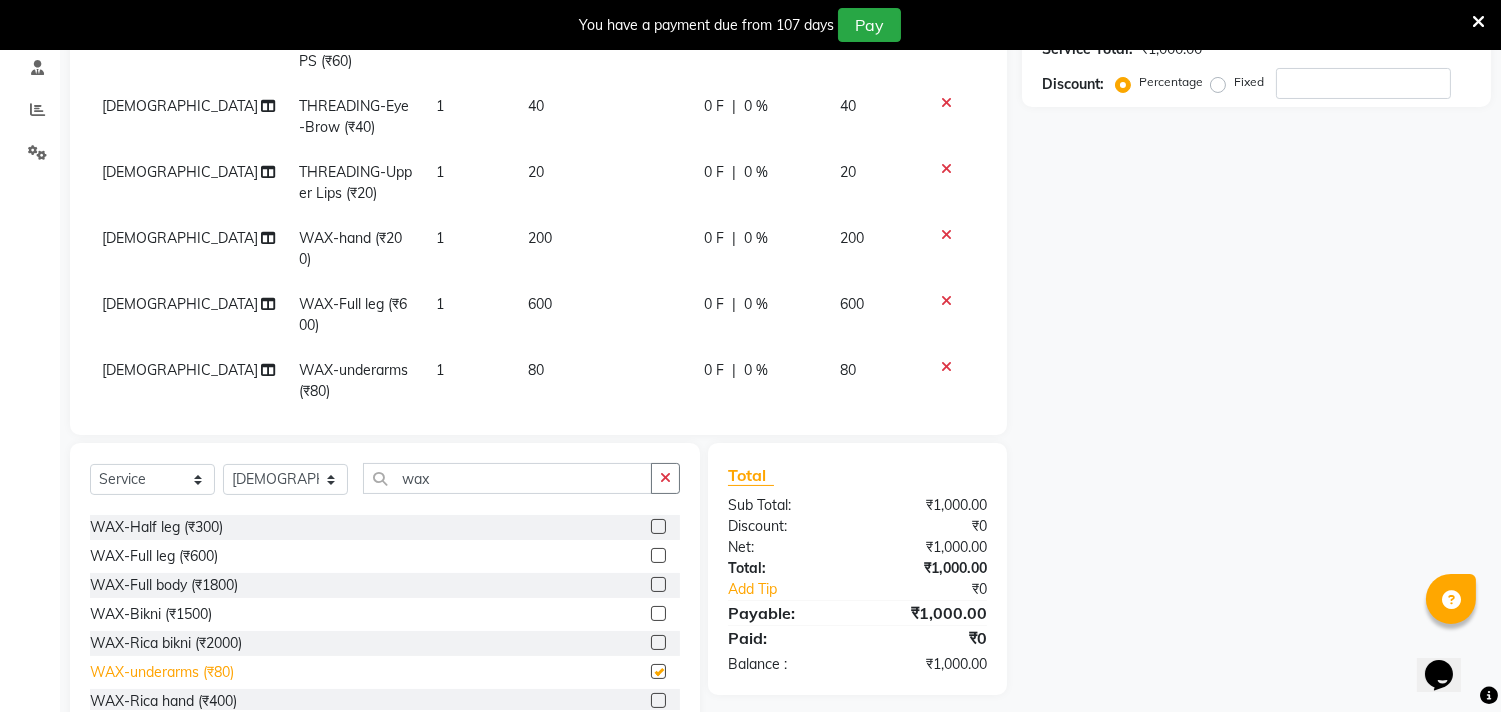 checkbox on "false" 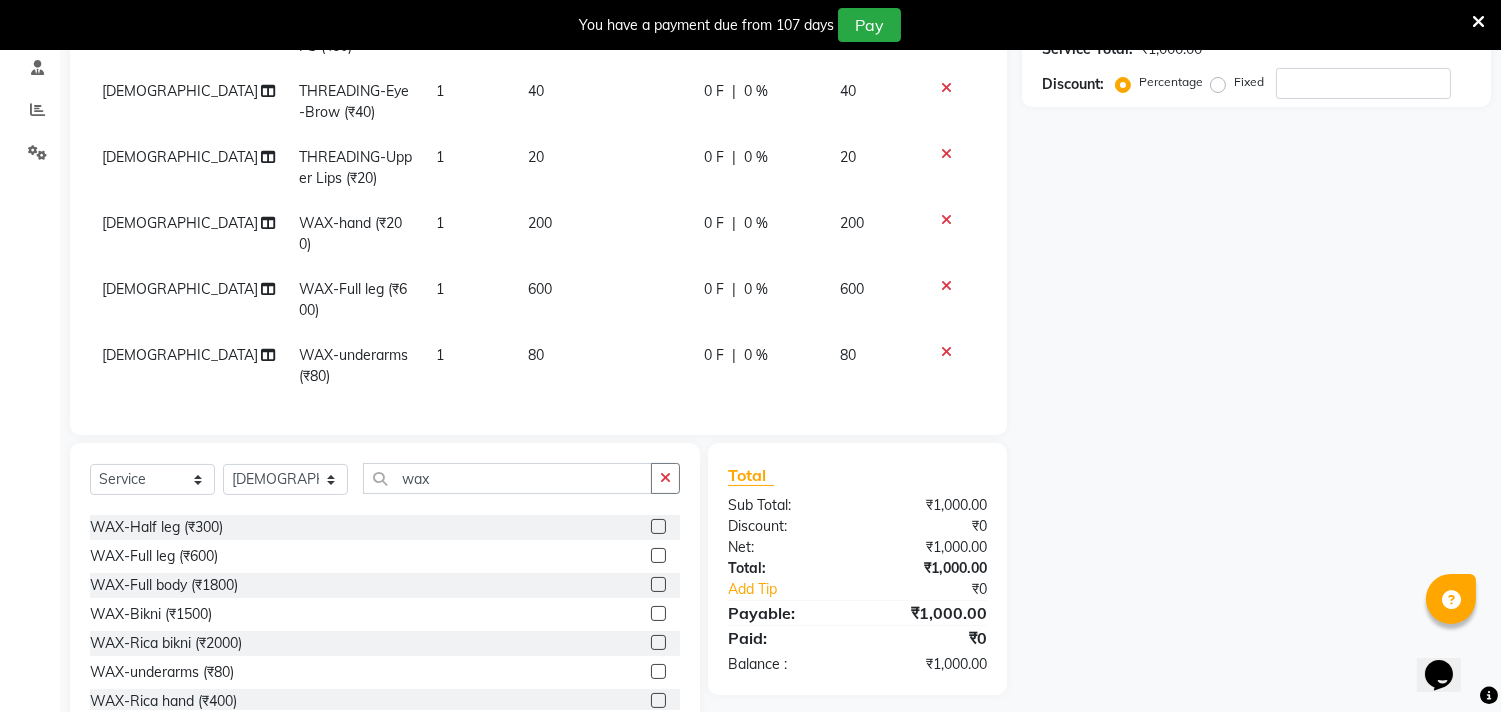 scroll, scrollTop: 31, scrollLeft: 0, axis: vertical 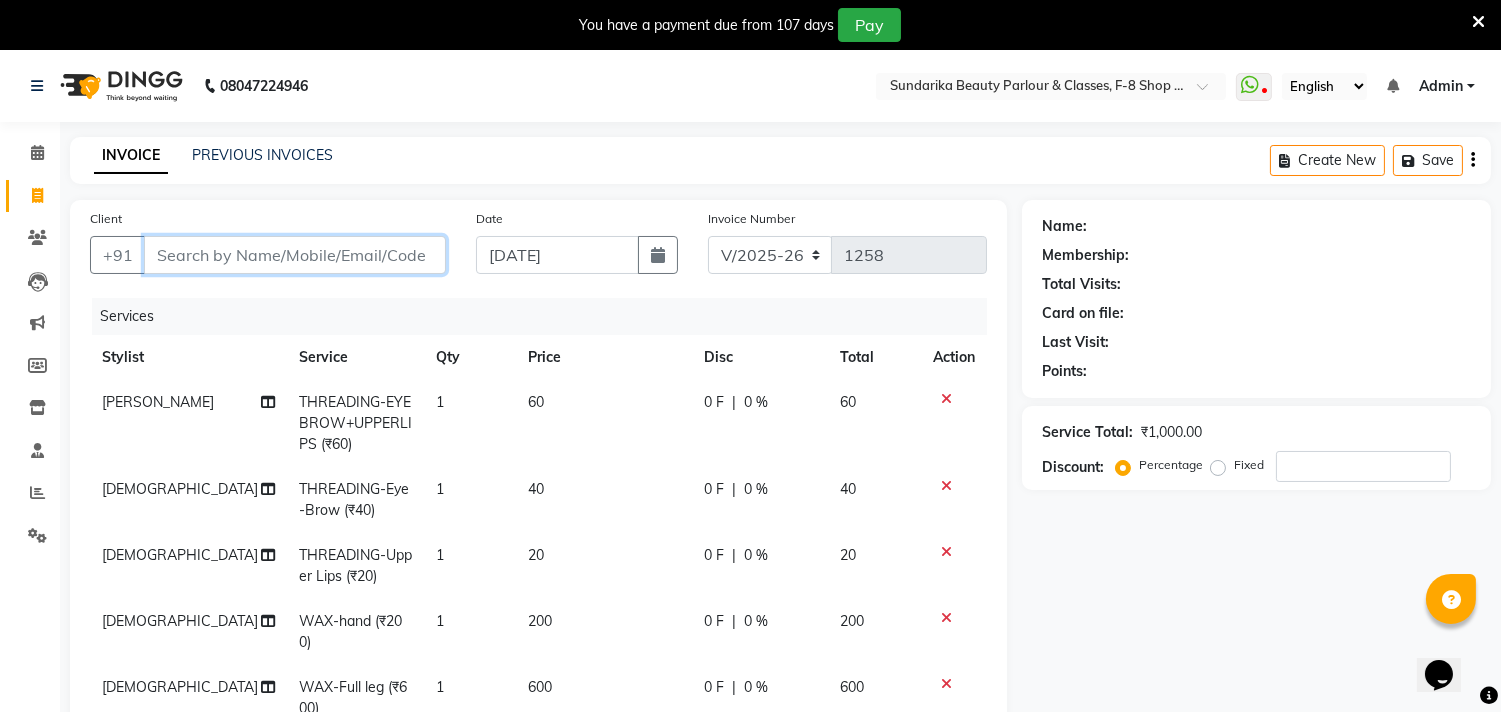 click on "Client" at bounding box center [295, 255] 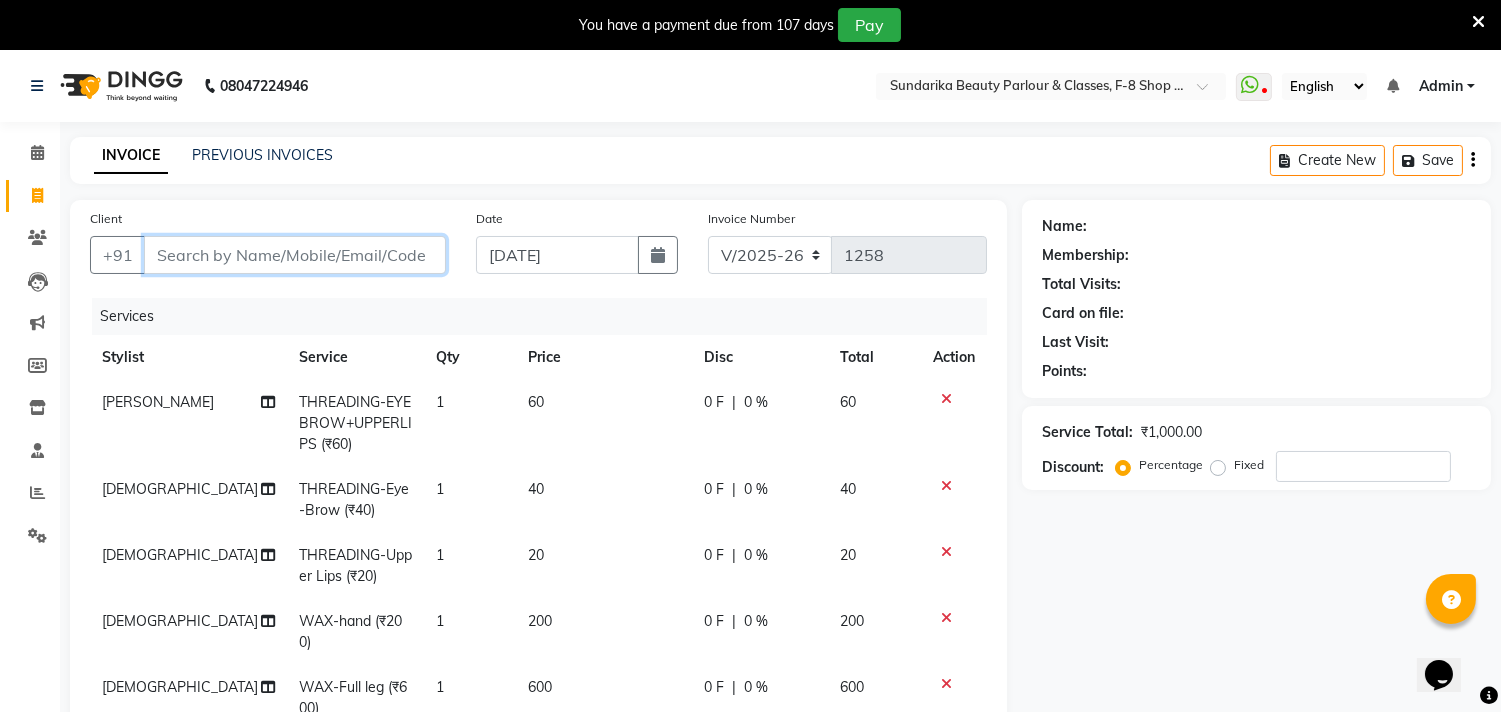 type on "8" 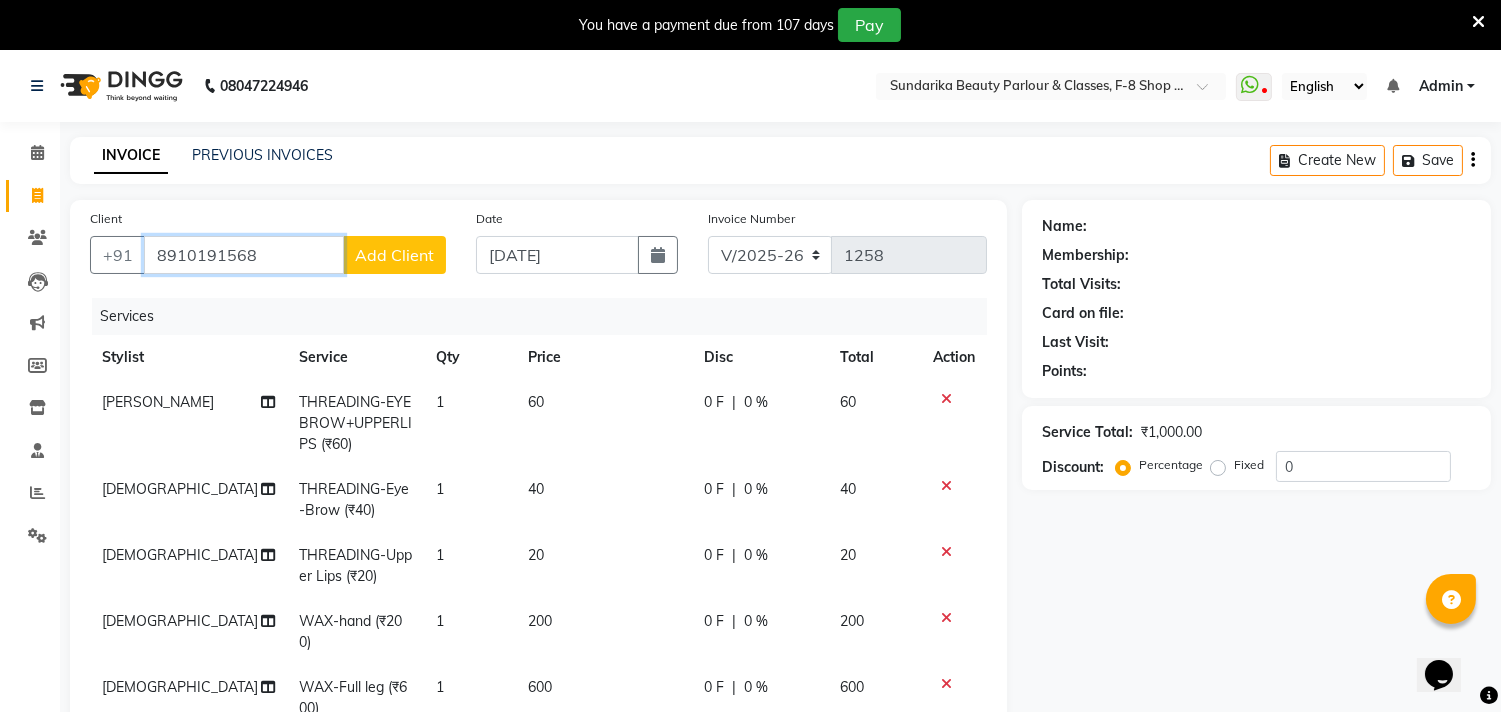 type on "8910191568" 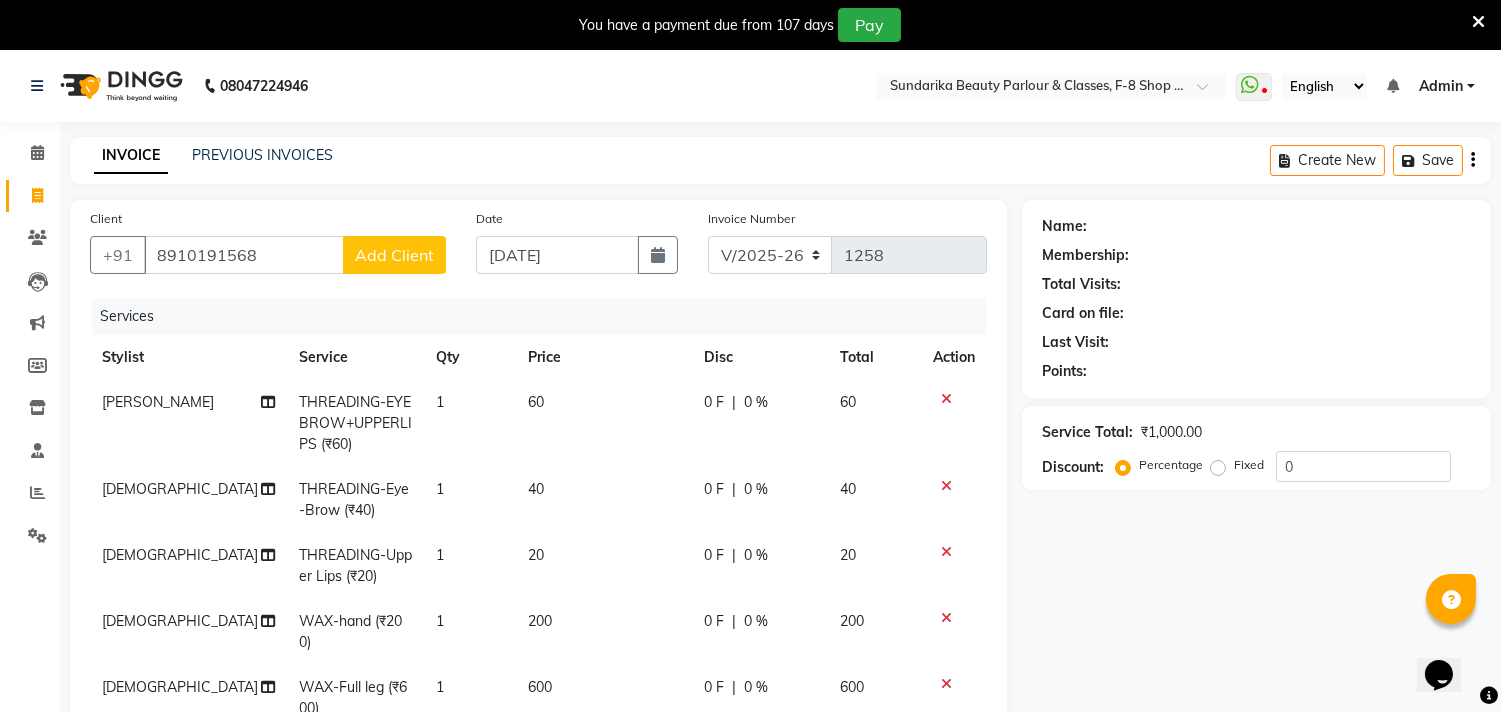 click on "Add Client" 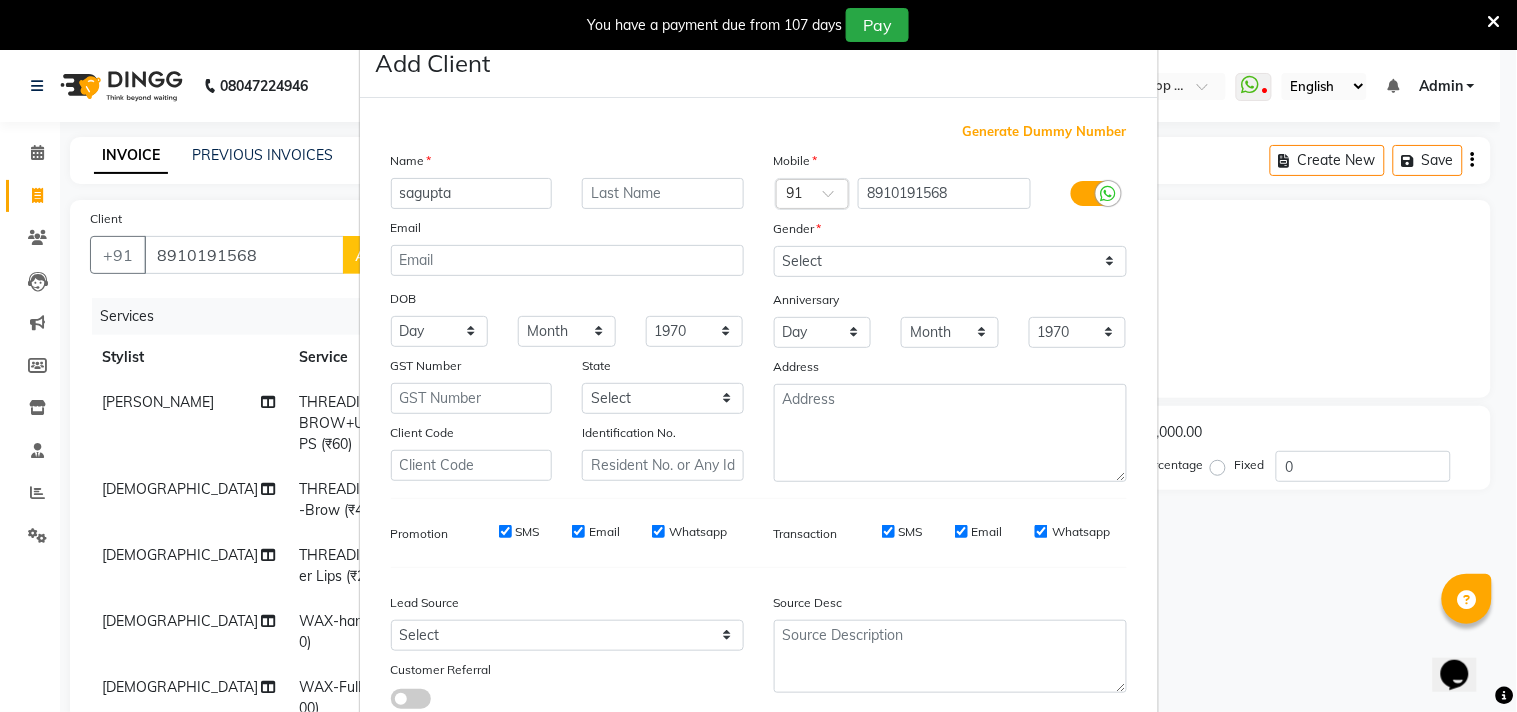 type on "sagupta" 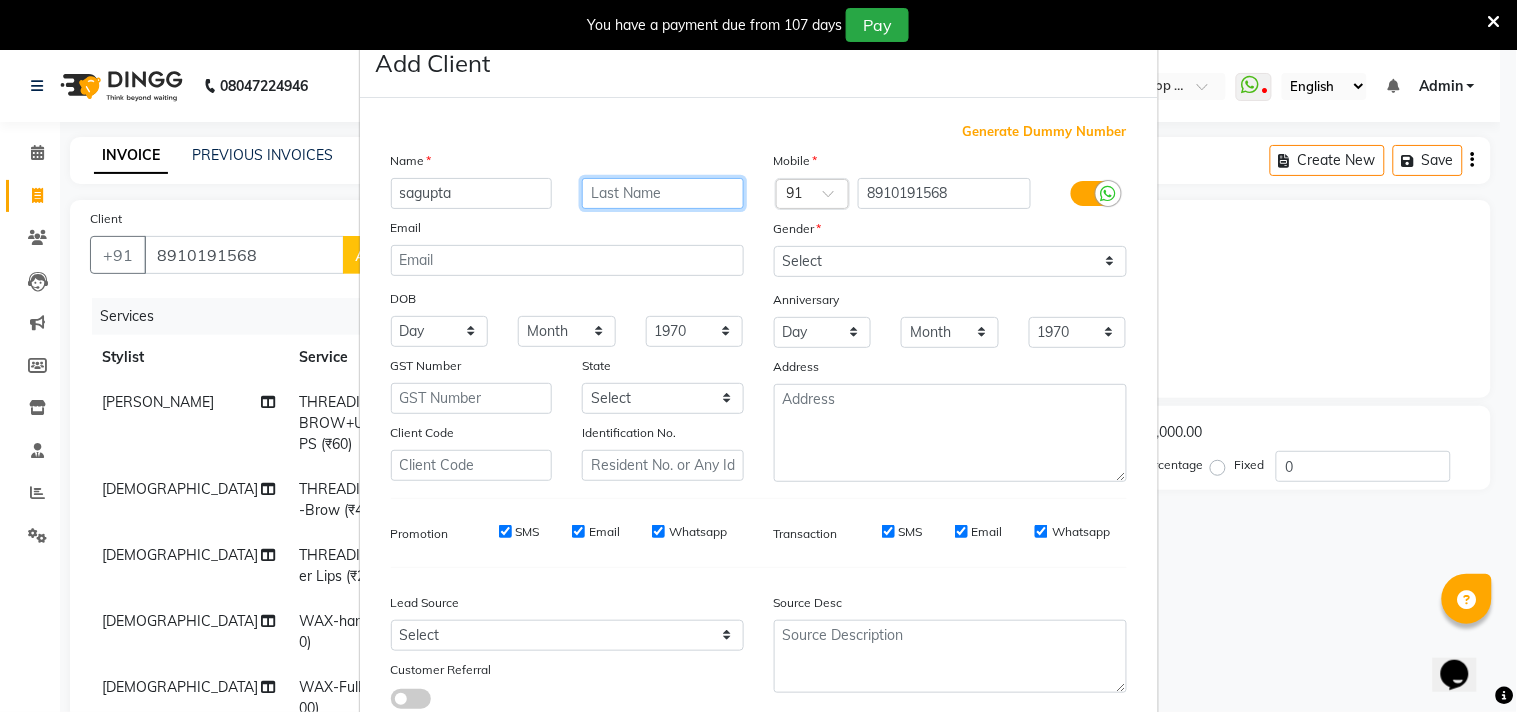 click at bounding box center [663, 193] 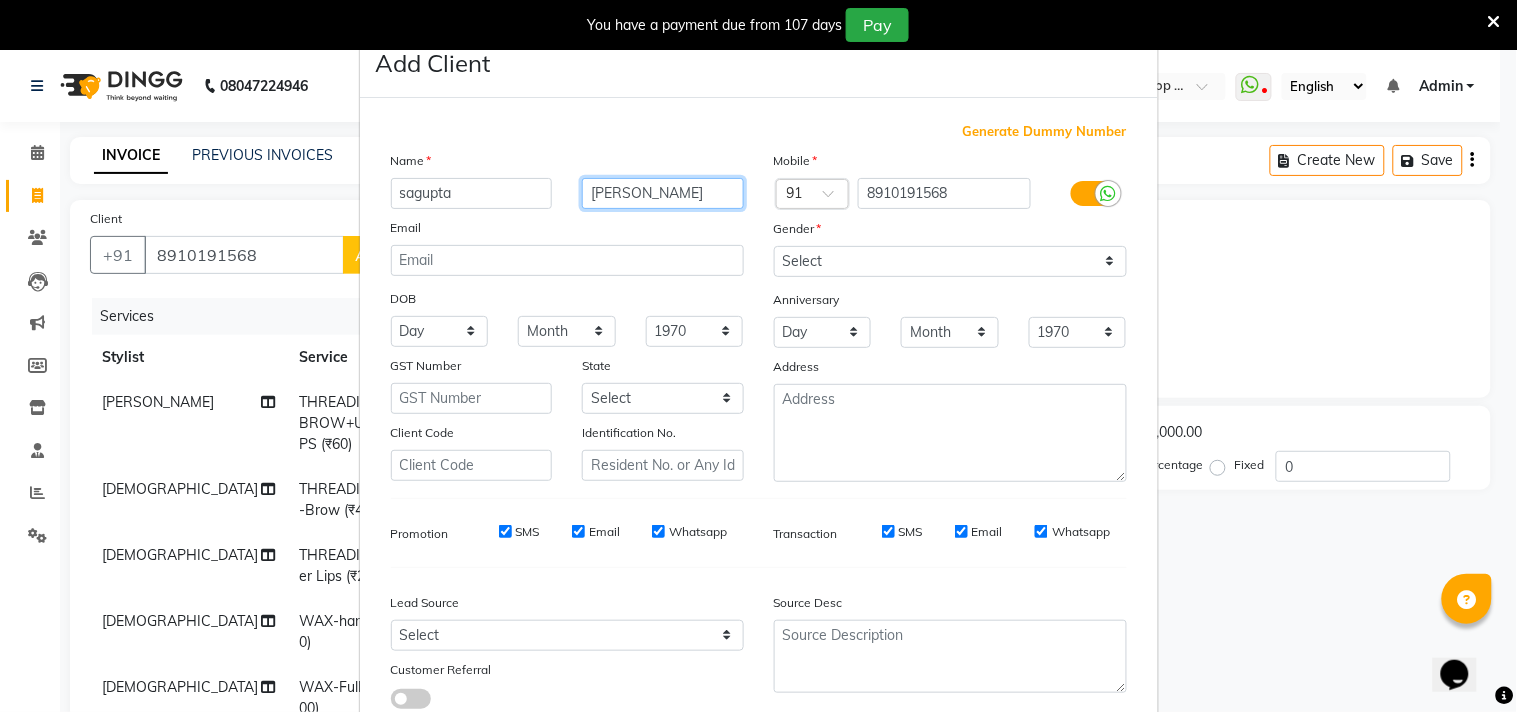 type on "[PERSON_NAME]" 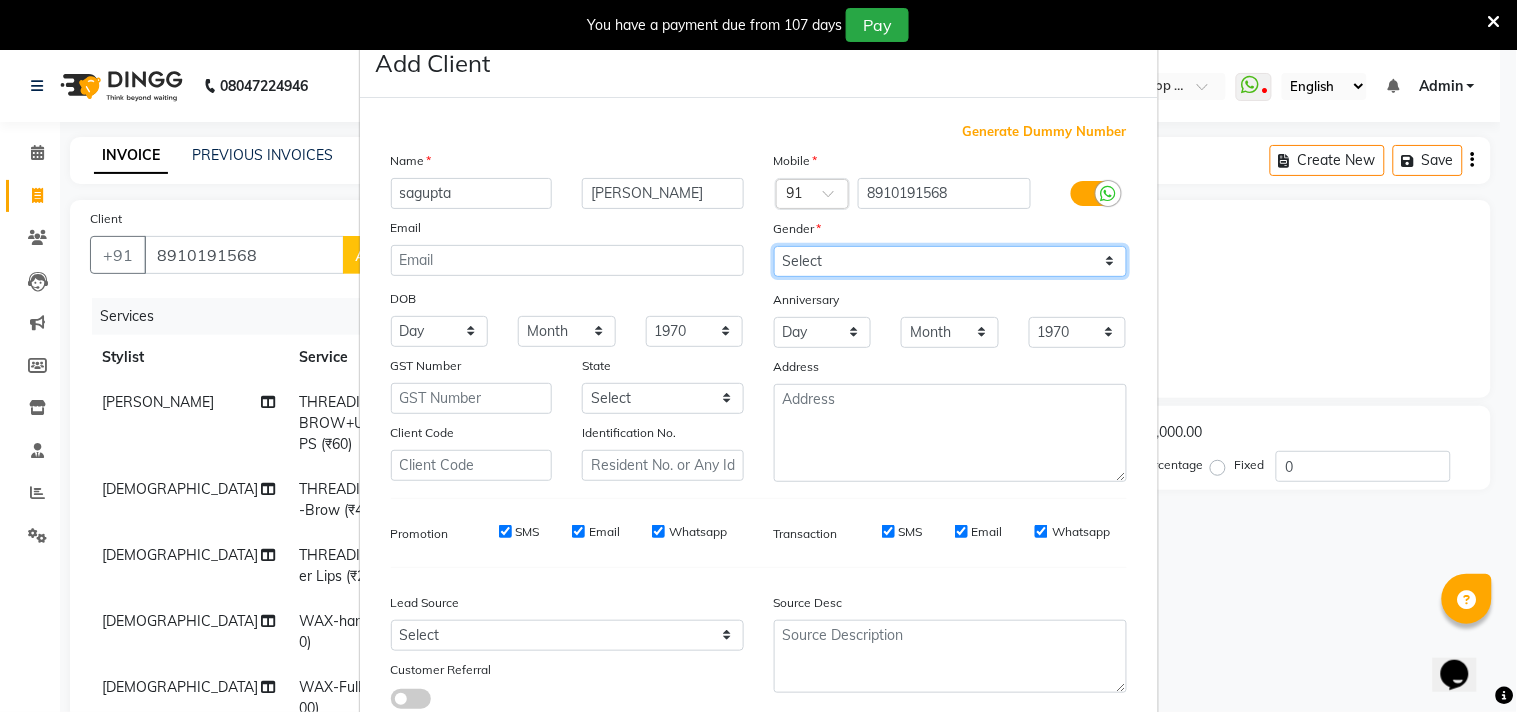 click on "Select [DEMOGRAPHIC_DATA] [DEMOGRAPHIC_DATA] Other Prefer Not To Say" at bounding box center (950, 261) 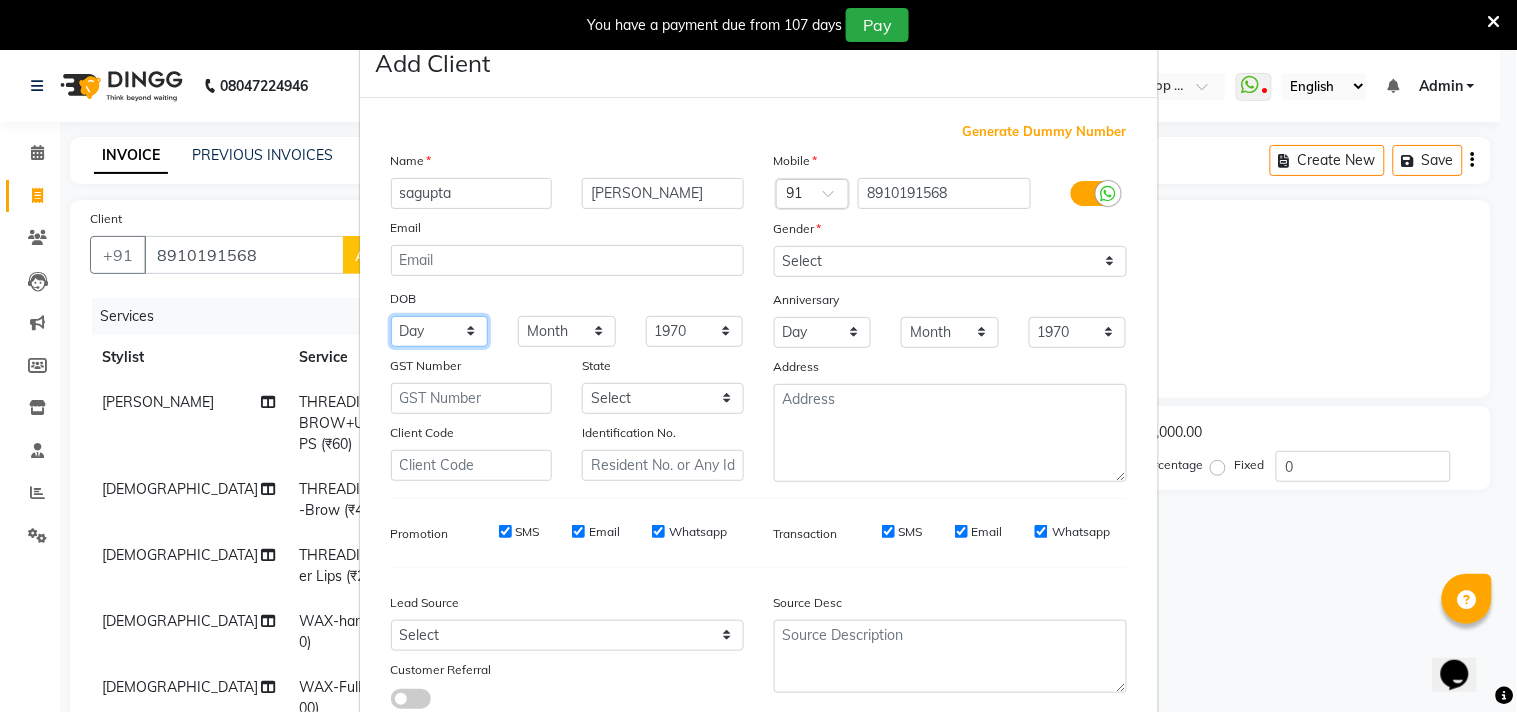 click on "Day 01 02 03 04 05 06 07 08 09 10 11 12 13 14 15 16 17 18 19 20 21 22 23 24 25 26 27 28 29 30 31" at bounding box center [440, 331] 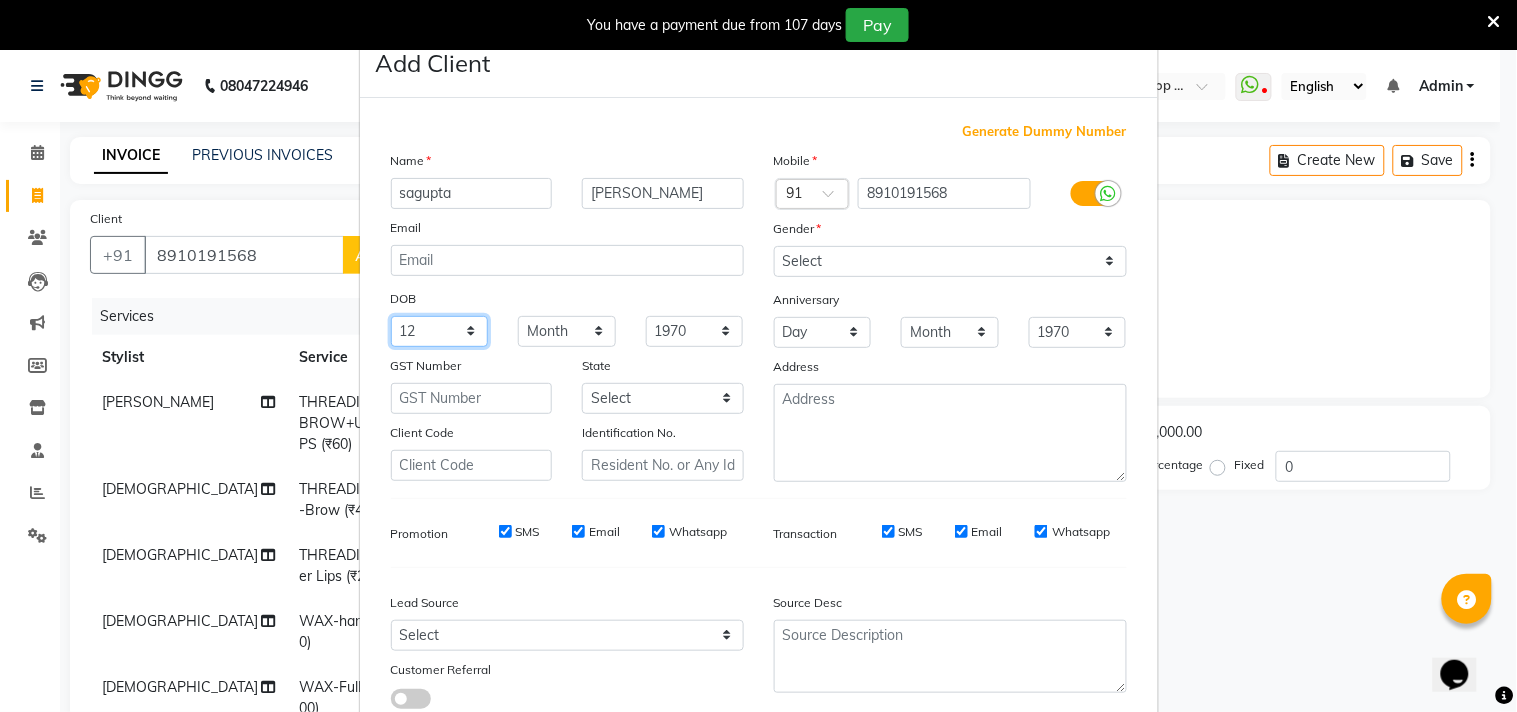 click on "Day 01 02 03 04 05 06 07 08 09 10 11 12 13 14 15 16 17 18 19 20 21 22 23 24 25 26 27 28 29 30 31" at bounding box center [440, 331] 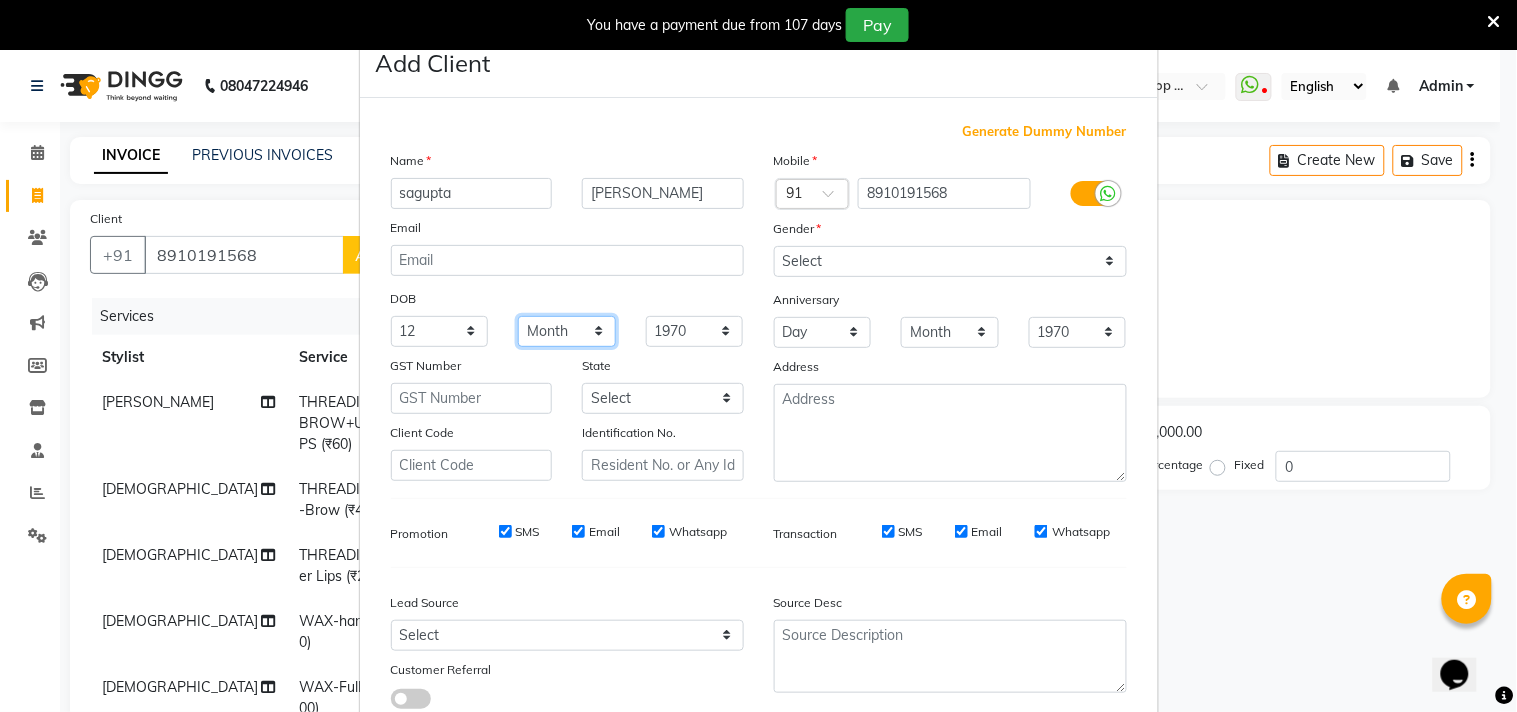 click on "Month January February March April May June July August September October November December" at bounding box center (567, 331) 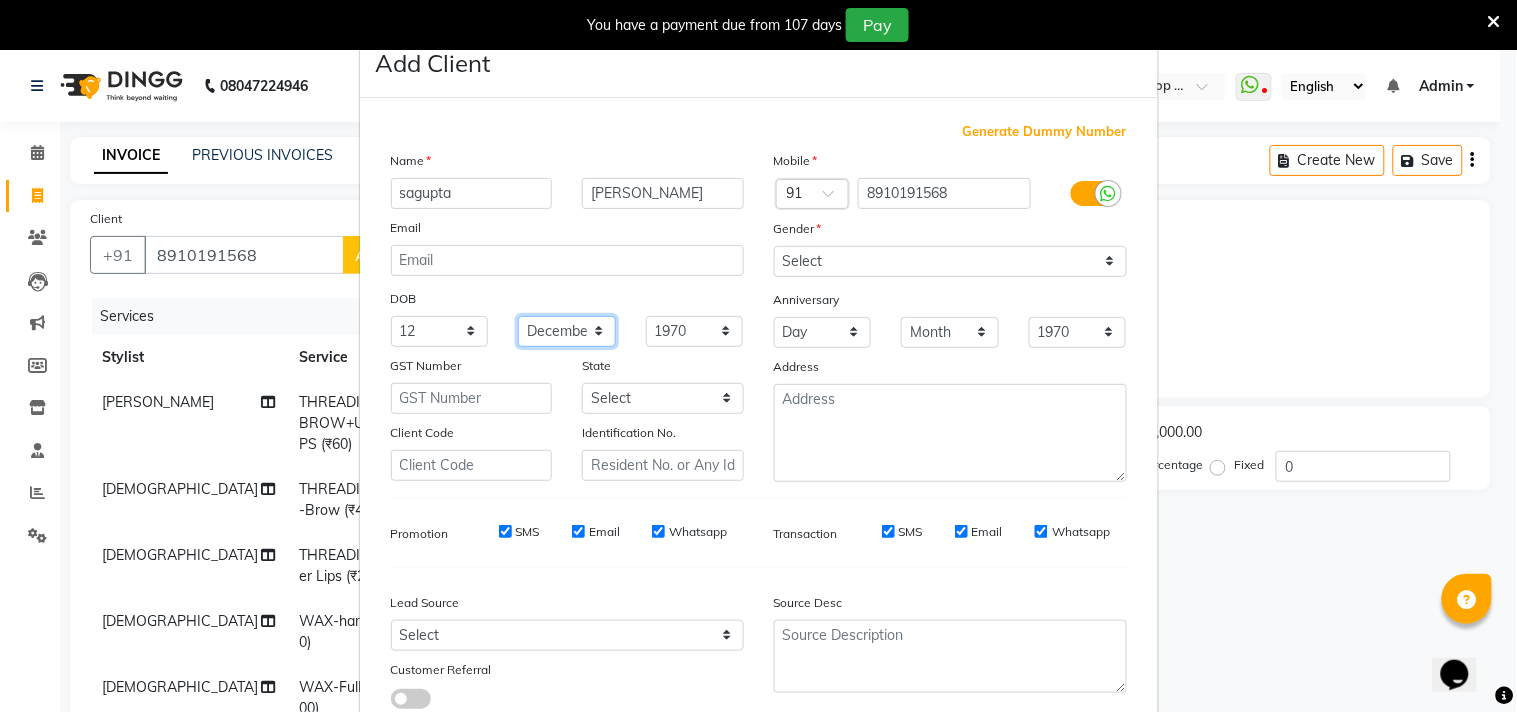 click on "Month January February March April May June July August September October November December" at bounding box center (567, 331) 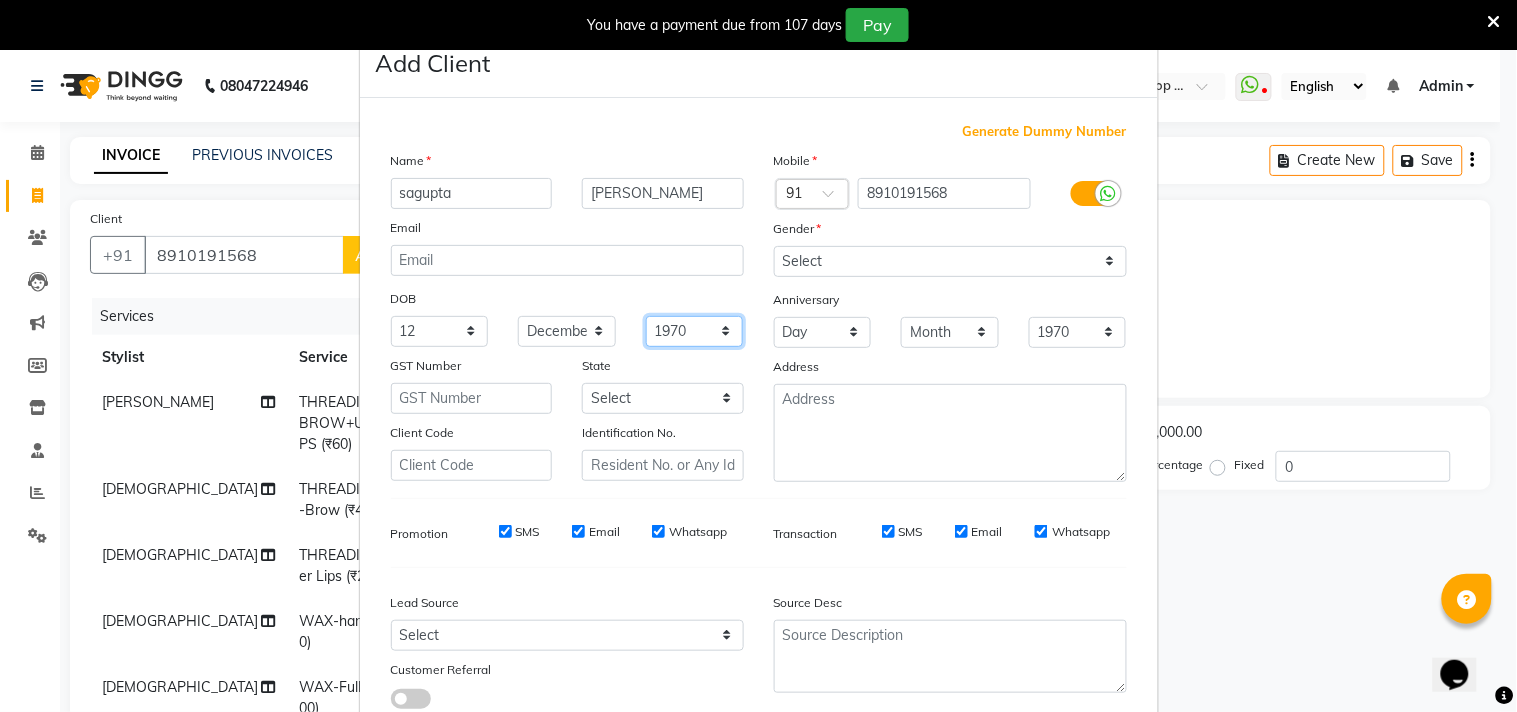 click on "1940 1941 1942 1943 1944 1945 1946 1947 1948 1949 1950 1951 1952 1953 1954 1955 1956 1957 1958 1959 1960 1961 1962 1963 1964 1965 1966 1967 1968 1969 1970 1971 1972 1973 1974 1975 1976 1977 1978 1979 1980 1981 1982 1983 1984 1985 1986 1987 1988 1989 1990 1991 1992 1993 1994 1995 1996 1997 1998 1999 2000 2001 2002 2003 2004 2005 2006 2007 2008 2009 2010 2011 2012 2013 2014 2015 2016 2017 2018 2019 2020 2021 2022 2023 2024" at bounding box center (695, 331) 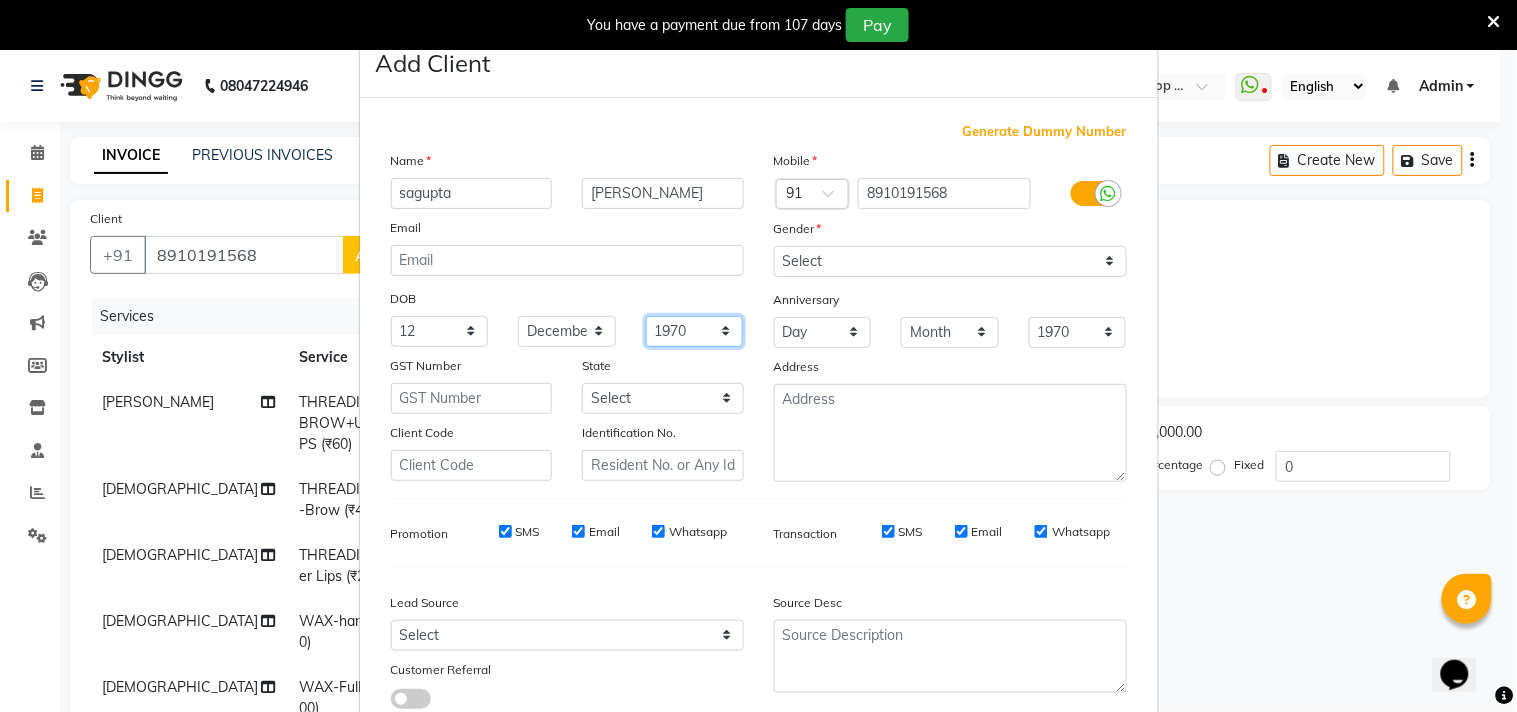 click on "1940 1941 1942 1943 1944 1945 1946 1947 1948 1949 1950 1951 1952 1953 1954 1955 1956 1957 1958 1959 1960 1961 1962 1963 1964 1965 1966 1967 1968 1969 1970 1971 1972 1973 1974 1975 1976 1977 1978 1979 1980 1981 1982 1983 1984 1985 1986 1987 1988 1989 1990 1991 1992 1993 1994 1995 1996 1997 1998 1999 2000 2001 2002 2003 2004 2005 2006 2007 2008 2009 2010 2011 2012 2013 2014 2015 2016 2017 2018 2019 2020 2021 2022 2023 2024" at bounding box center [695, 331] 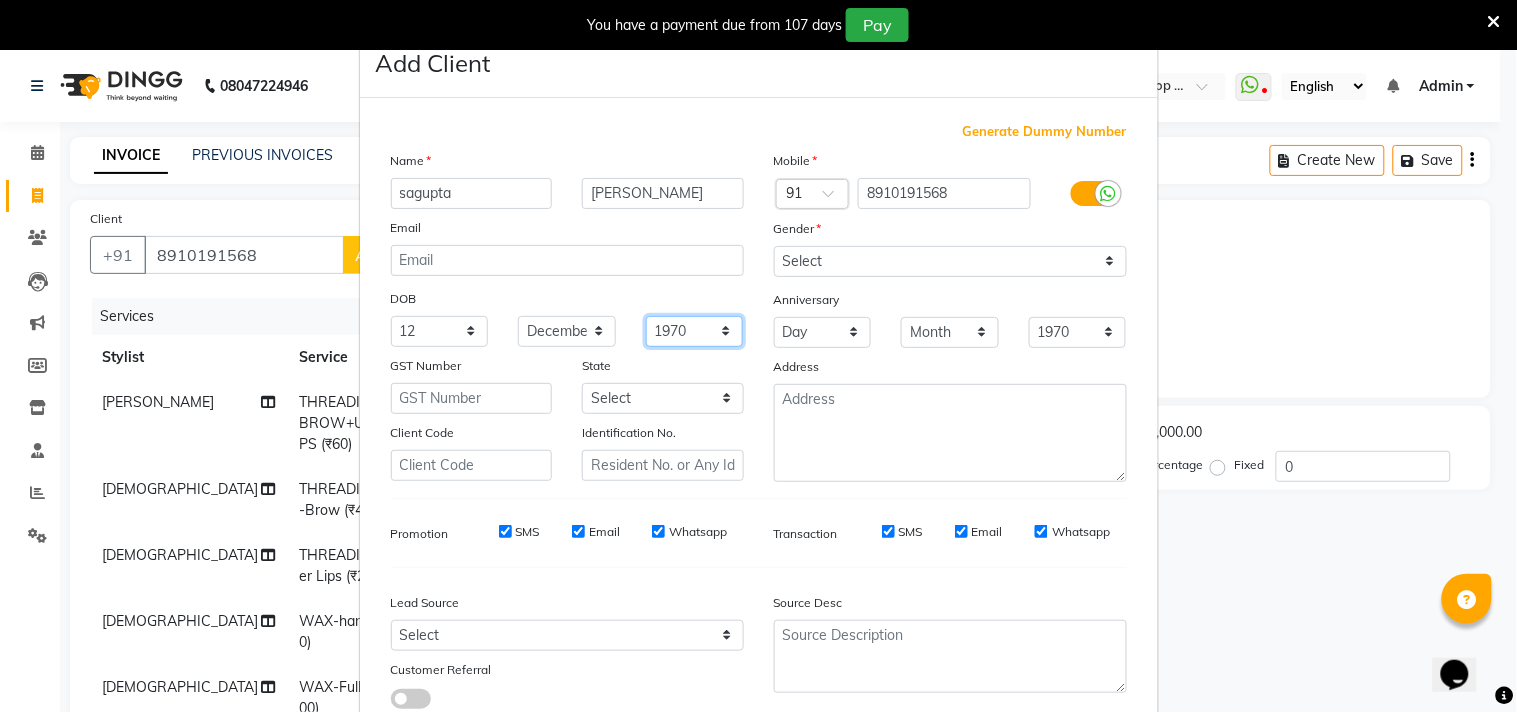 select on "1996" 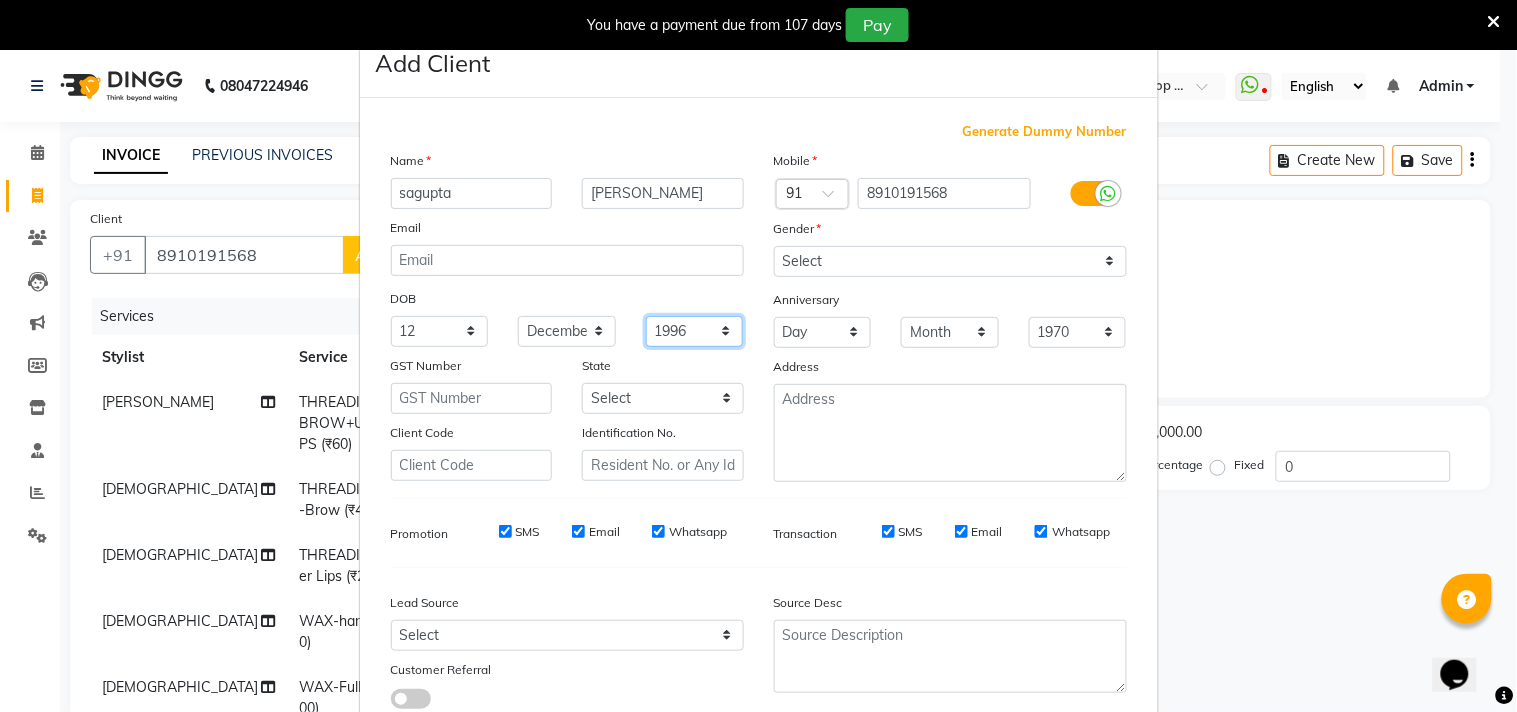 click on "1940 1941 1942 1943 1944 1945 1946 1947 1948 1949 1950 1951 1952 1953 1954 1955 1956 1957 1958 1959 1960 1961 1962 1963 1964 1965 1966 1967 1968 1969 1970 1971 1972 1973 1974 1975 1976 1977 1978 1979 1980 1981 1982 1983 1984 1985 1986 1987 1988 1989 1990 1991 1992 1993 1994 1995 1996 1997 1998 1999 2000 2001 2002 2003 2004 2005 2006 2007 2008 2009 2010 2011 2012 2013 2014 2015 2016 2017 2018 2019 2020 2021 2022 2023 2024" at bounding box center (695, 331) 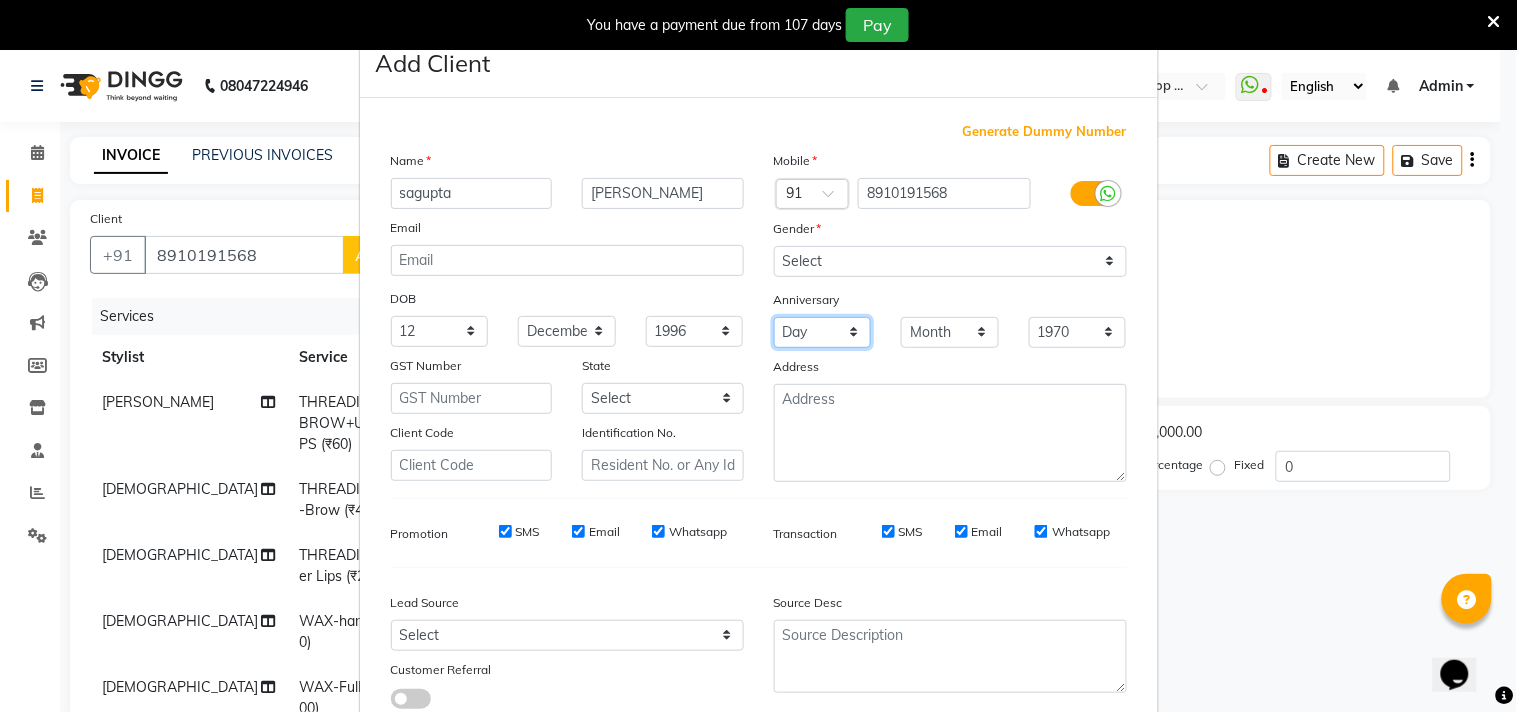 click on "Day 01 02 03 04 05 06 07 08 09 10 11 12 13 14 15 16 17 18 19 20 21 22 23 24 25 26 27 28 29 30 31" at bounding box center (823, 332) 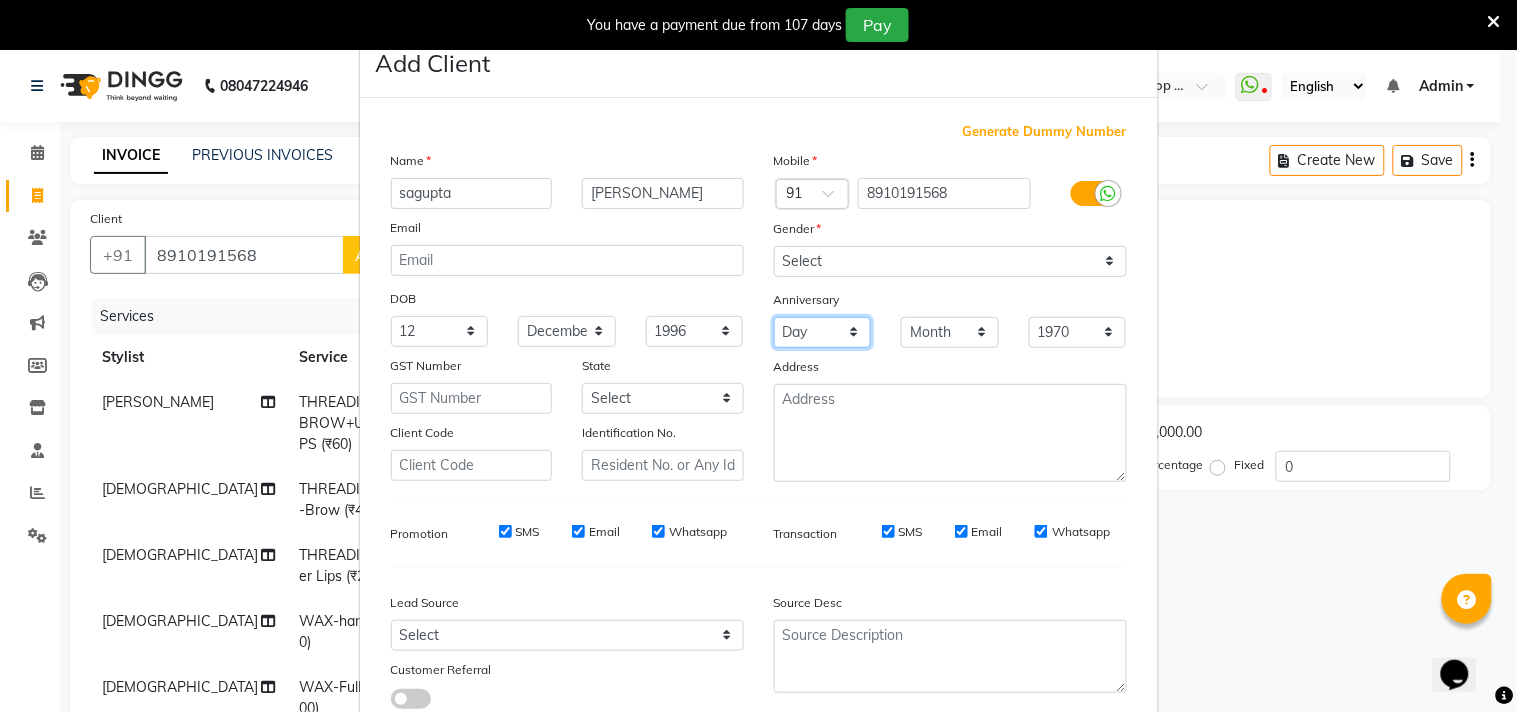 select on "31" 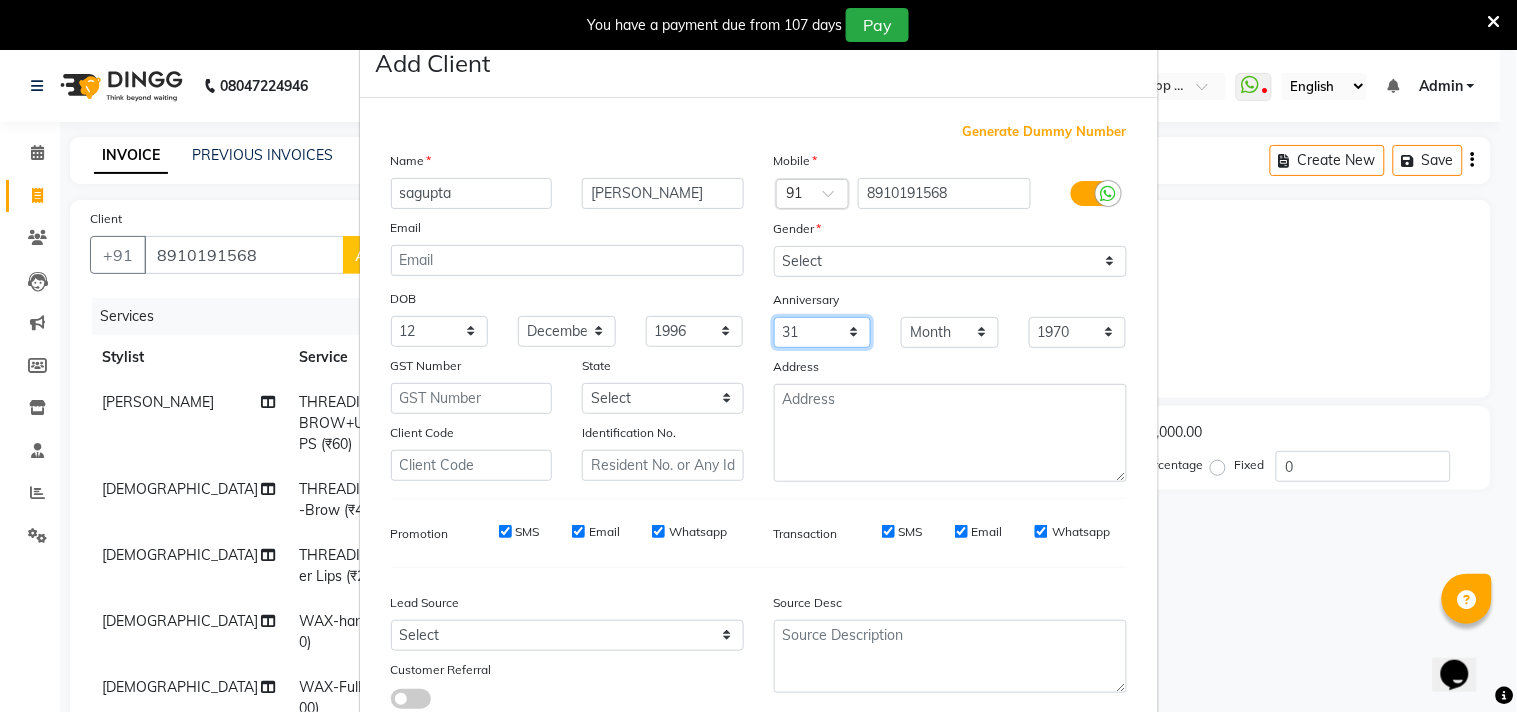 click on "Day 01 02 03 04 05 06 07 08 09 10 11 12 13 14 15 16 17 18 19 20 21 22 23 24 25 26 27 28 29 30 31" at bounding box center (823, 332) 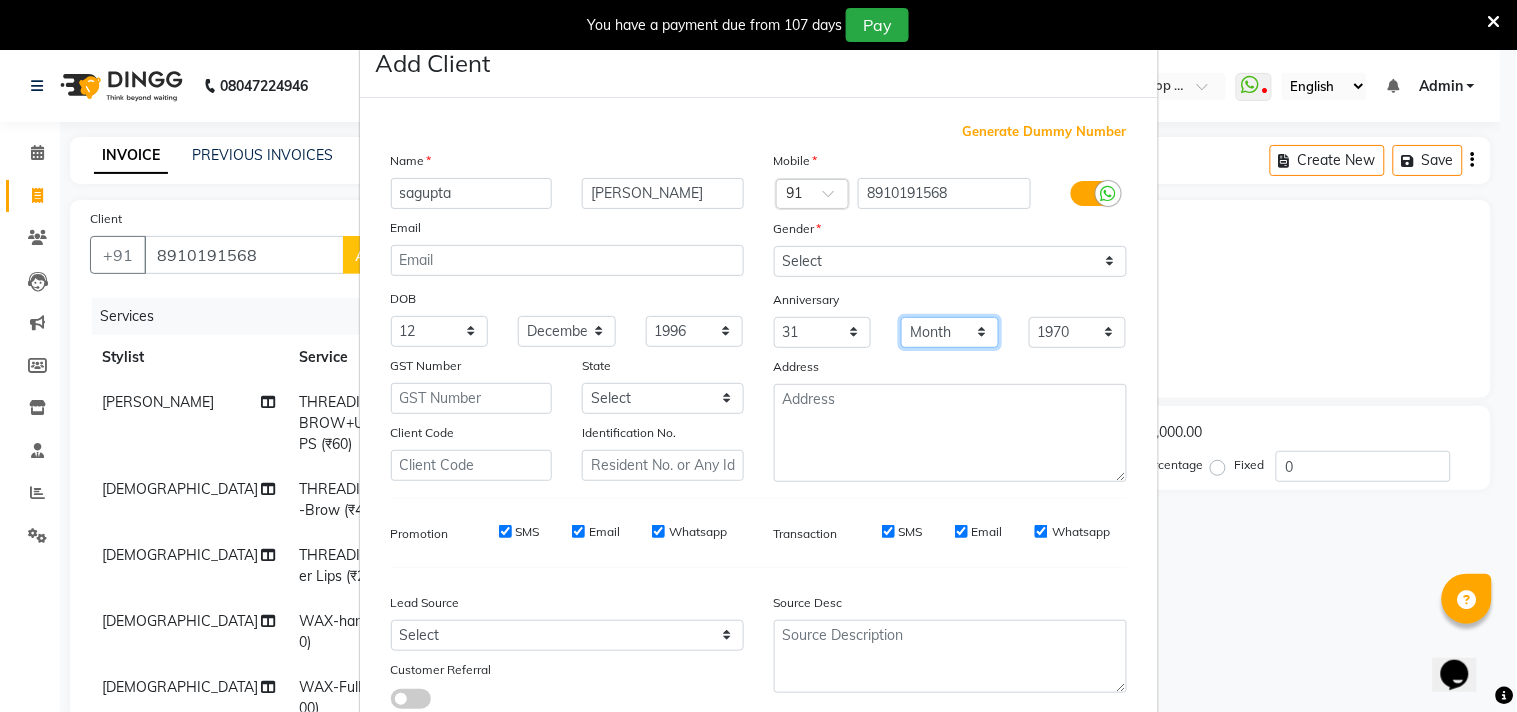 click on "Month January February March April May June July August September October November December" at bounding box center [950, 332] 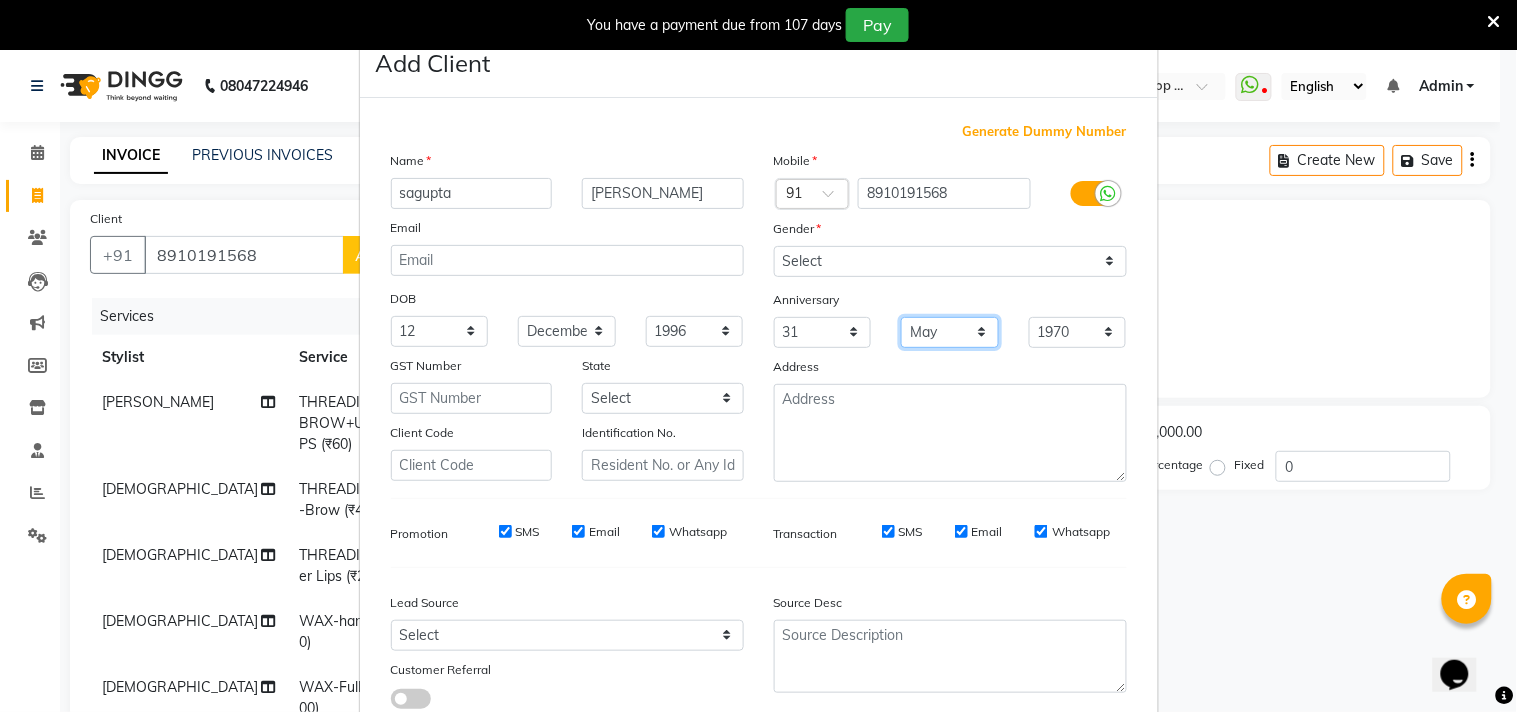 click on "Month January February March April May June July August September October November December" at bounding box center (950, 332) 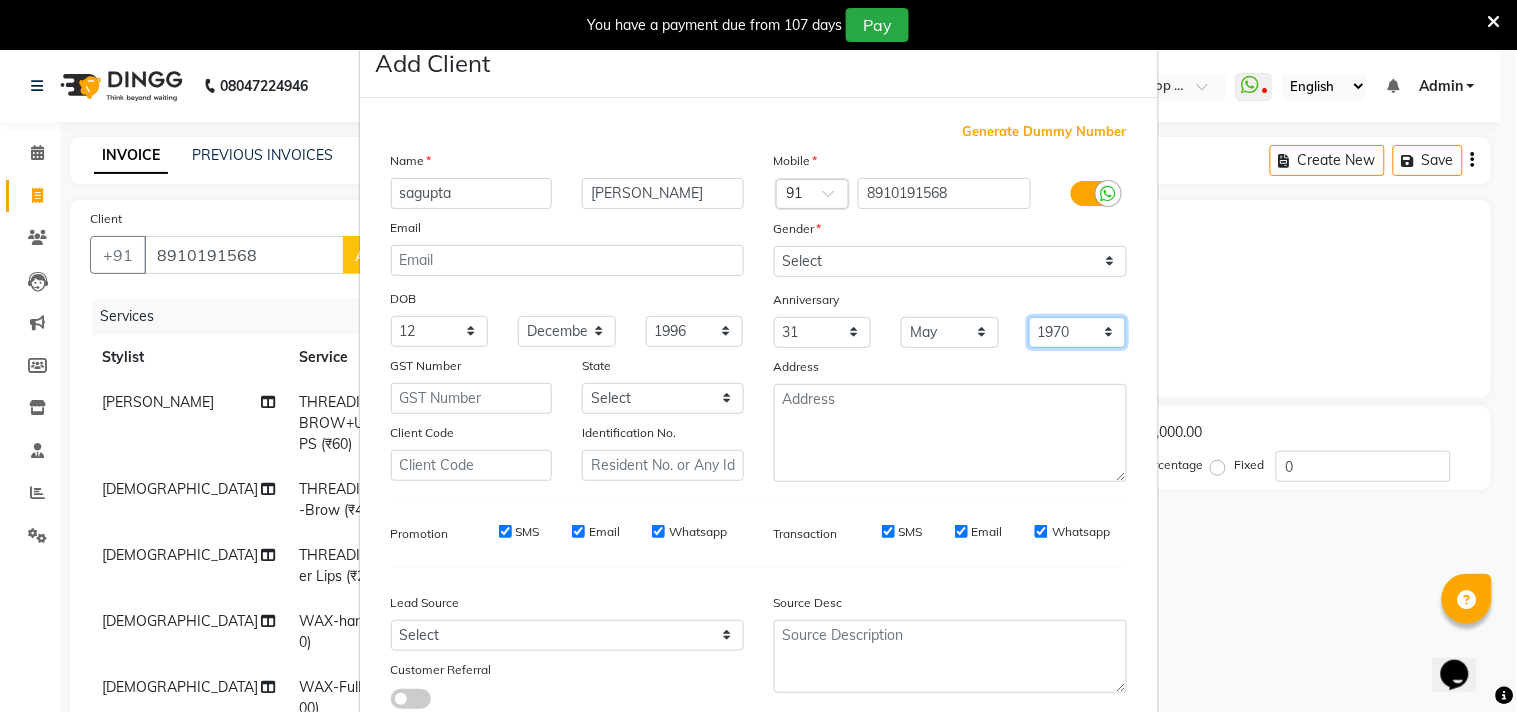 click on "1970 1971 1972 1973 1974 1975 1976 1977 1978 1979 1980 1981 1982 1983 1984 1985 1986 1987 1988 1989 1990 1991 1992 1993 1994 1995 1996 1997 1998 1999 2000 2001 2002 2003 2004 2005 2006 2007 2008 2009 2010 2011 2012 2013 2014 2015 2016 2017 2018 2019 2020 2021 2022 2023 2024 2025" at bounding box center [1078, 332] 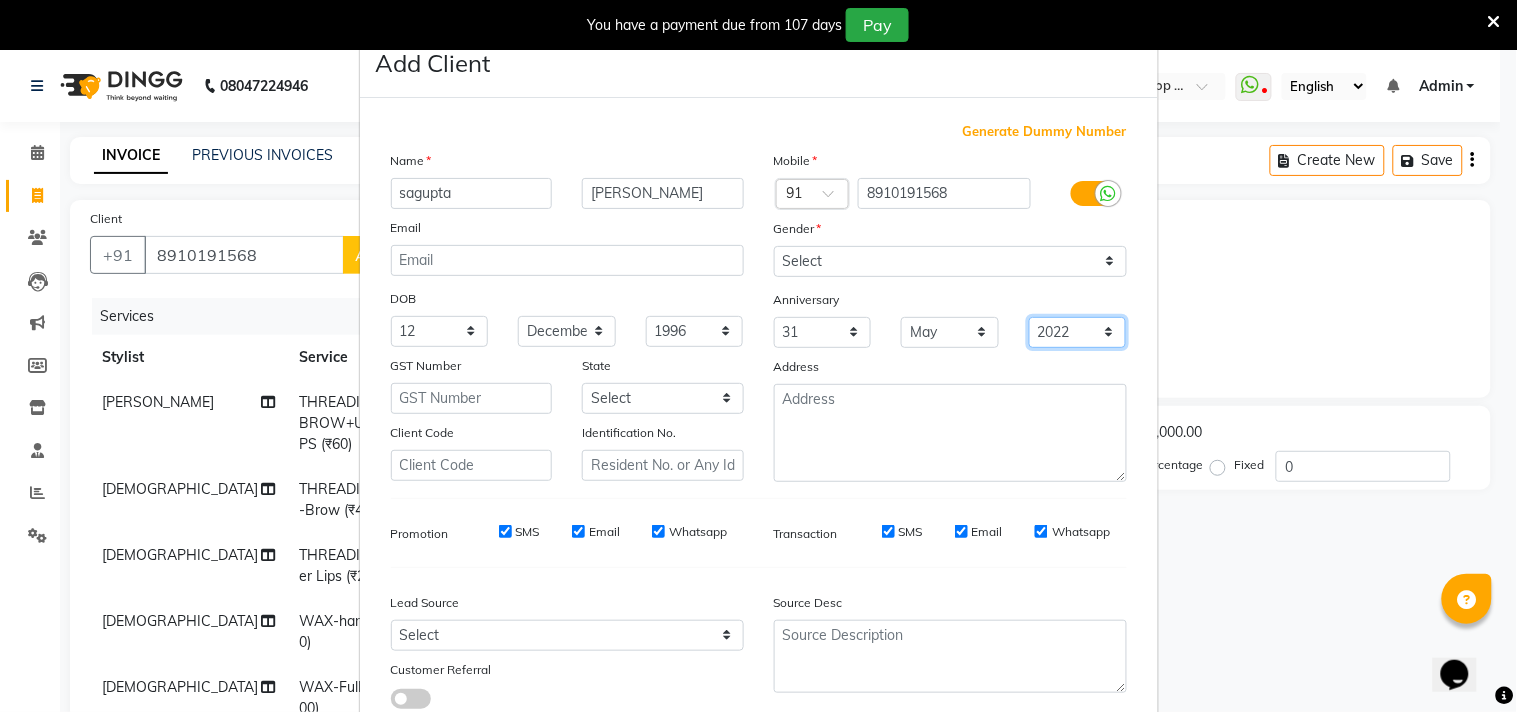 click on "1970 1971 1972 1973 1974 1975 1976 1977 1978 1979 1980 1981 1982 1983 1984 1985 1986 1987 1988 1989 1990 1991 1992 1993 1994 1995 1996 1997 1998 1999 2000 2001 2002 2003 2004 2005 2006 2007 2008 2009 2010 2011 2012 2013 2014 2015 2016 2017 2018 2019 2020 2021 2022 2023 2024 2025" at bounding box center [1078, 332] 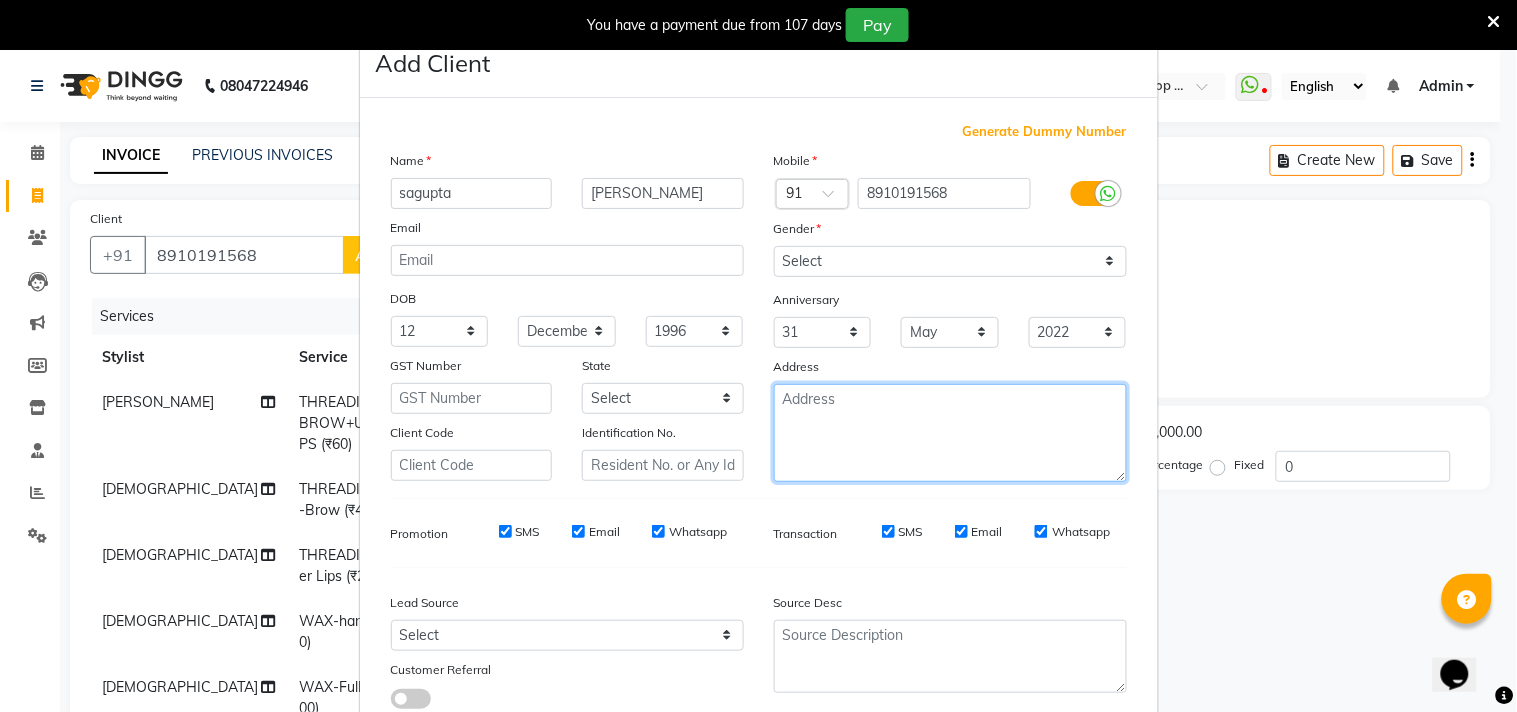 click at bounding box center [950, 433] 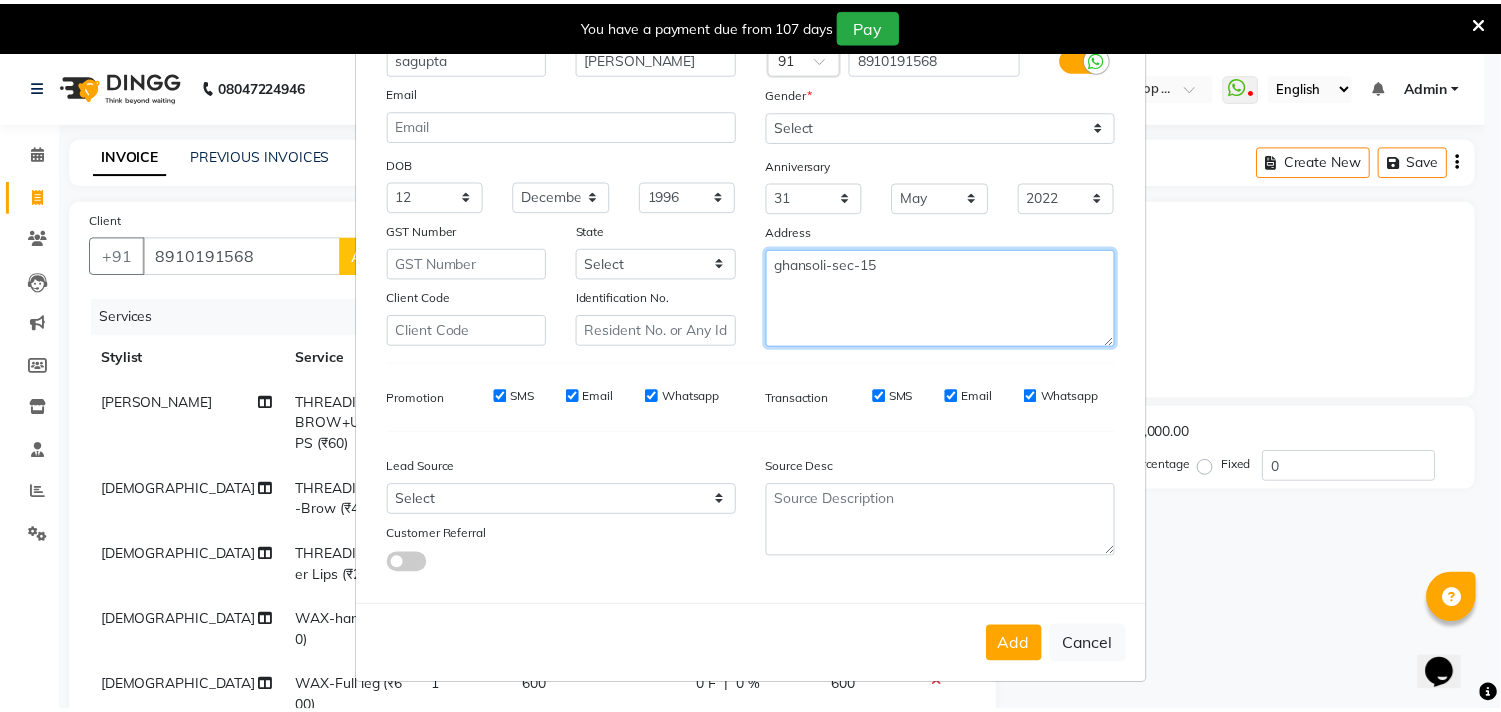 scroll, scrollTop: 138, scrollLeft: 0, axis: vertical 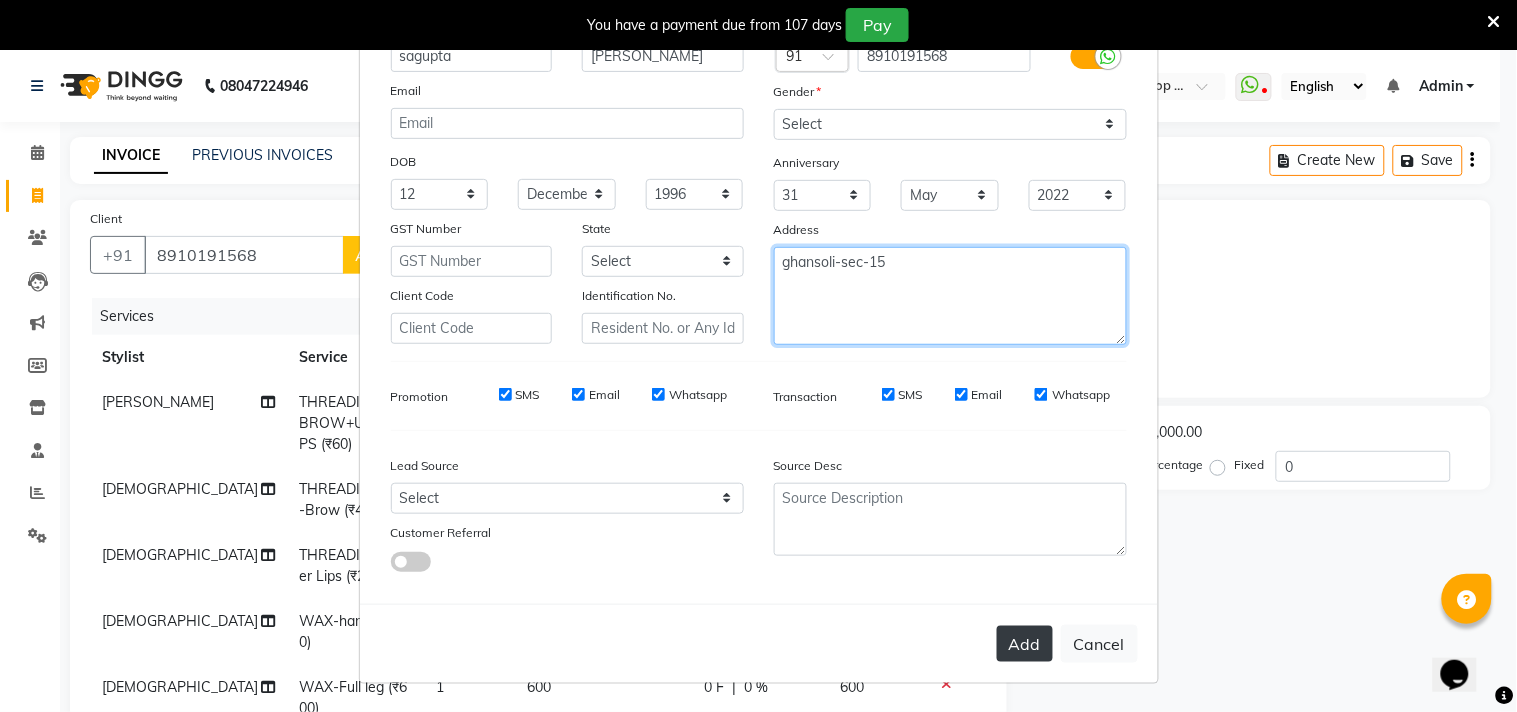 type on "ghansoli-sec-15" 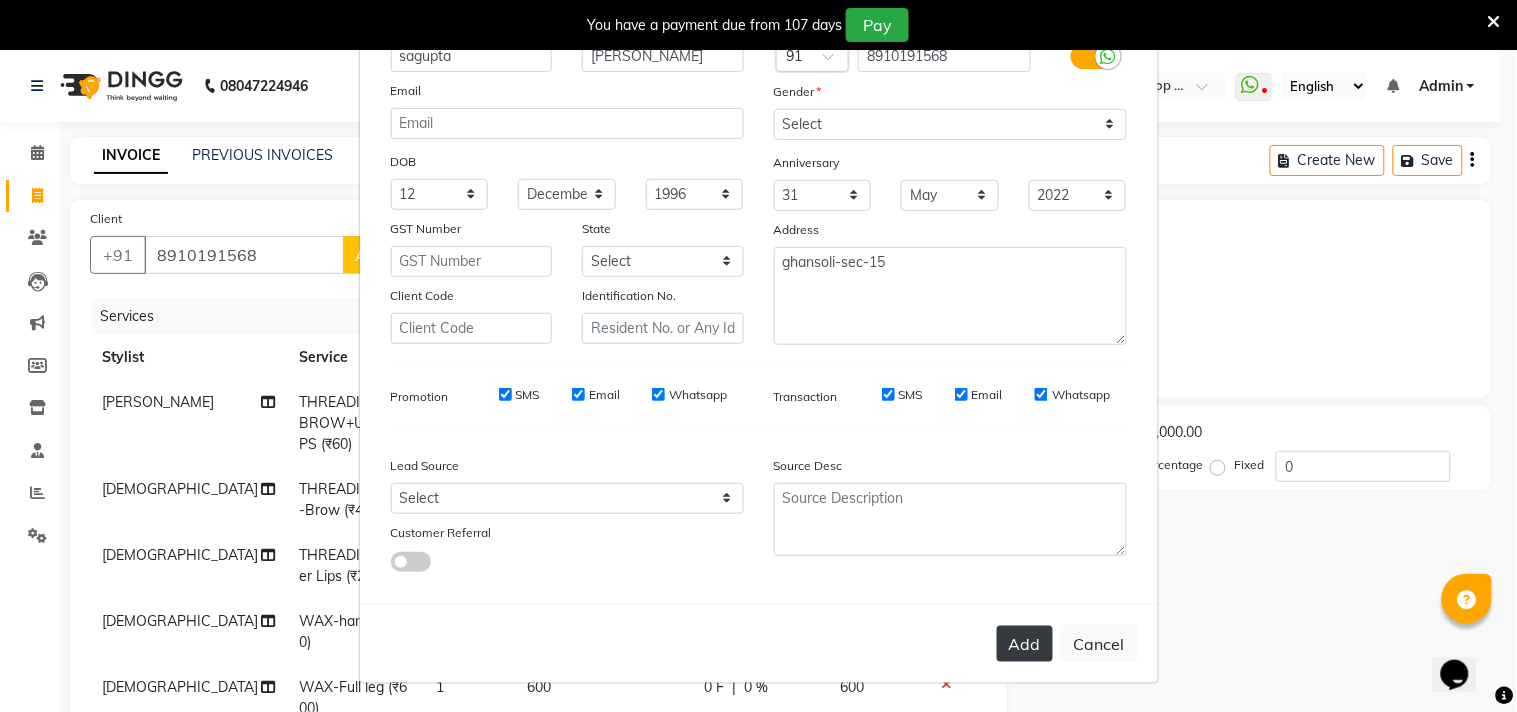 click on "Add" at bounding box center [1025, 644] 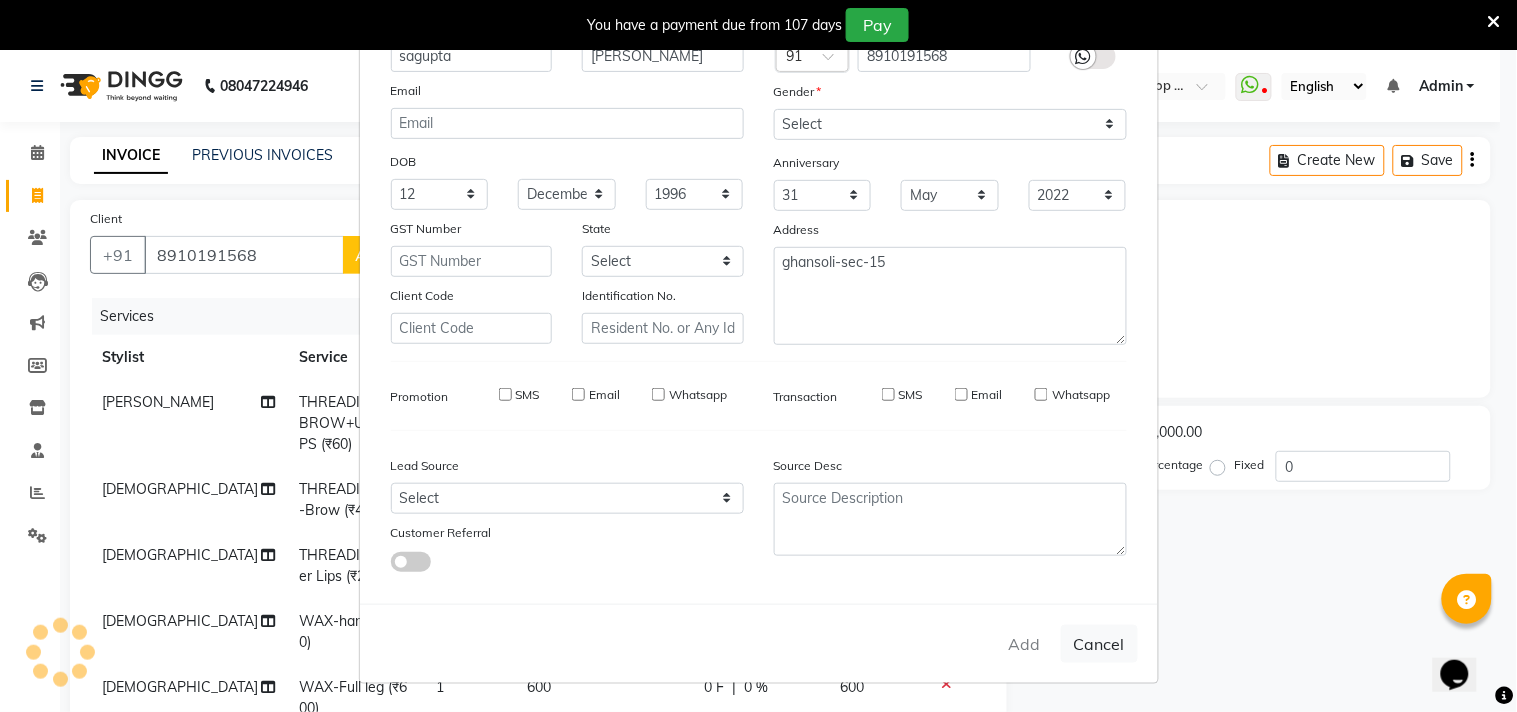 type 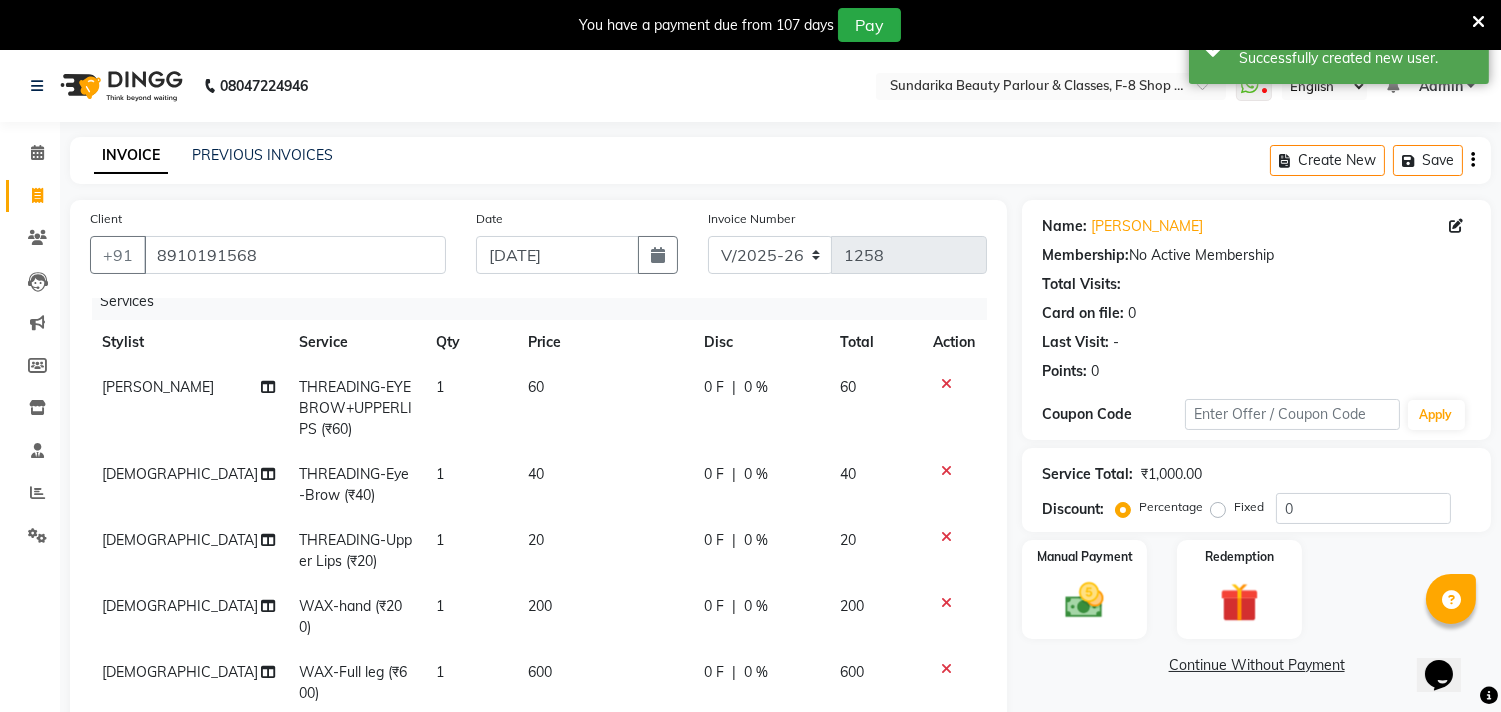 scroll, scrollTop: 31, scrollLeft: 0, axis: vertical 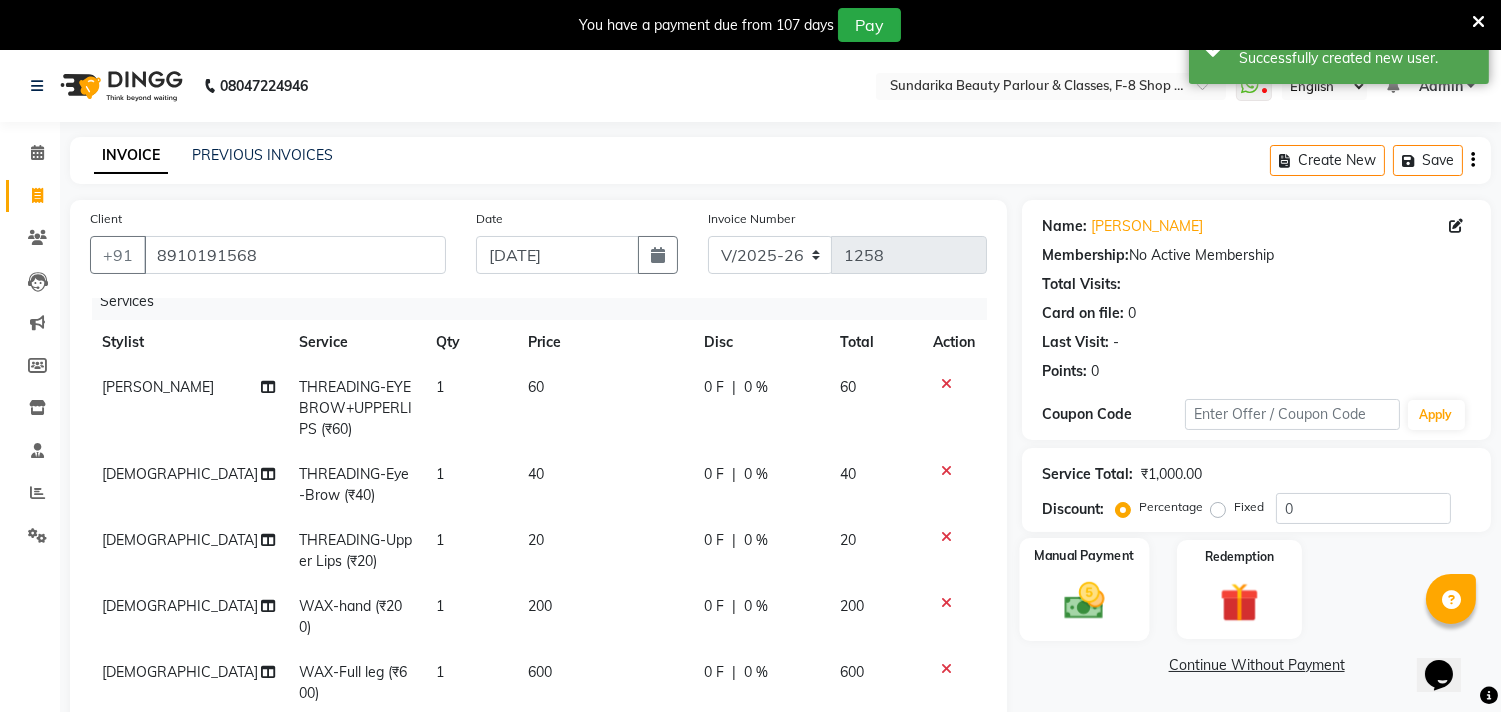 click 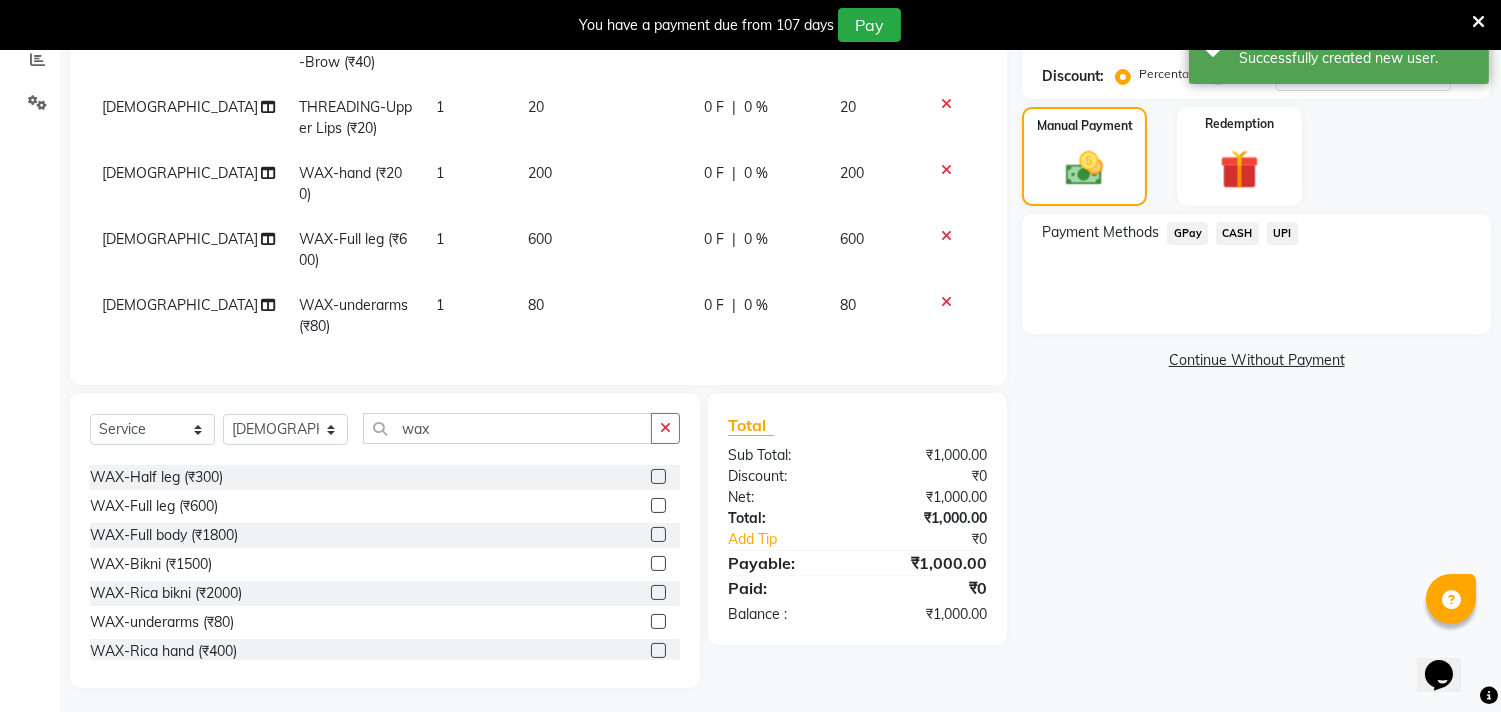 scroll, scrollTop: 438, scrollLeft: 0, axis: vertical 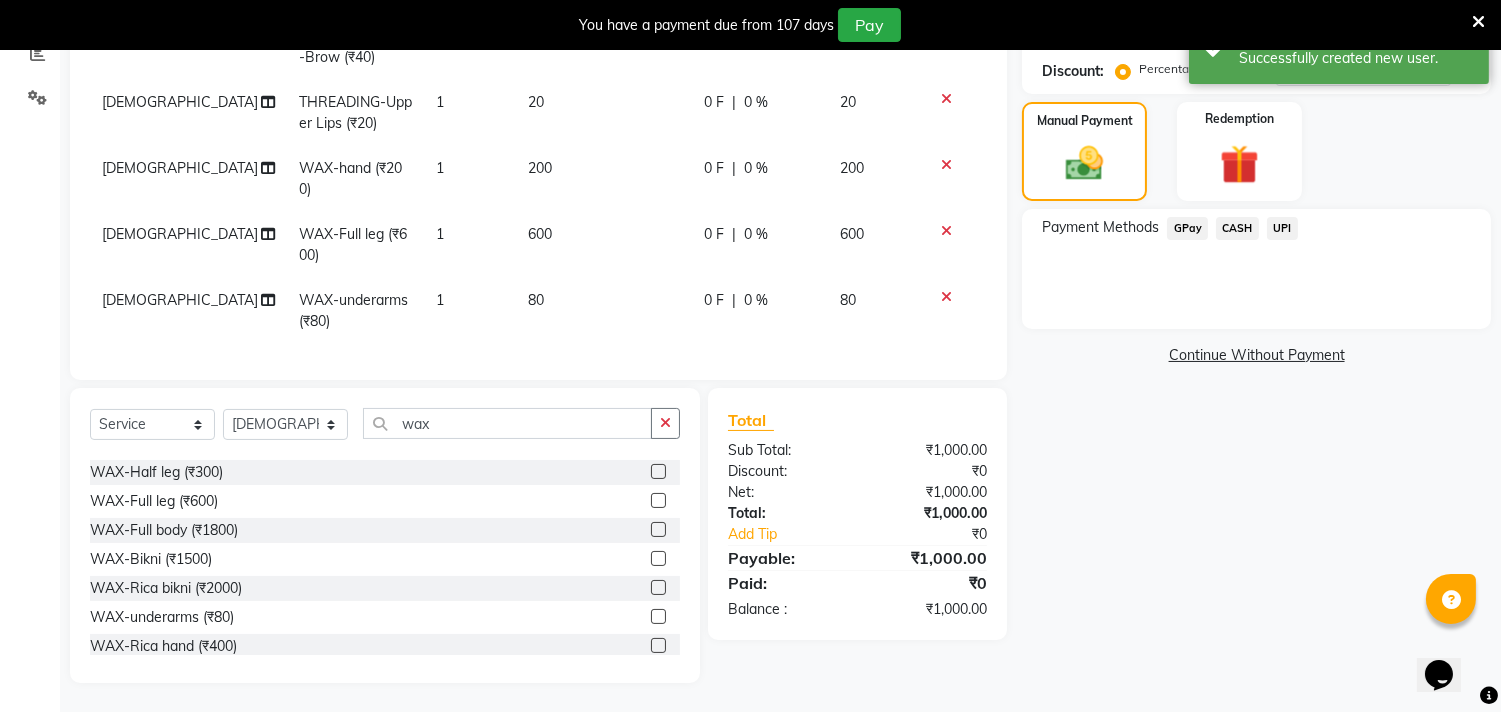 click on "GPay" 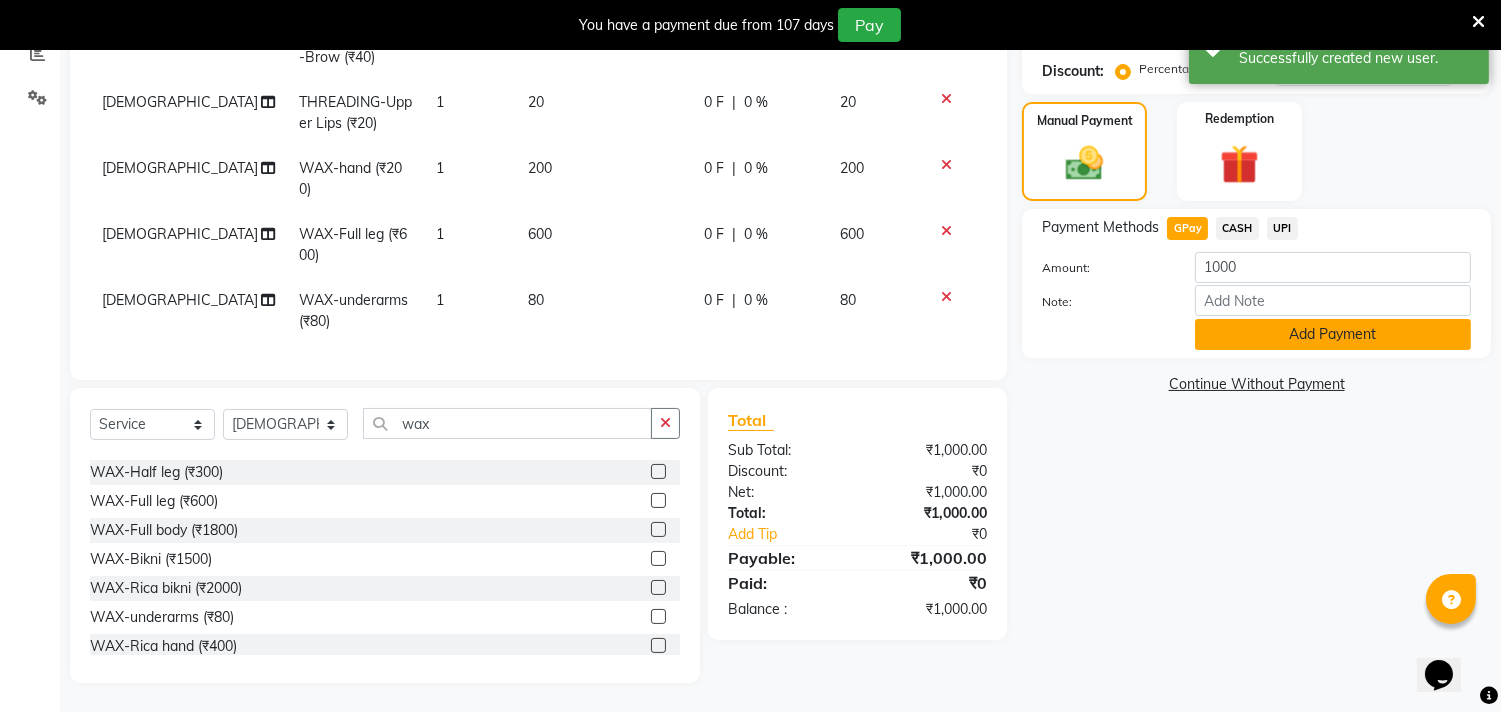 click on "Add Payment" 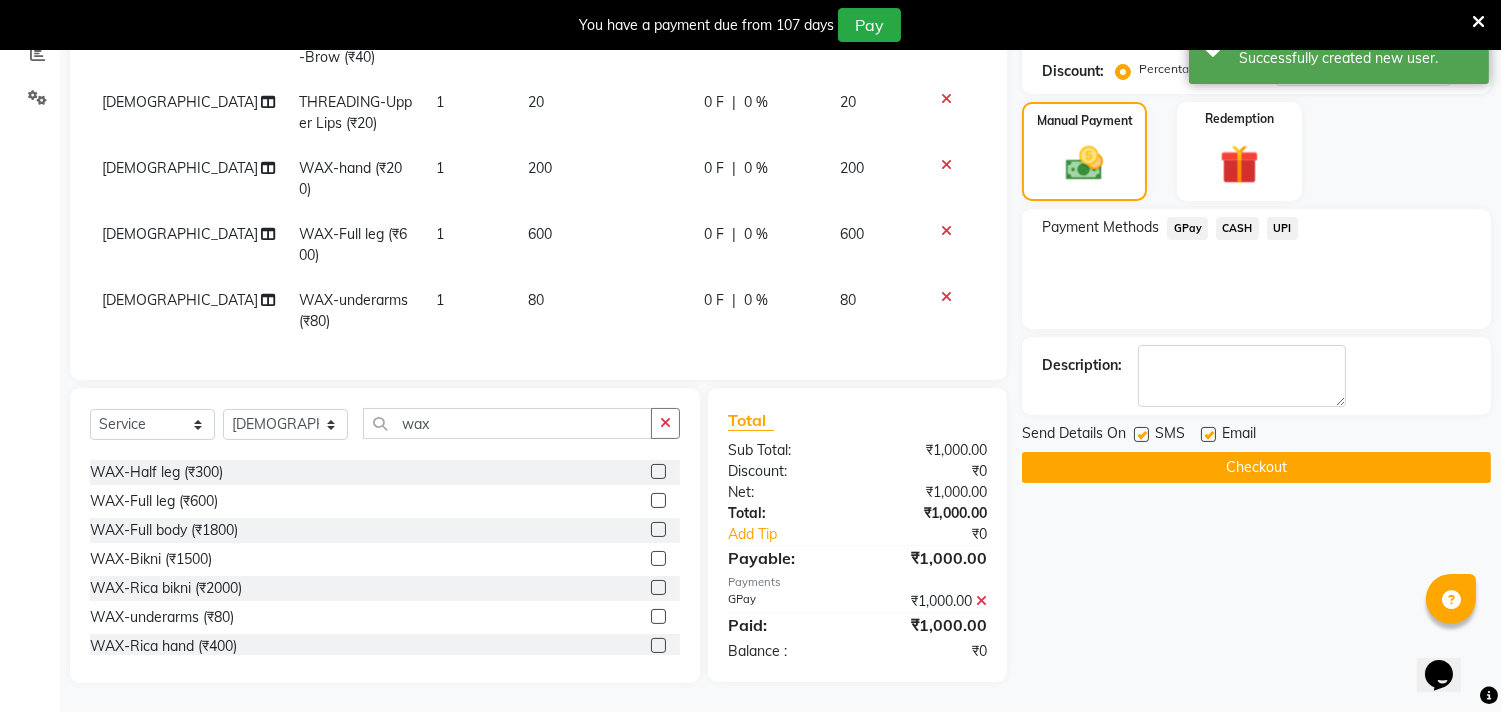 click 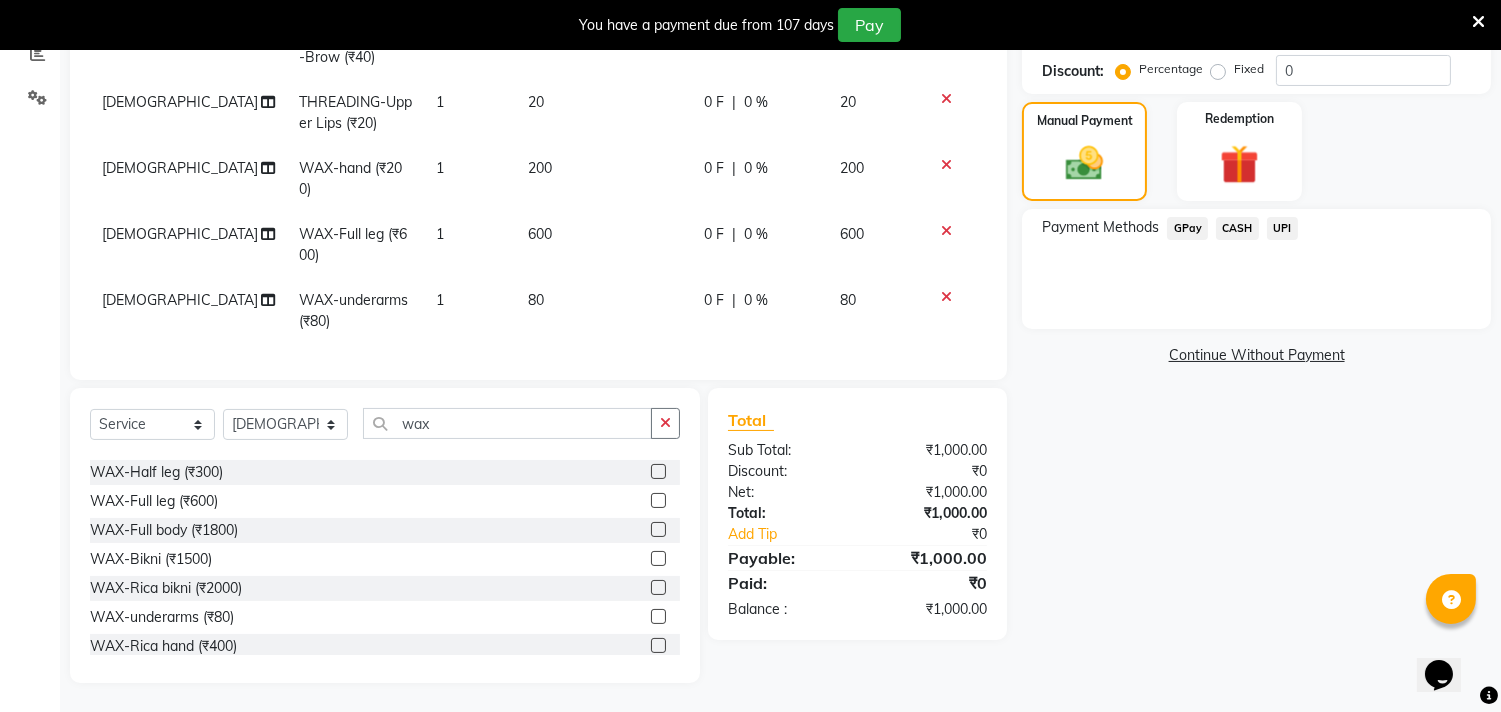 click on "GPay" 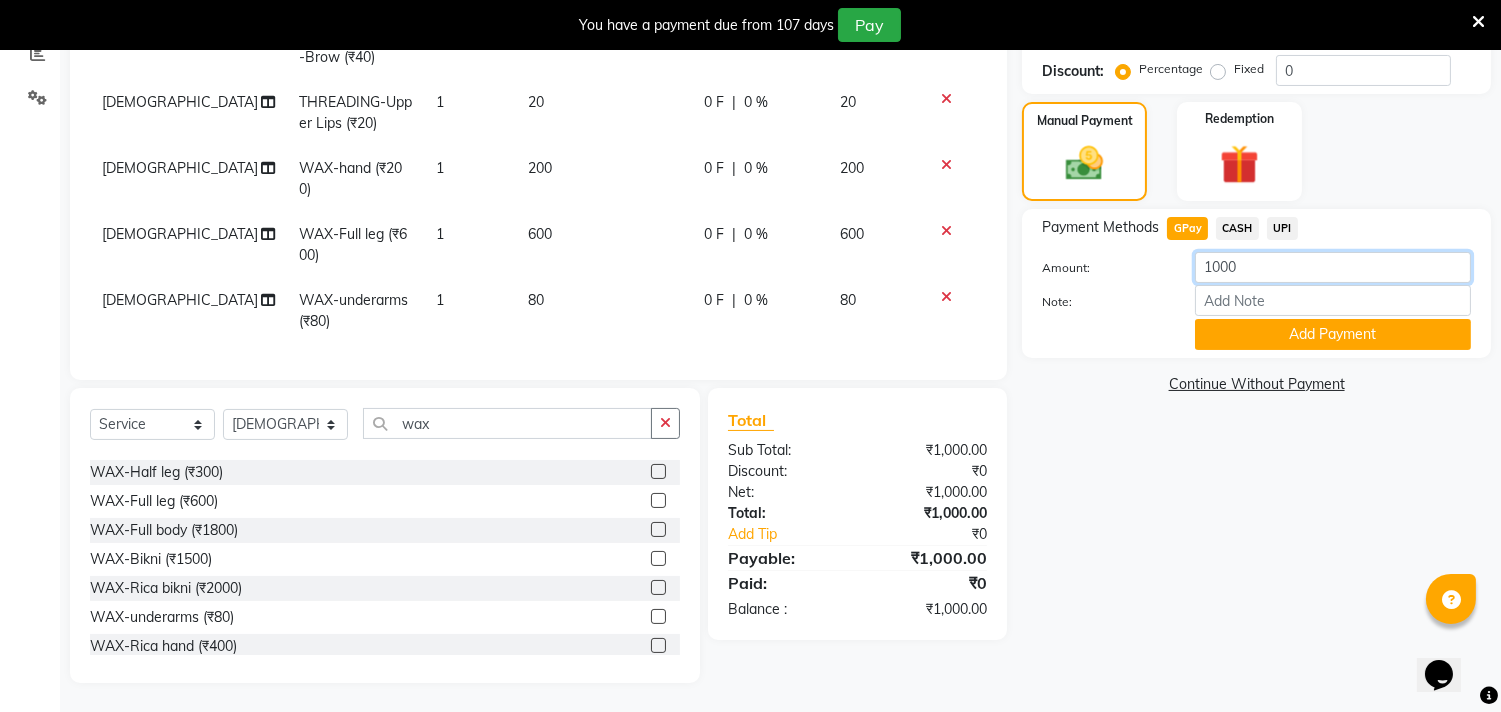 click on "1000" 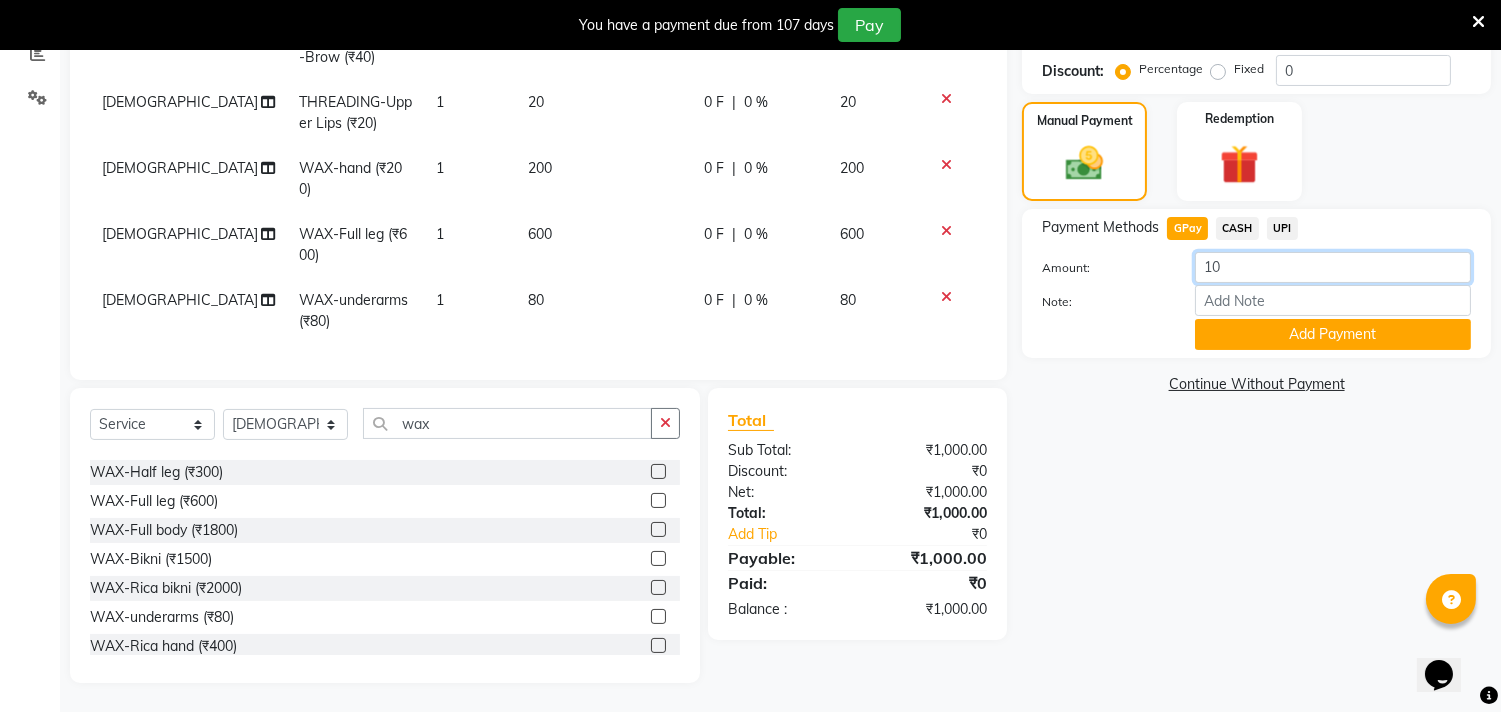 type on "1" 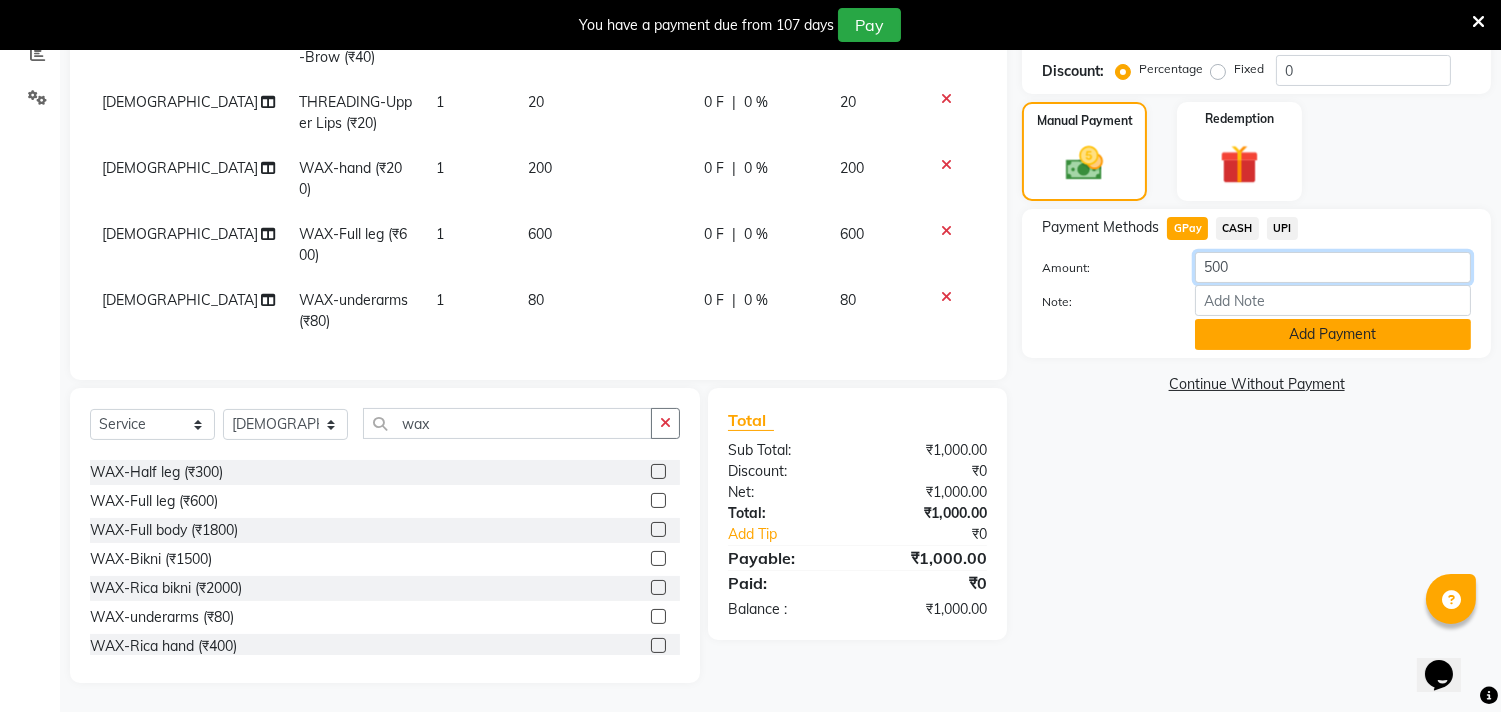 type on "500" 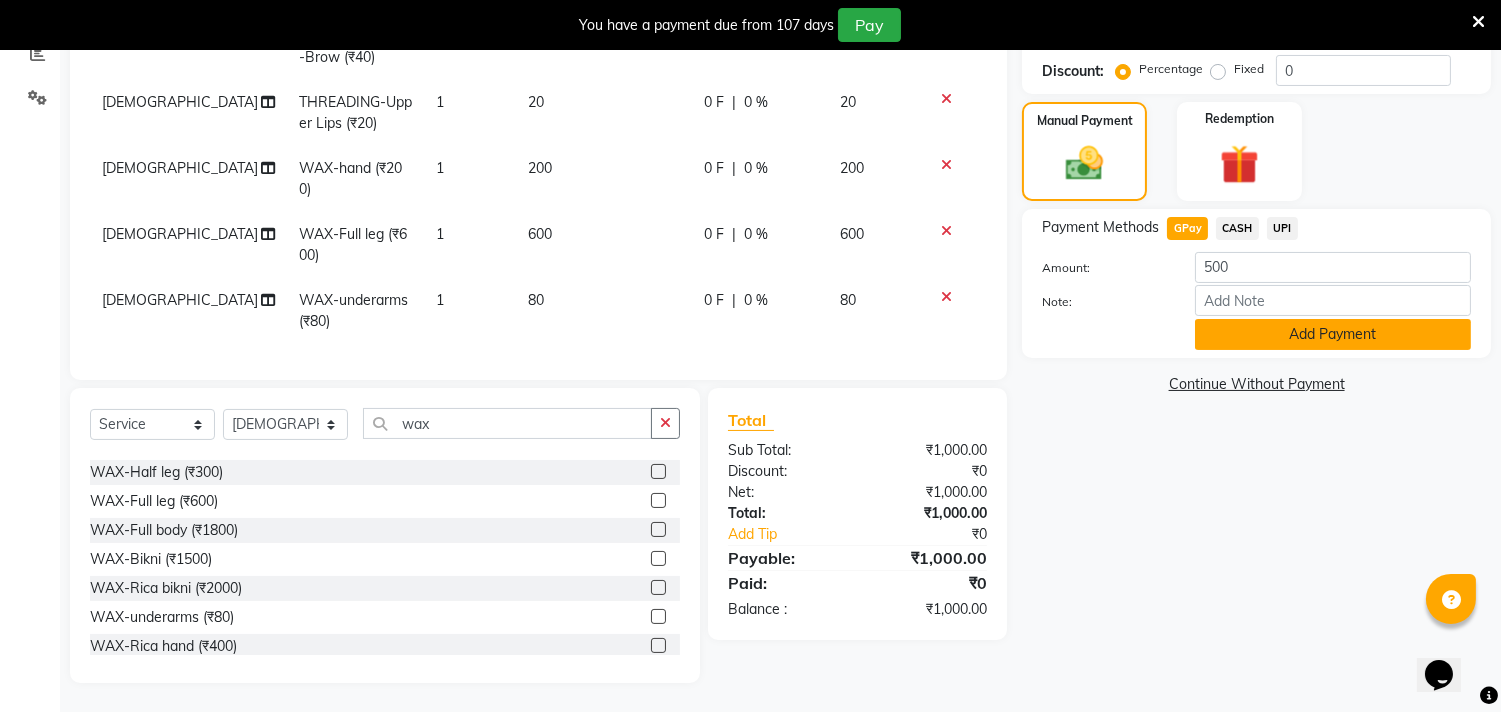 click on "Add Payment" 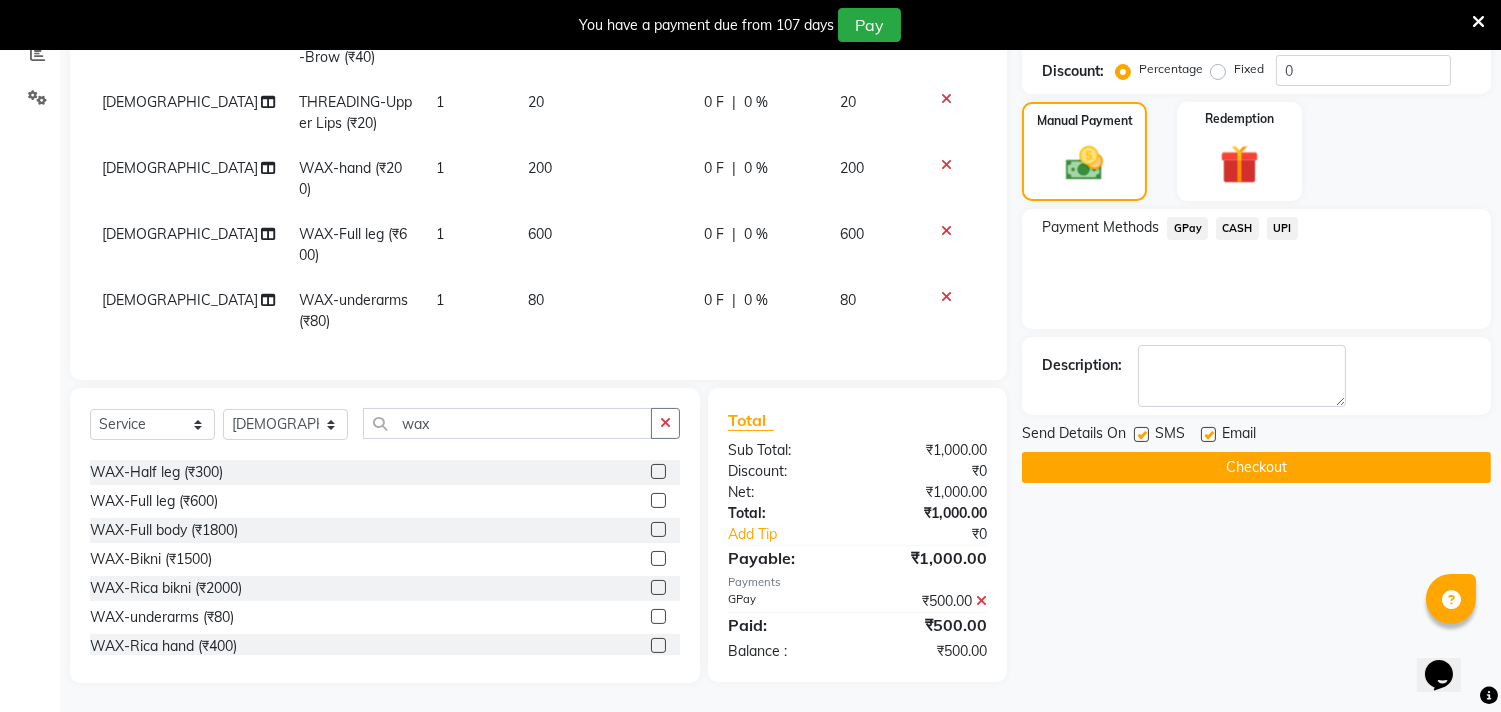 click on "CASH" 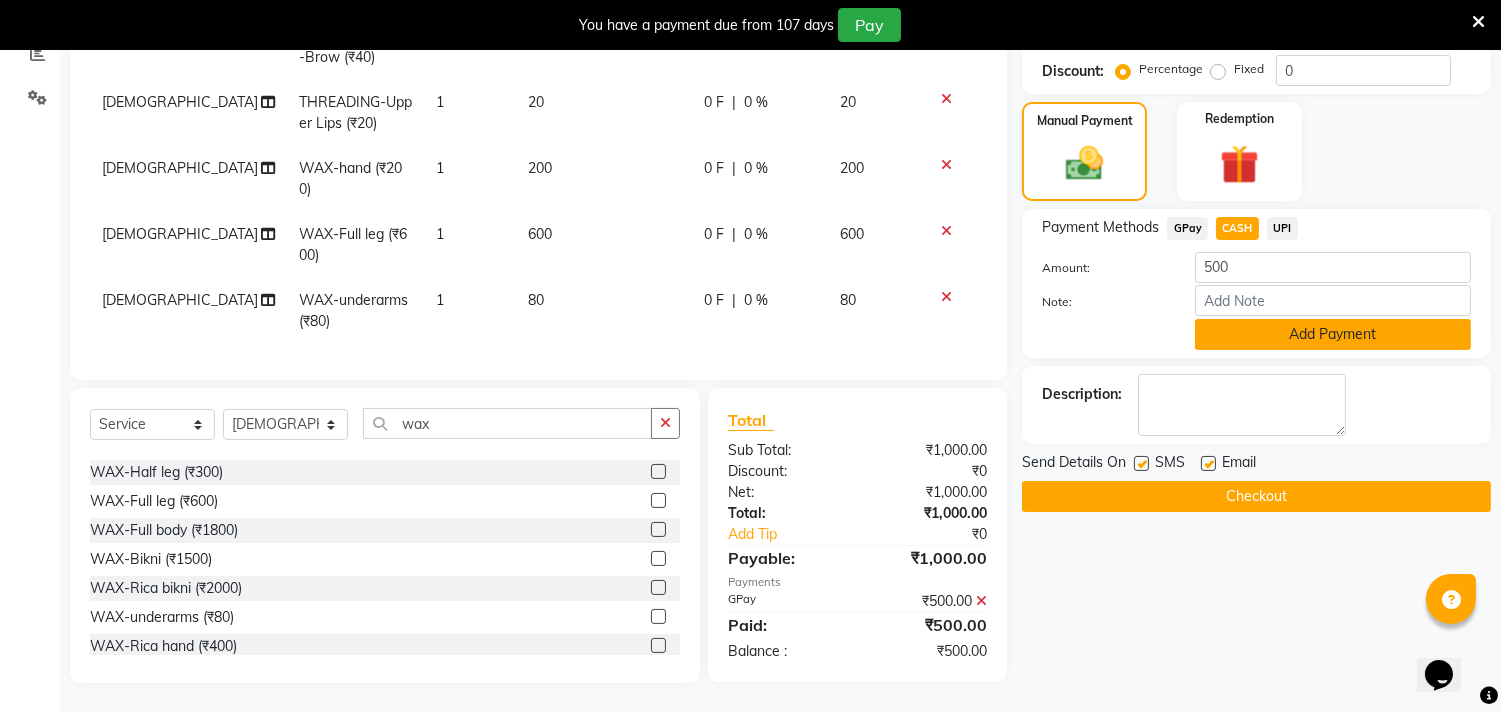 click on "Add Payment" 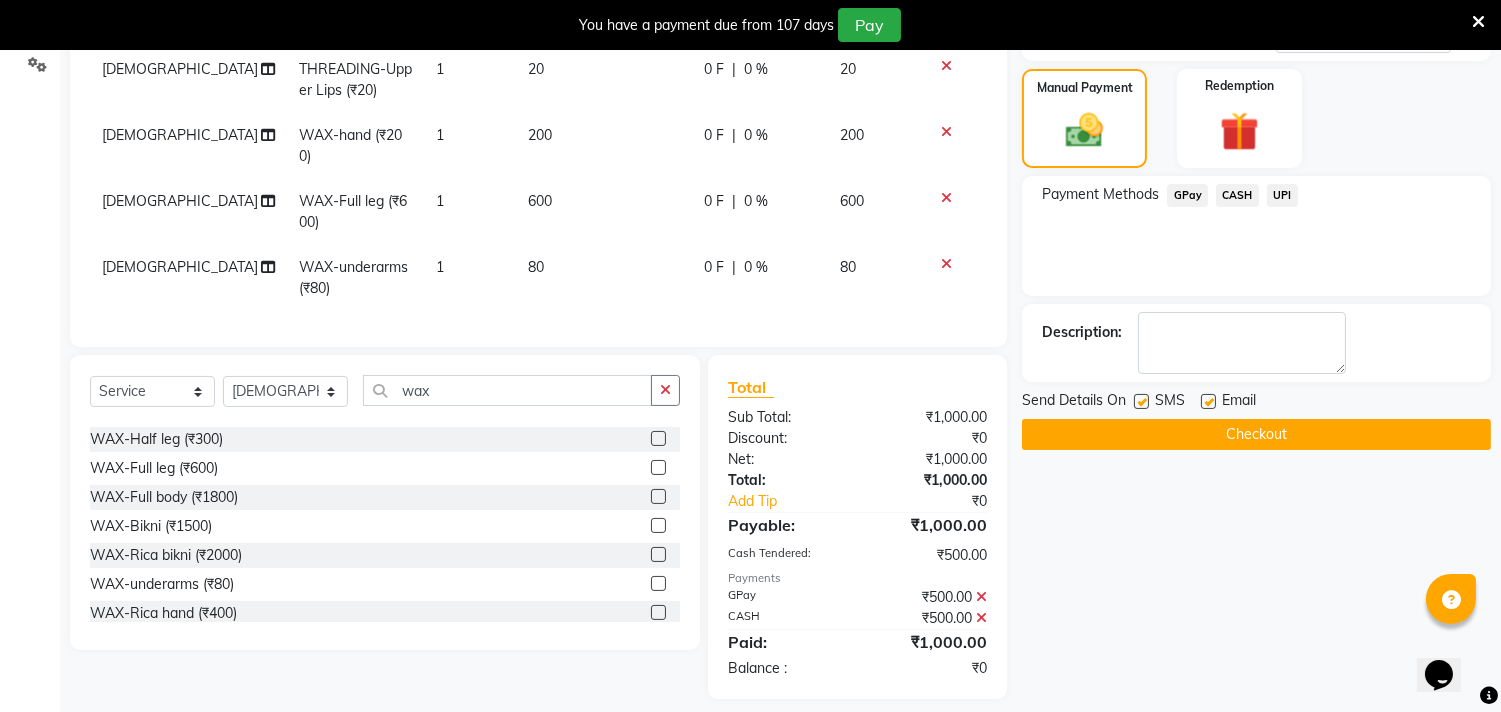 scroll, scrollTop: 487, scrollLeft: 0, axis: vertical 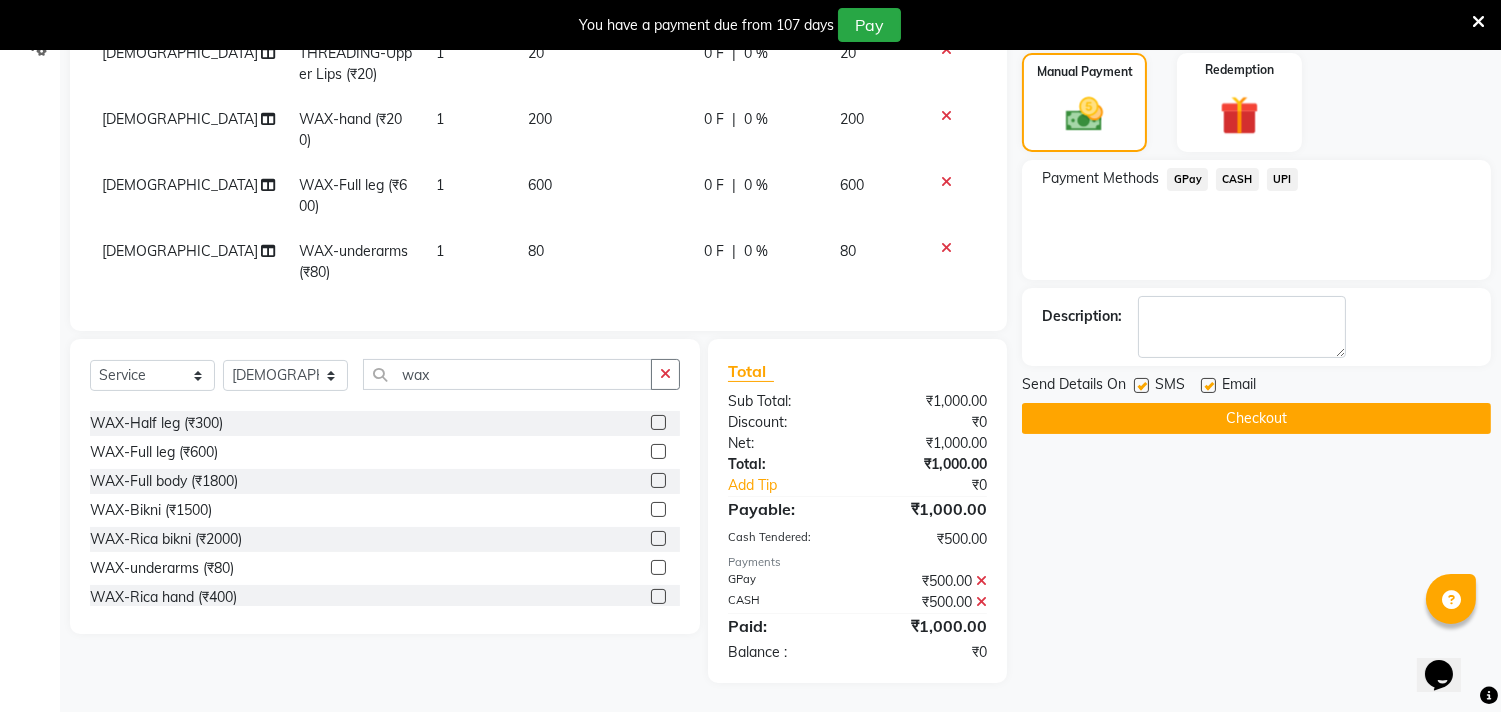click on "Checkout" 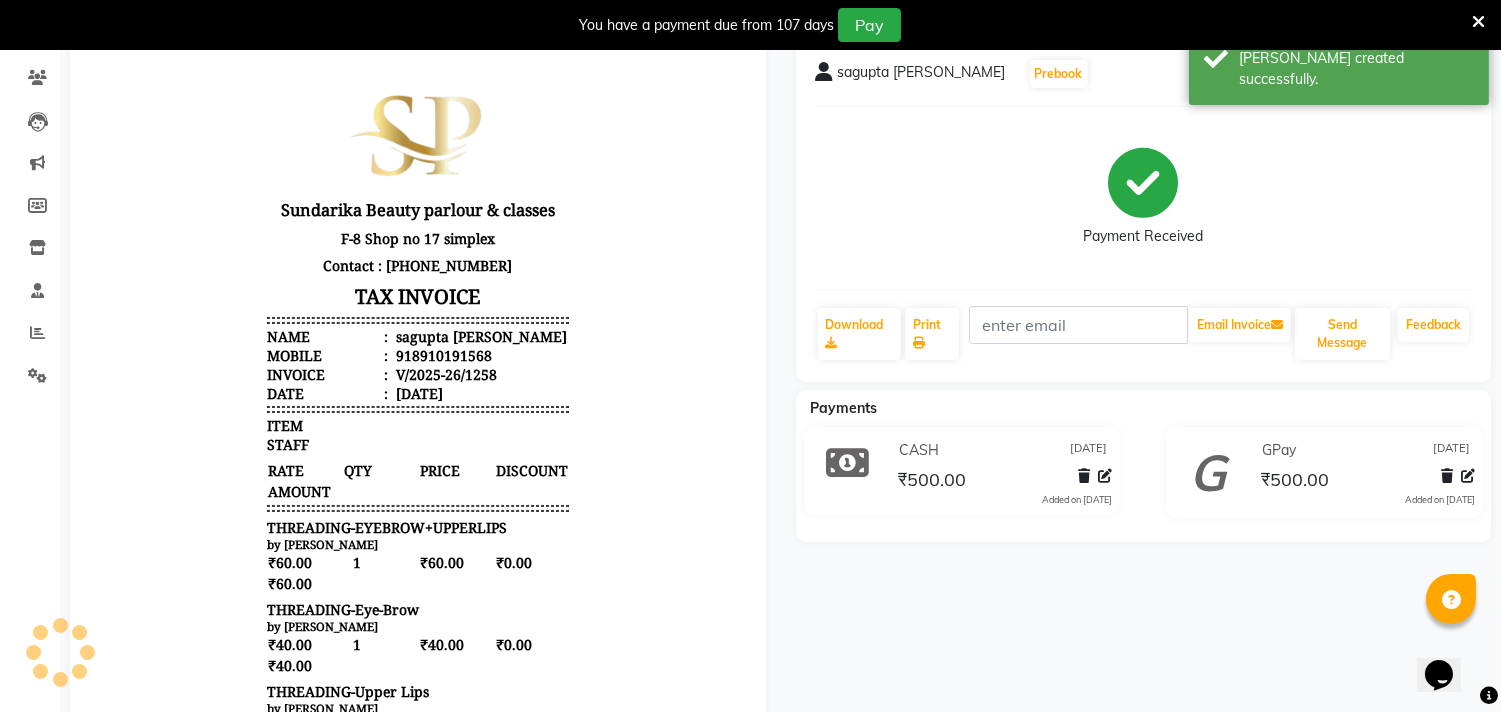 scroll, scrollTop: 154, scrollLeft: 0, axis: vertical 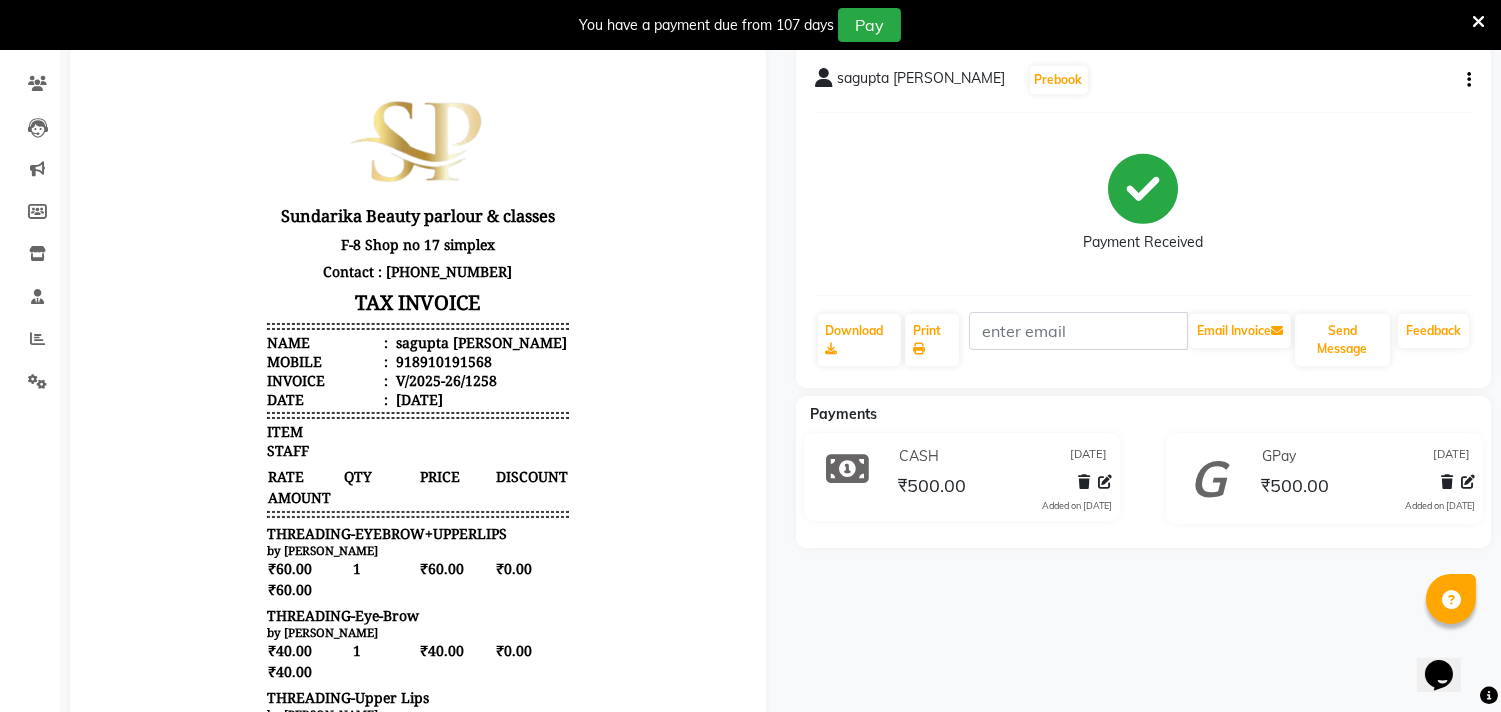 click on "Sundarika Beauty parlour & classes
F-8 Shop no 17 simplex
Contact : [PHONE_NUMBER]
TAX INVOICE
Name  :
[PERSON_NAME]
Mobile :
918910191568
Invoice  :
V/2025-26/1258
Date  :
[DATE]
ITEM
STAFF
RATE
QTY PRICE 1" at bounding box center [418, 649] 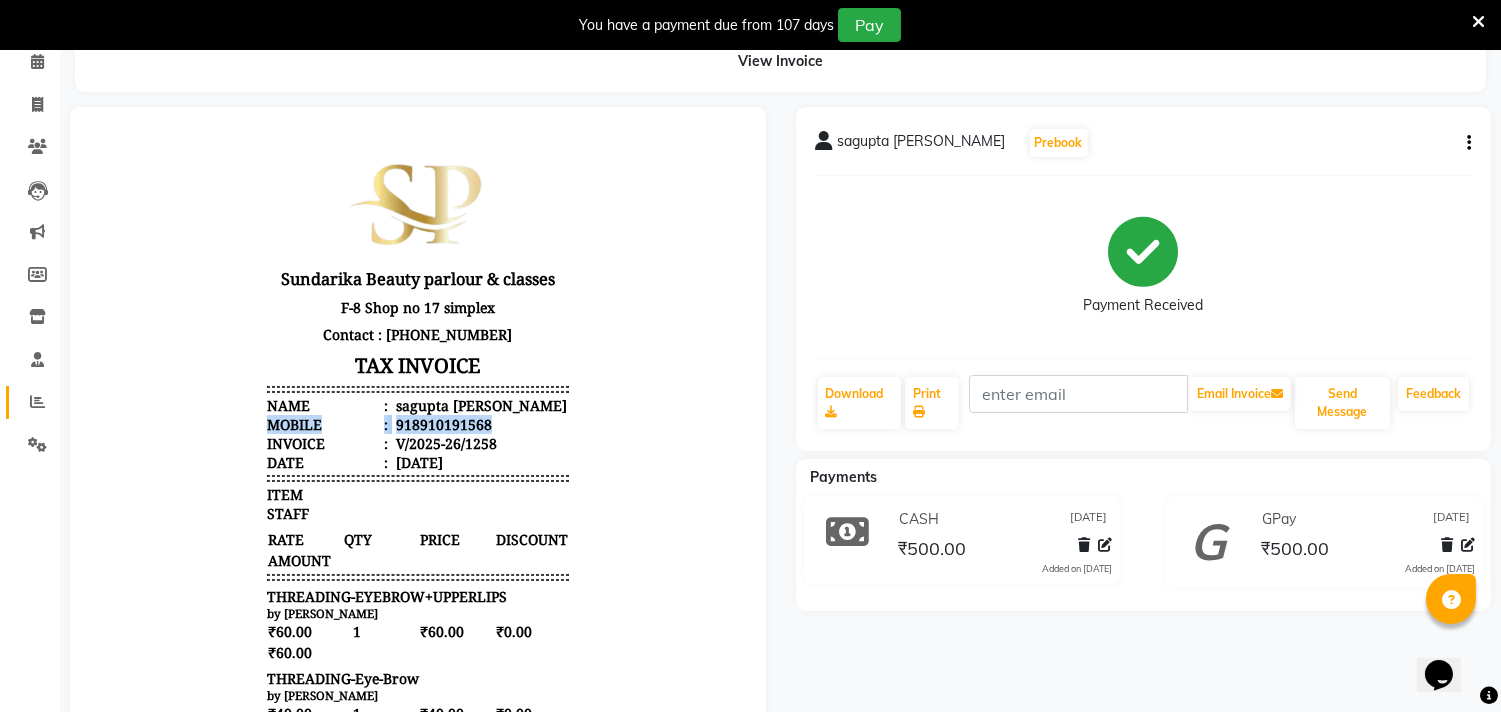 scroll, scrollTop: 43, scrollLeft: 0, axis: vertical 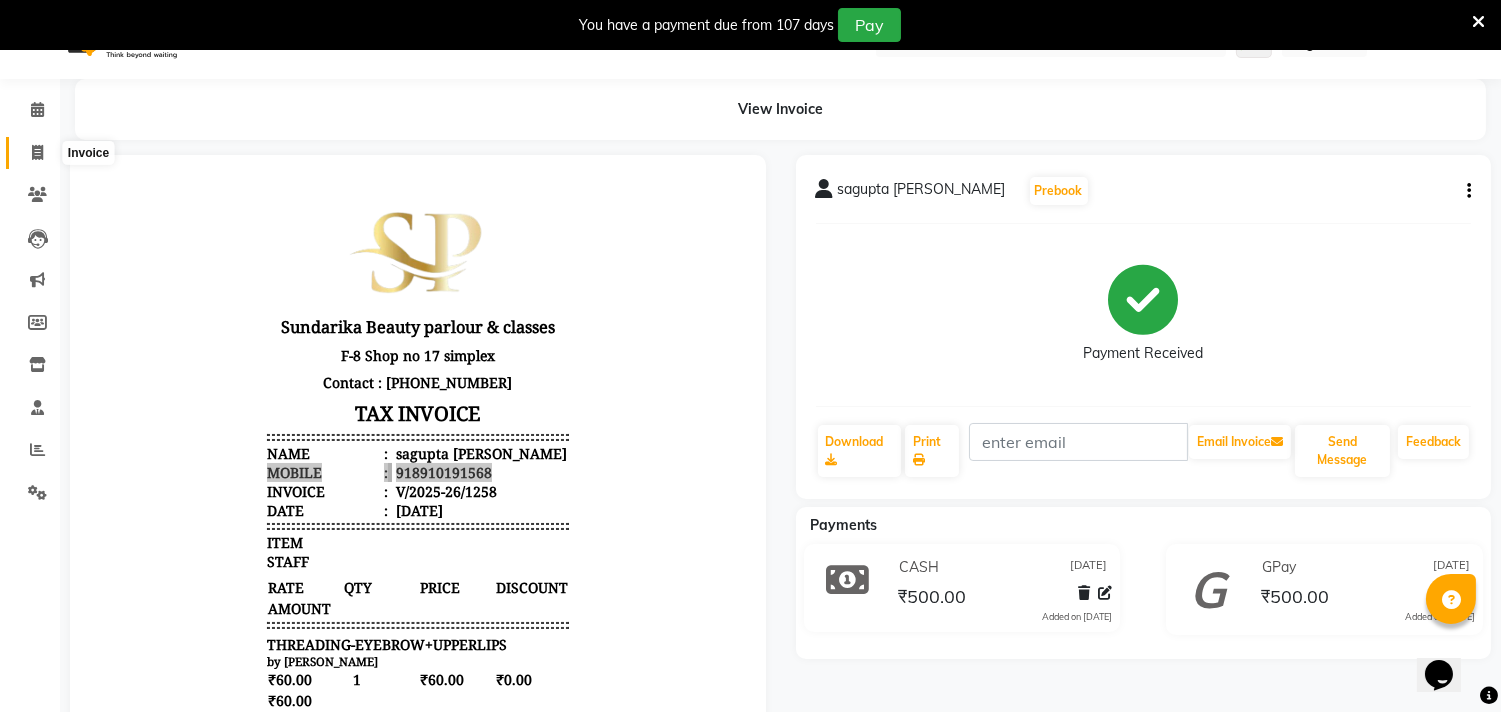 click 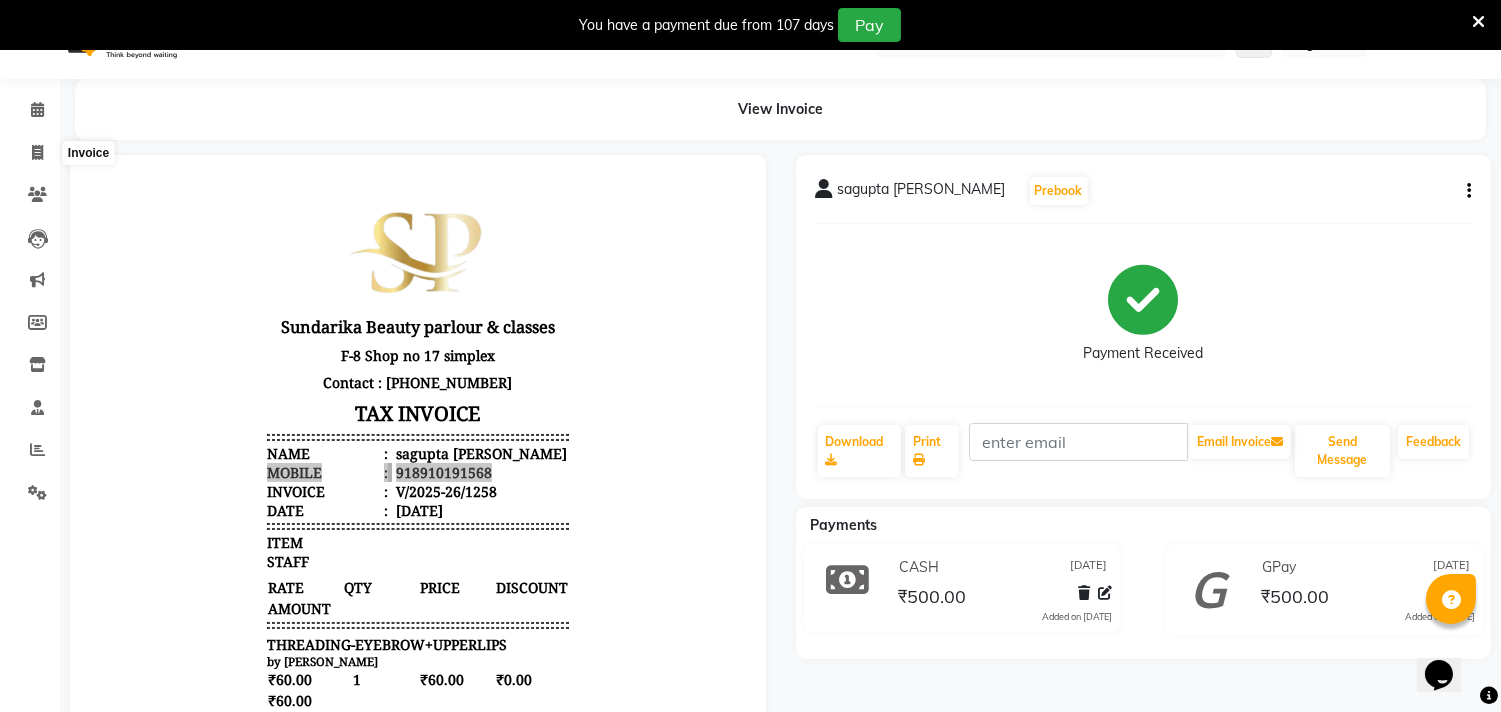 select on "service" 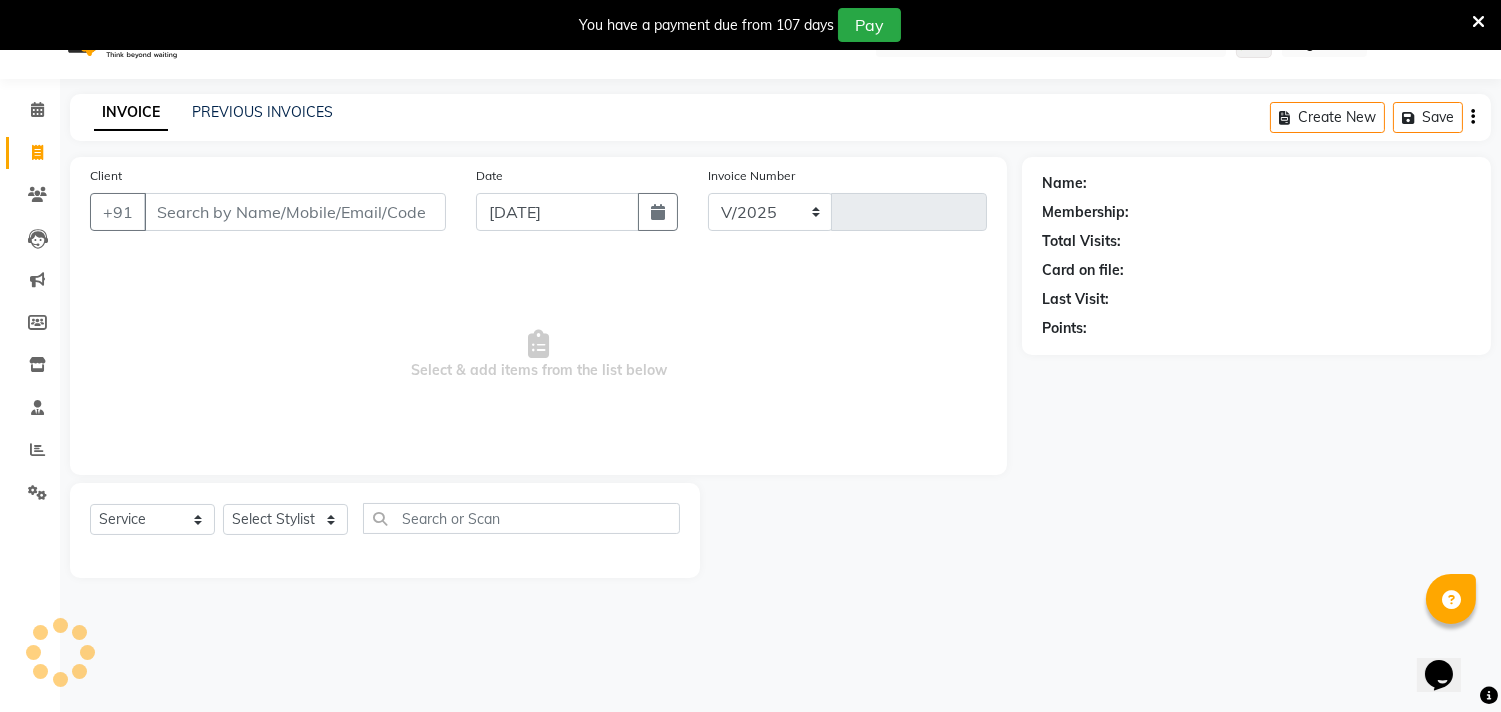 select on "5341" 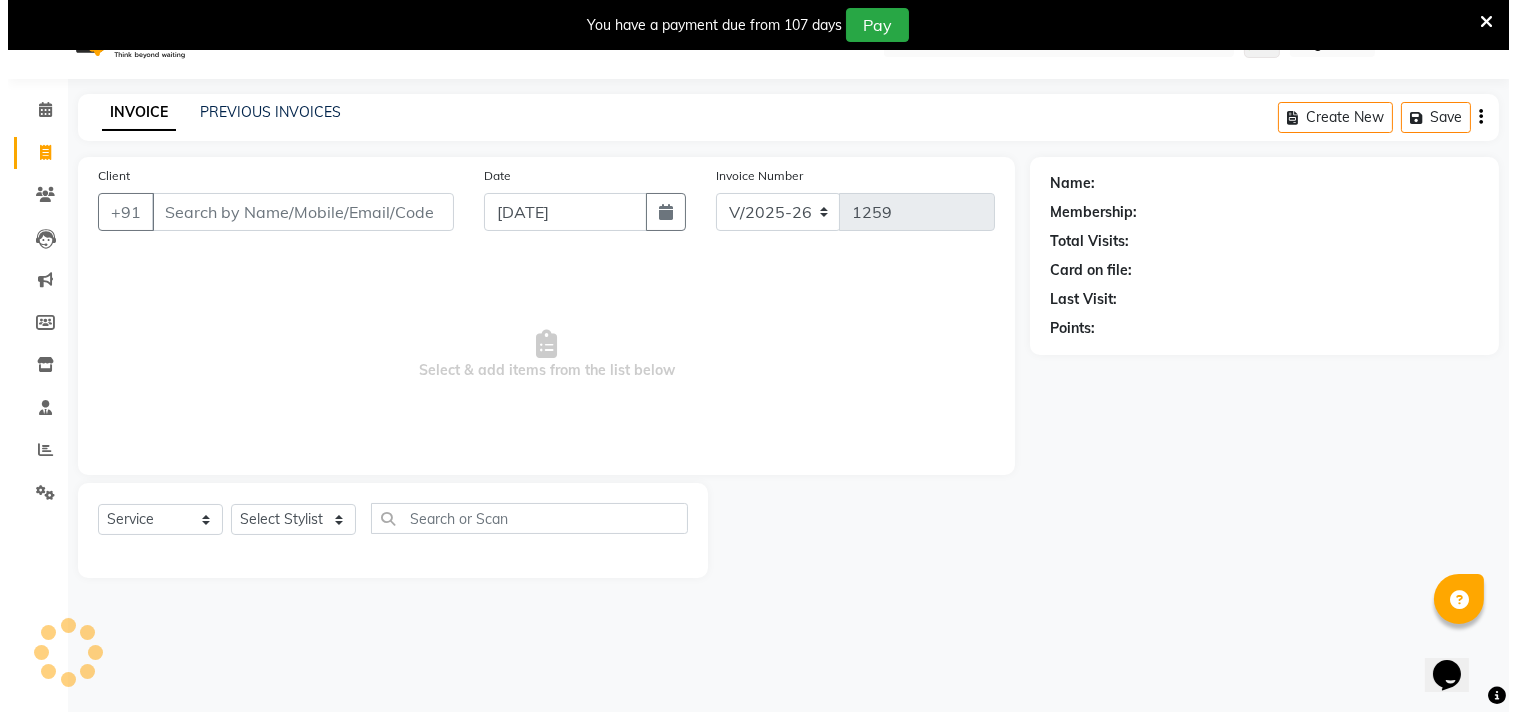 scroll, scrollTop: 50, scrollLeft: 0, axis: vertical 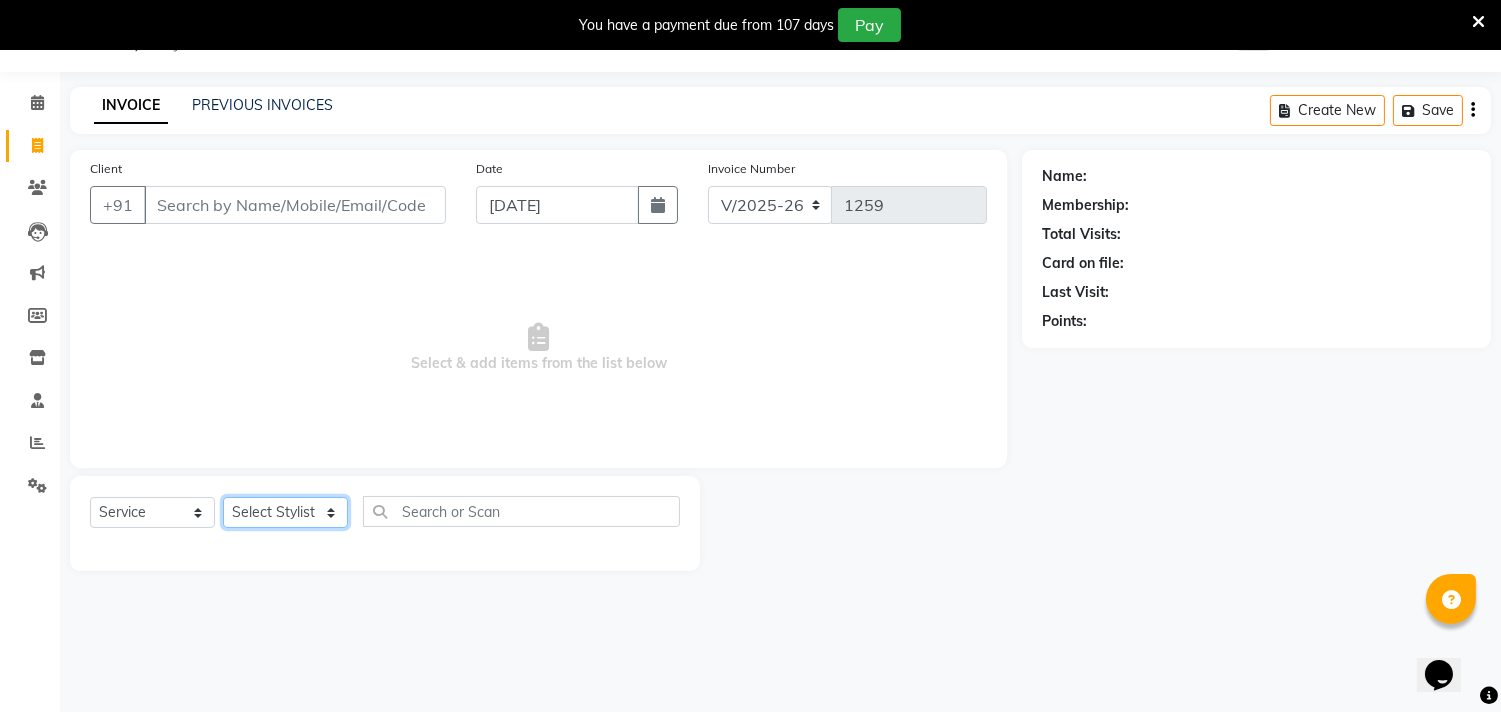 click on "Select Stylist Gita mala [PERSON_NAME] Mam" 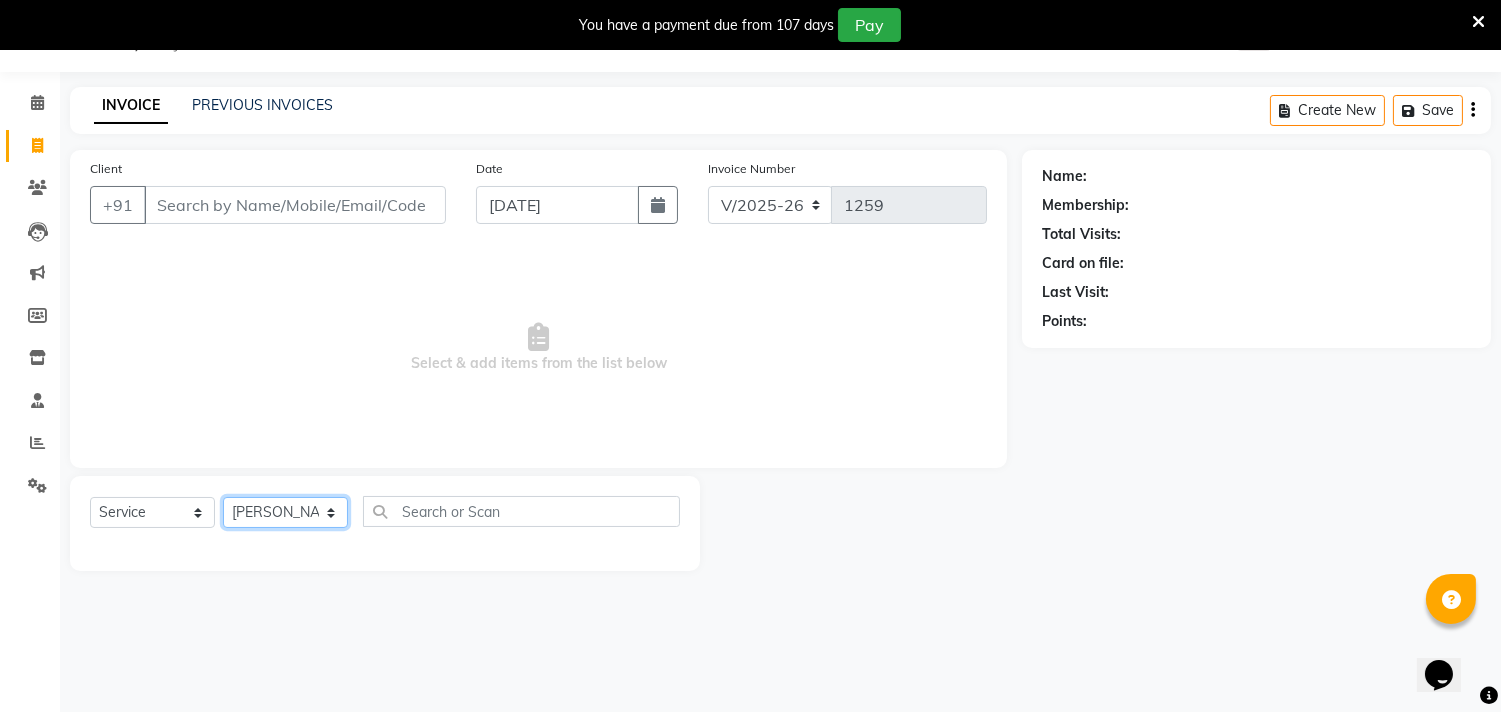 click on "Select Stylist Gita mala [PERSON_NAME] Mam" 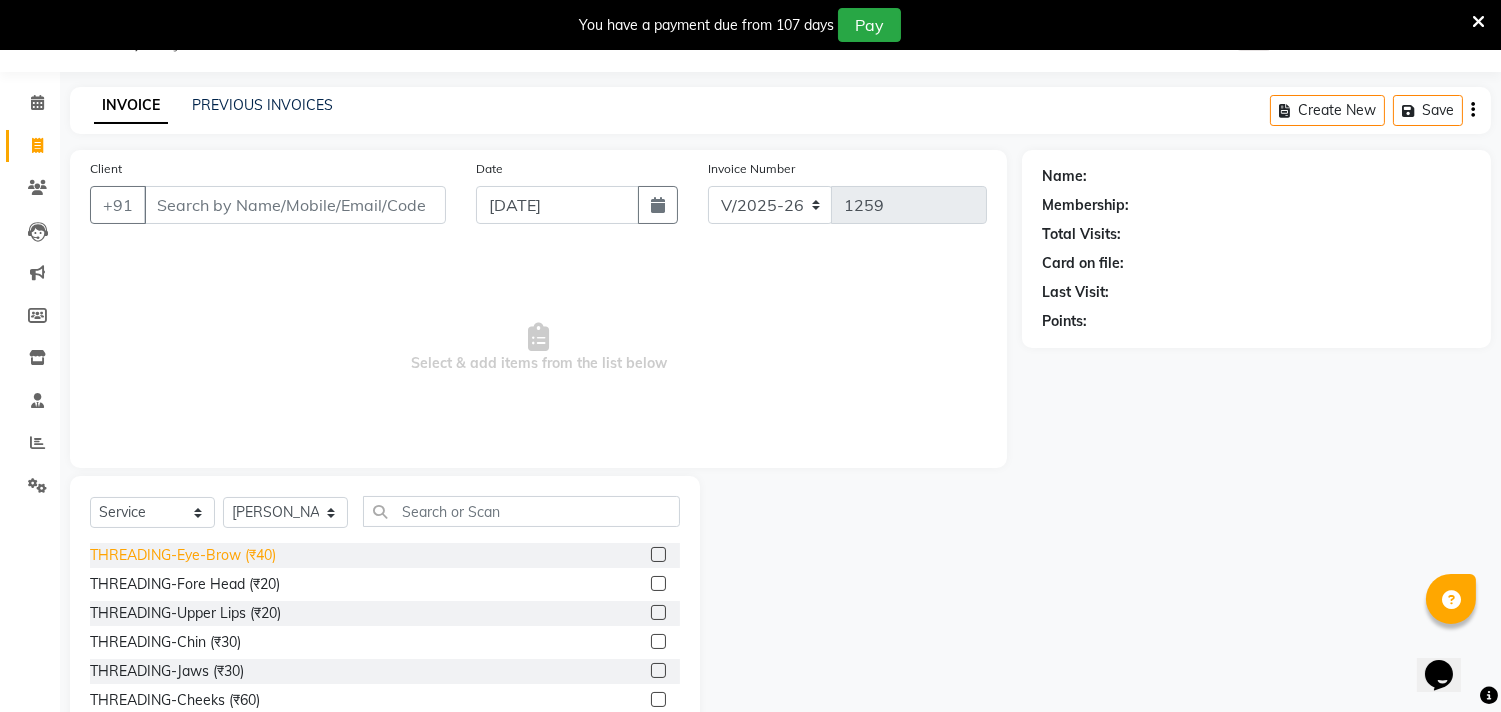 click on "THREADING-Eye-Brow (₹40)" 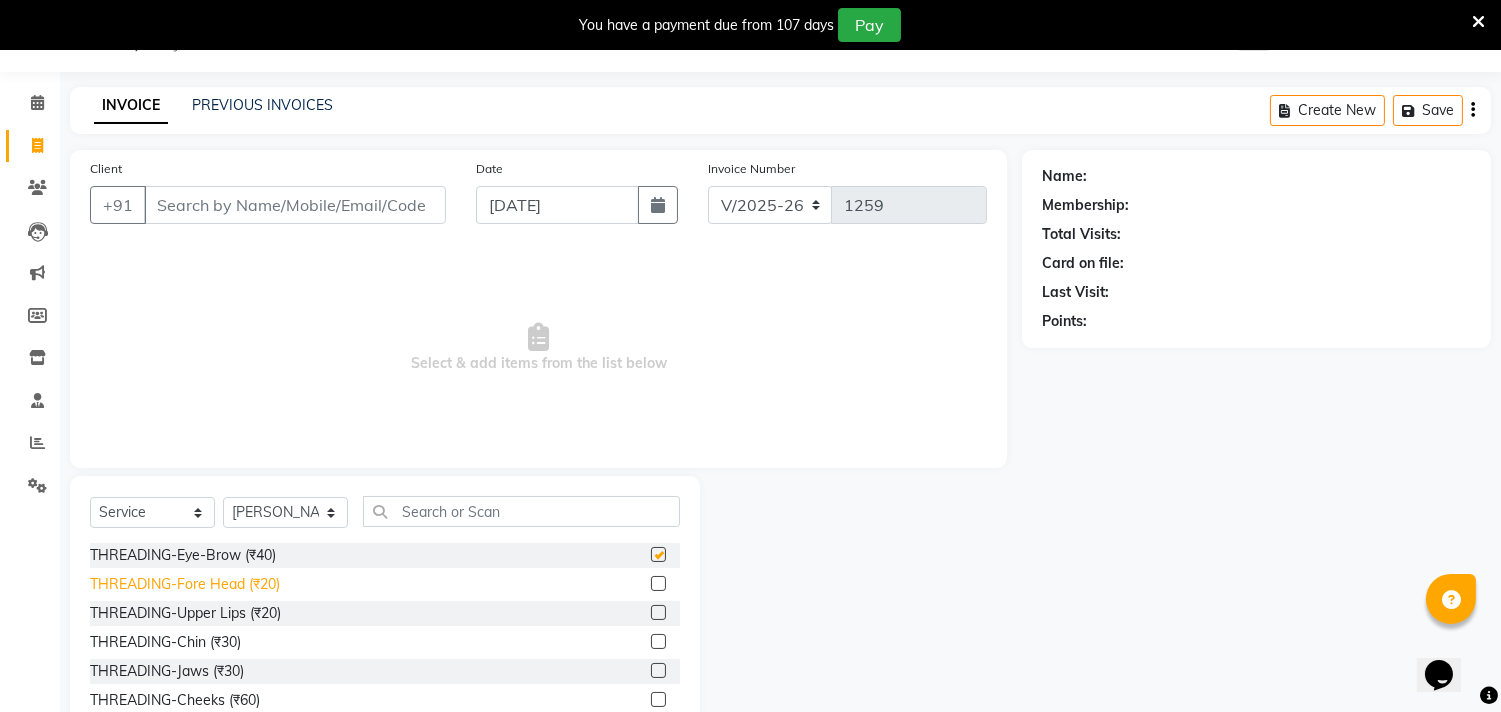 checkbox on "false" 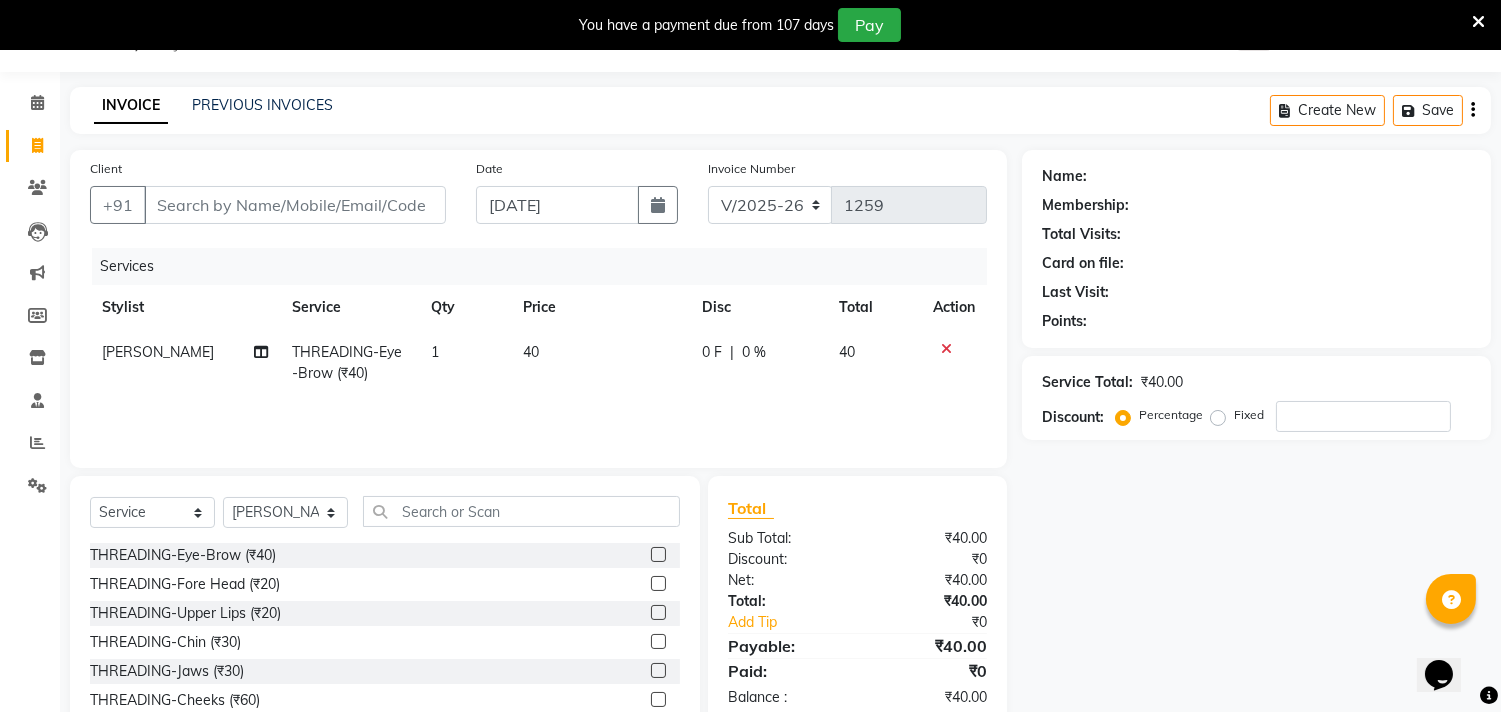 click on "THREADING-Fore Head (₹20)" 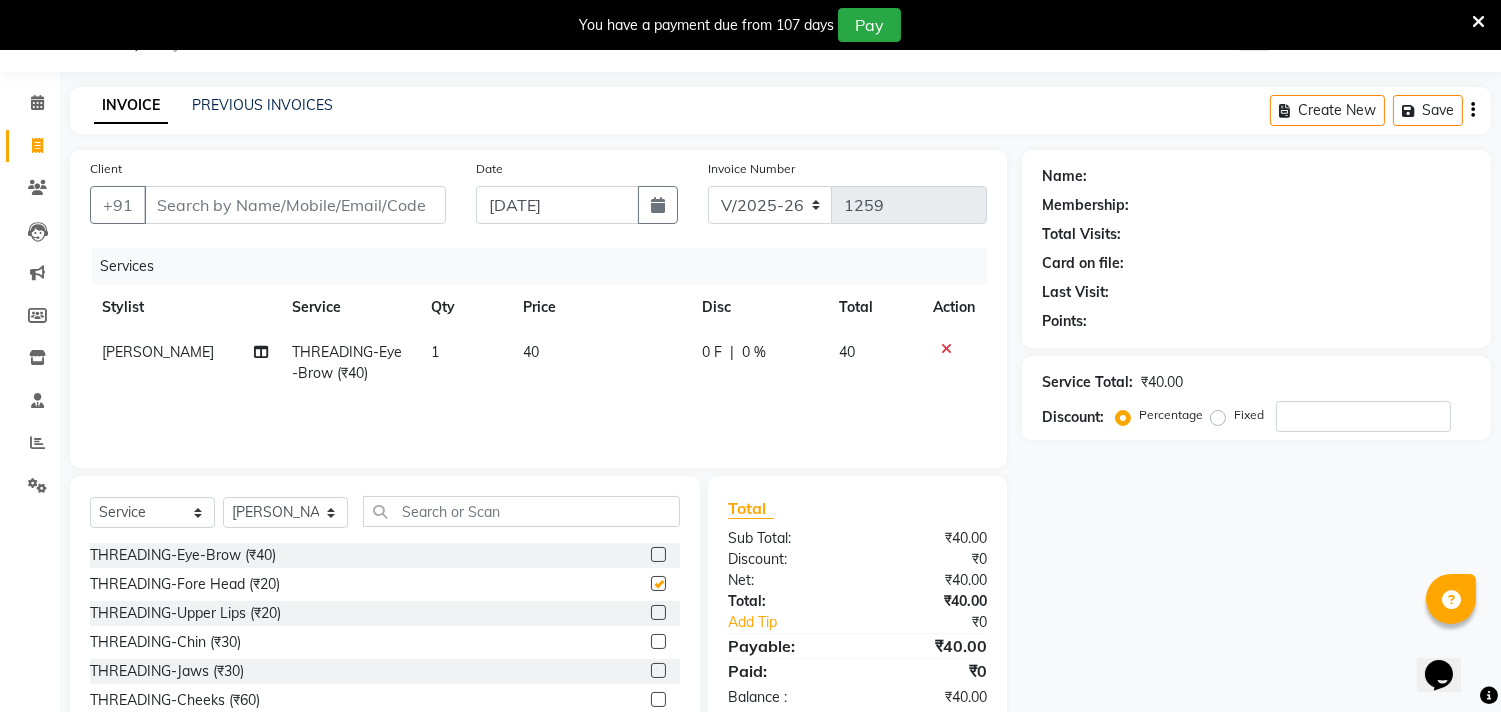 click on "Select  Service  Product  Membership  Package Voucher Prepaid Gift Card  Select Stylist Gita mala [PERSON_NAME] Mam THREADING-Eye-Brow (₹40)  THREADING-Fore Head (₹20)  THREADING-Upper Lips (₹20)  THREADING-Chin (₹30)  THREADING-Jaws (₹30)  THREADING-Cheeks (₹60)  THREADING-Full Face (₹150)  THREADING-EYEBROW+FOREHEAD (₹60)  THREADING-EYEBROW+FOREHEAD+UPPERLIPS (₹80)  THREADING-E+R+U+CHIN (₹100)  THREADING-EYEBROW+UPPERLIPS (₹60)  HAIR CUT FOR KIDS-Boy Cut (₹150)  HAIR CUT FOR KIDS-Round Cut (₹150)  HAIR CUT FOR KIDS-Blunt Cut (₹150)  HAIR CUT FOR KIDS-Flicks Cut (₹200)  HAIR CUT FOR KIDS-Mushroom Cut (₹200)  HAIR CUT FOR KIDS-BABY CUT (₹150)  HAIR SETTING-Hair Setting Step (₹150)  HAIR SETTING-Blow Dry (Length Depend) (₹300)  HAIR SETTING-Lenght wise depend Hair Straightening Temporary (₹600)  HAIR SETTING-Permanent straightening lenght wise depend  (₹3000)  HAIR SETTING-Tong  (₹600)  HAIR SETTING-Hair style simple (₹350)  BLEACH-O+3 (₹450)" 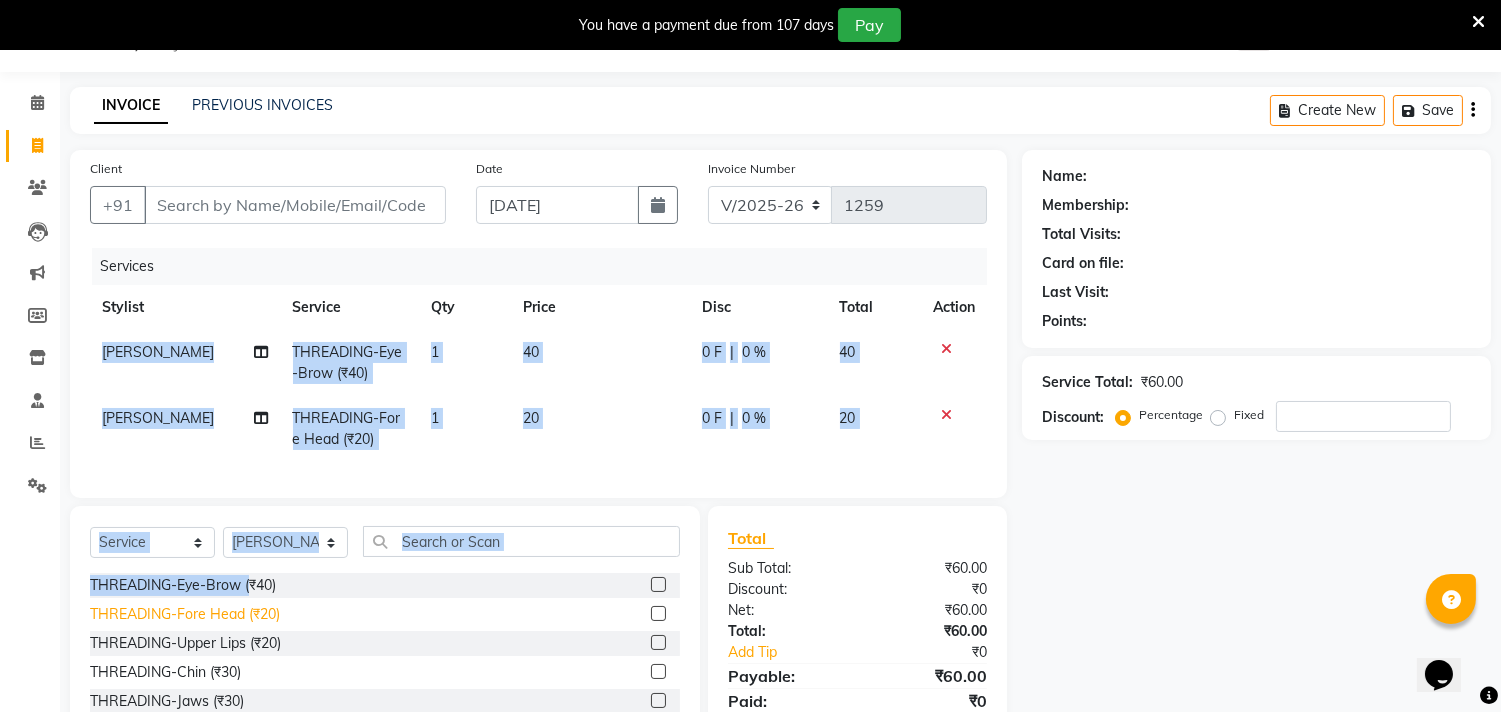 checkbox on "false" 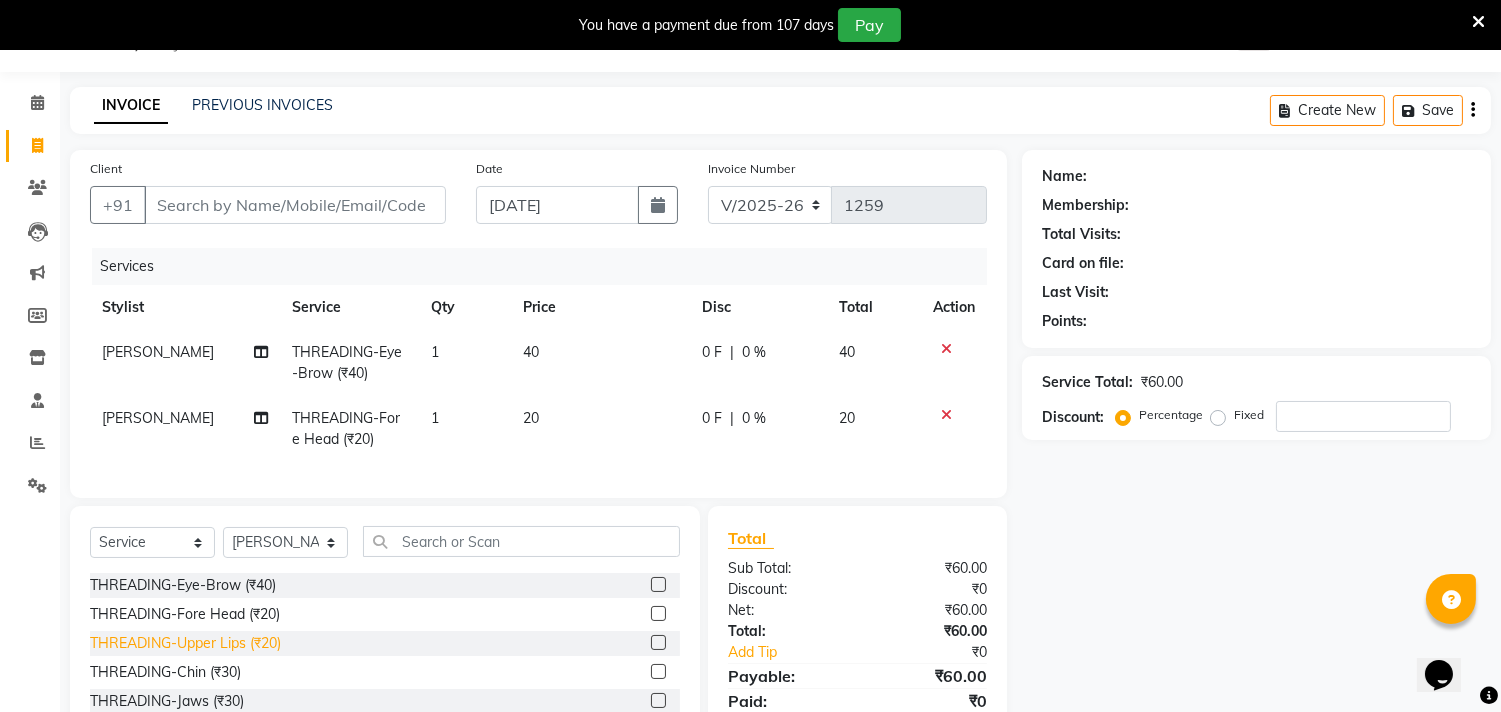 click on "THREADING-Upper Lips (₹20)" 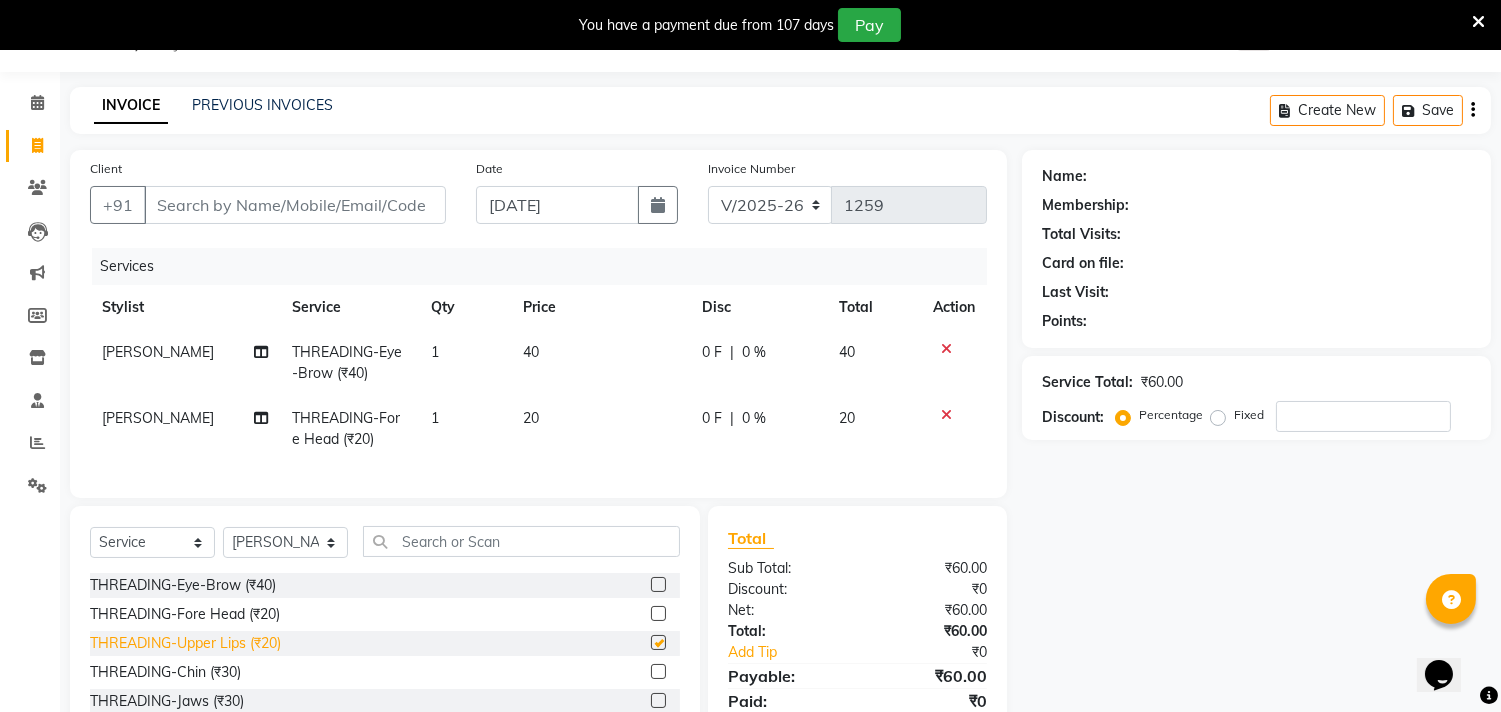checkbox on "true" 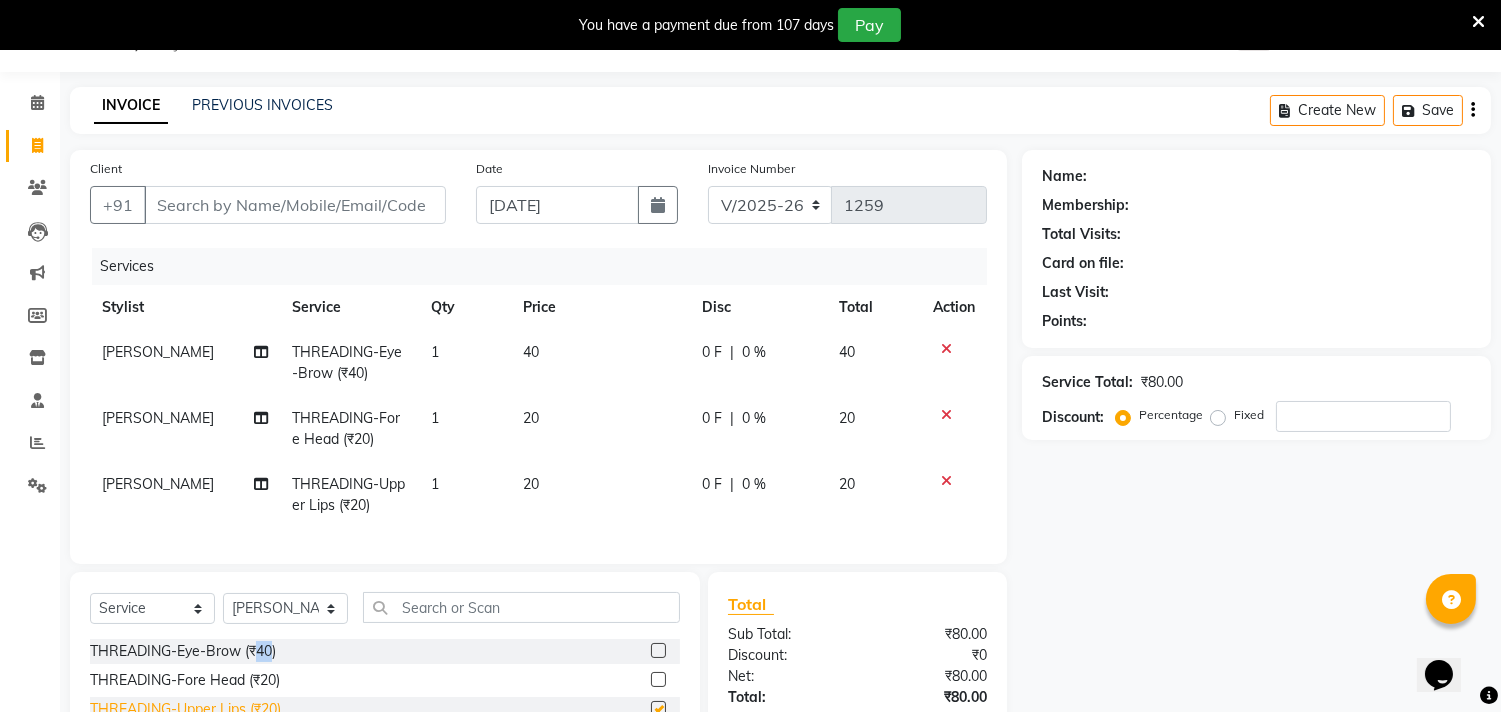 click on "THREADING-Eye-Brow (₹40)" 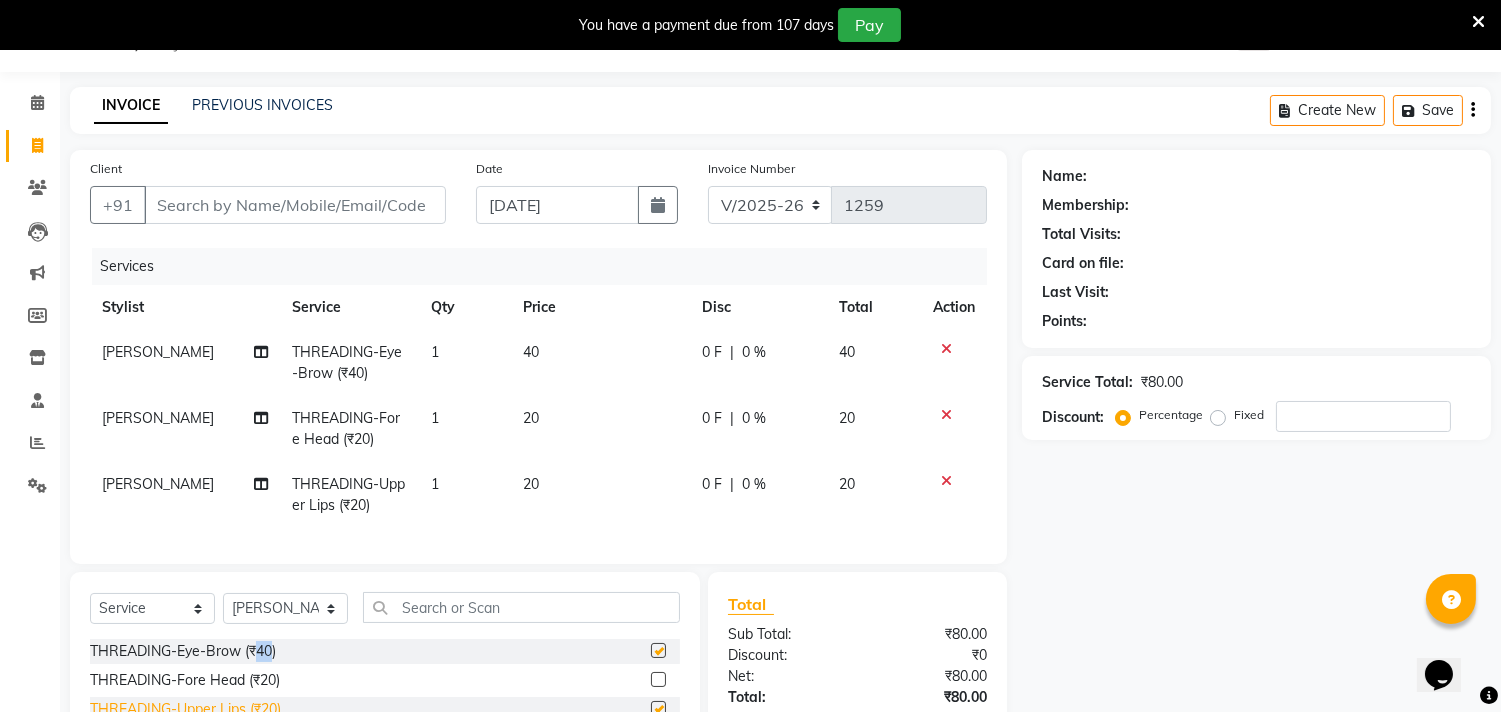 checkbox on "true" 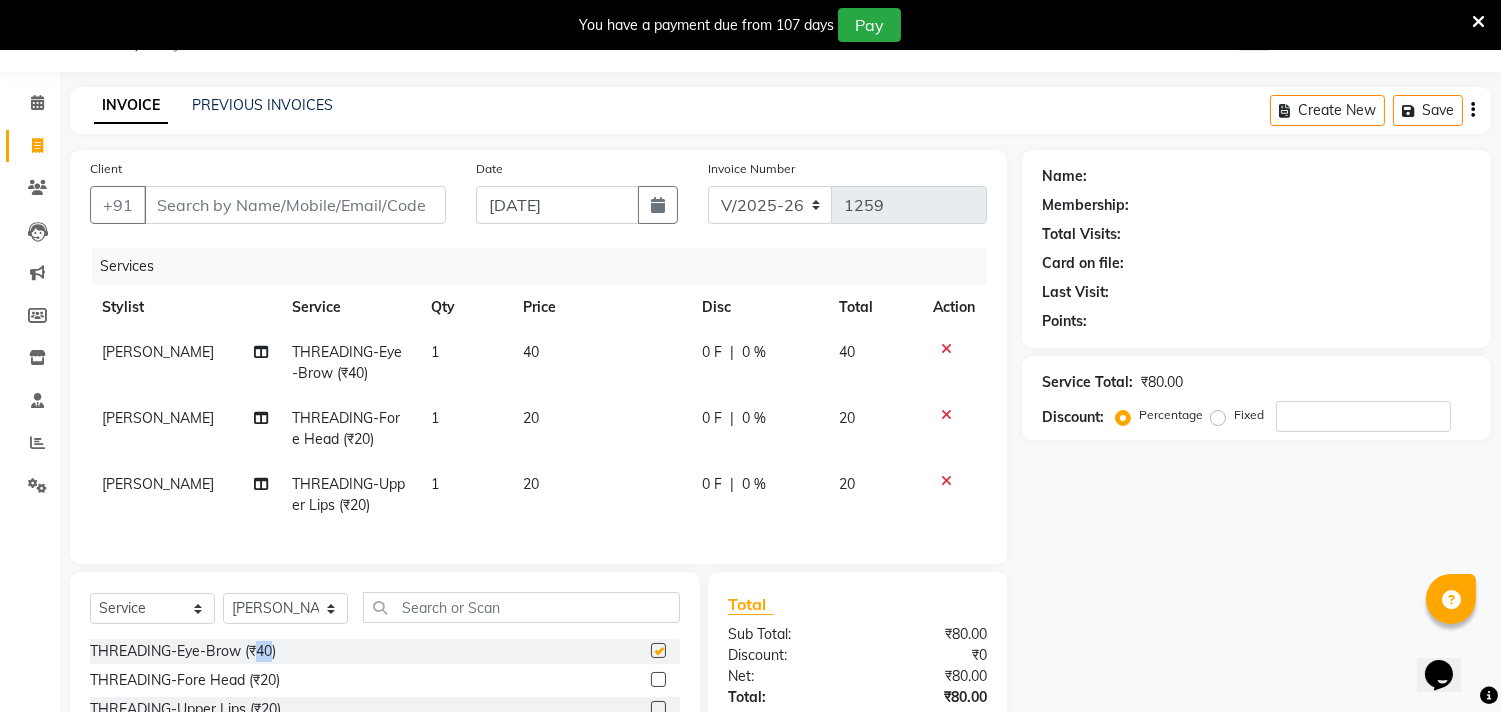 checkbox on "false" 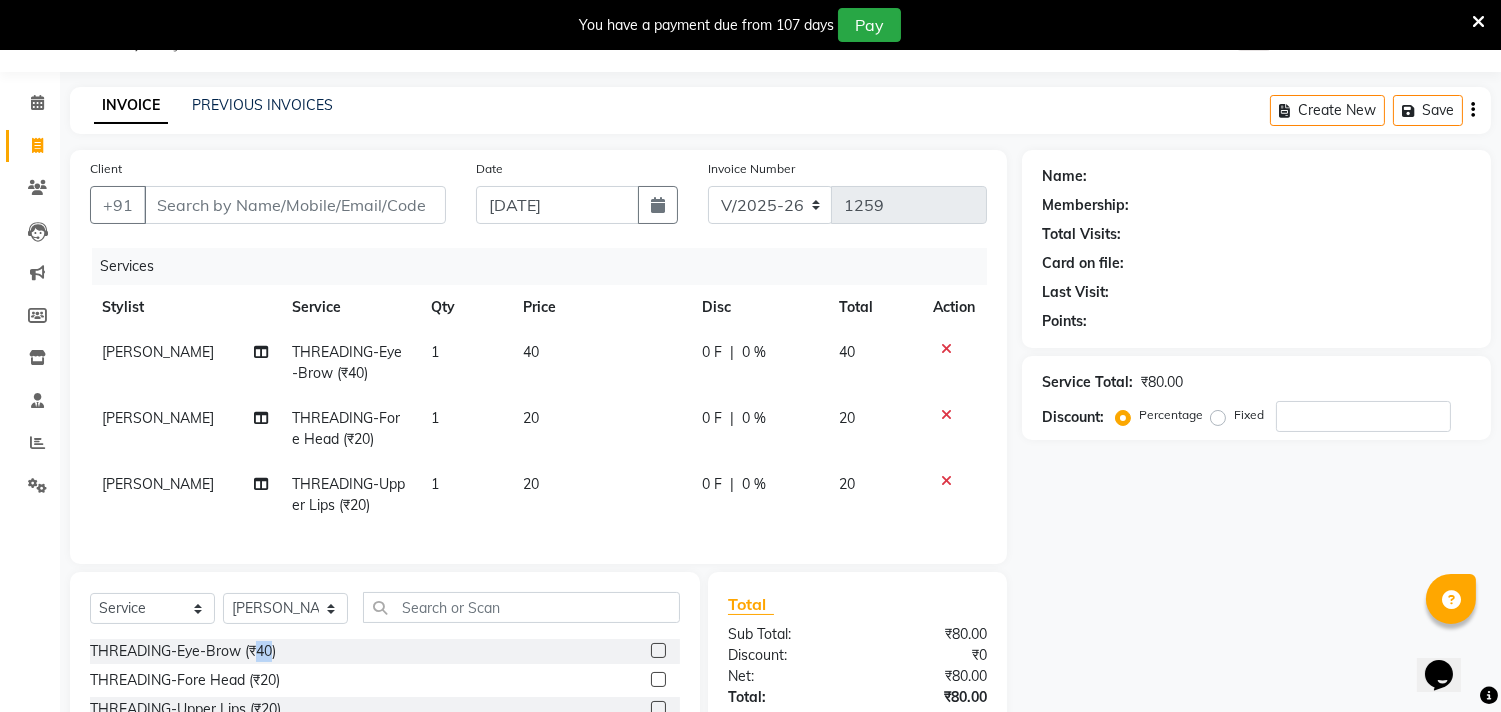 checkbox on "false" 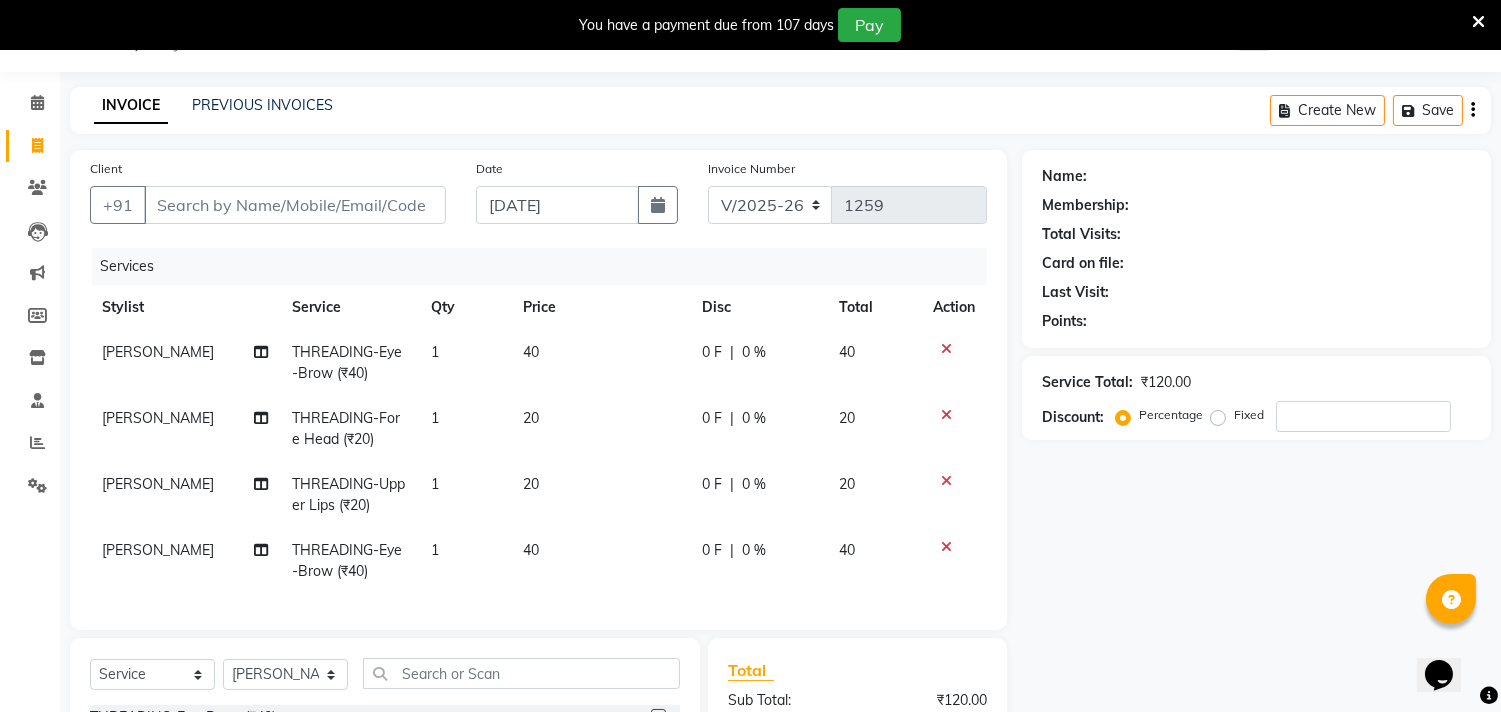 click 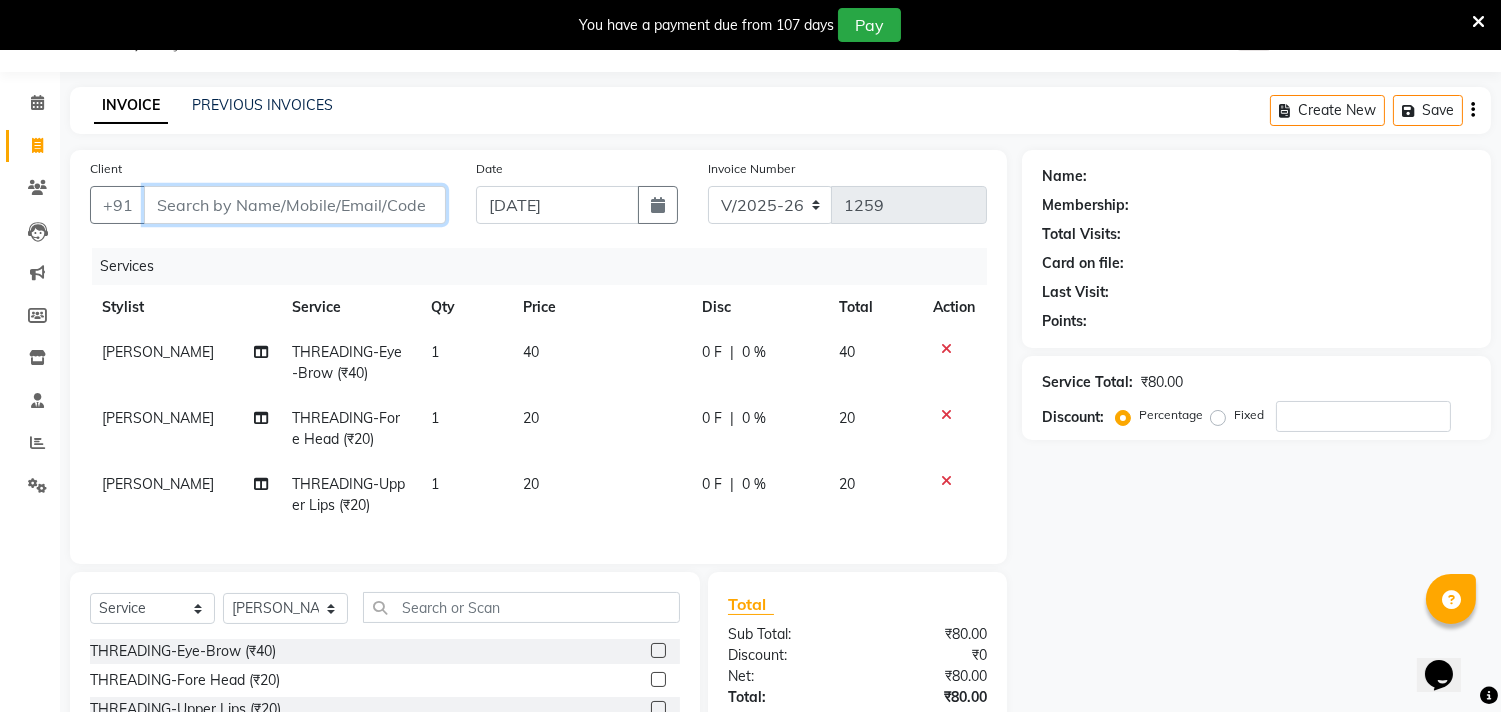 click on "Client" at bounding box center [295, 205] 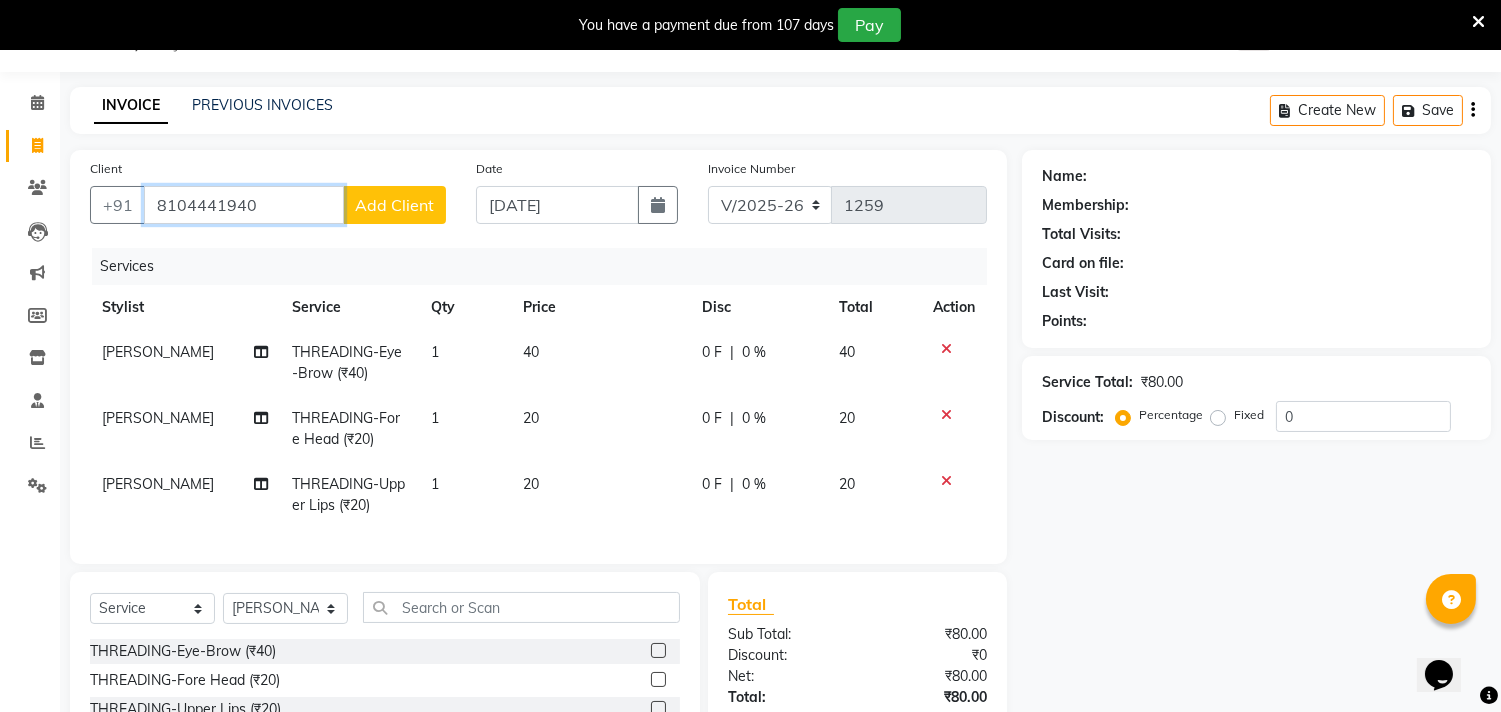 type on "8104441940" 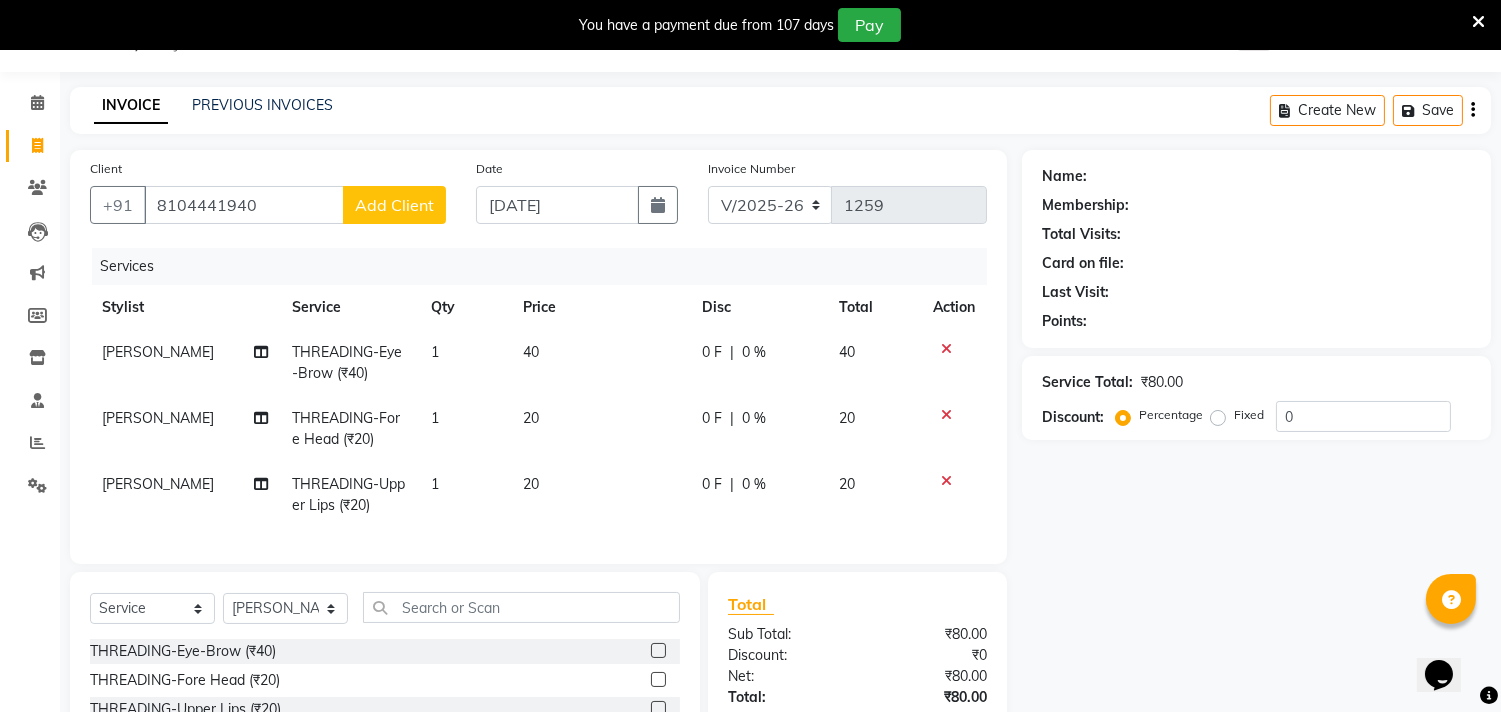 click on "Add Client" 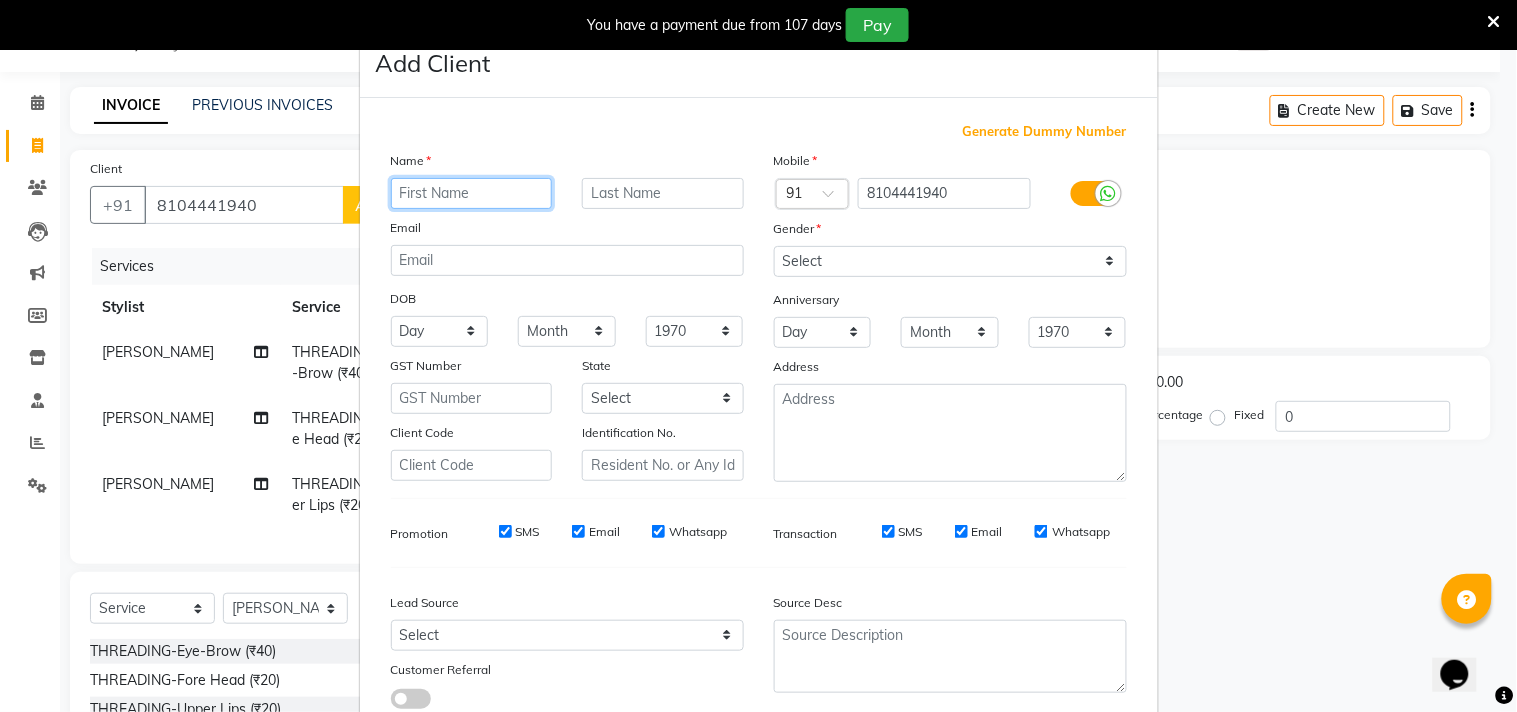 click at bounding box center (472, 193) 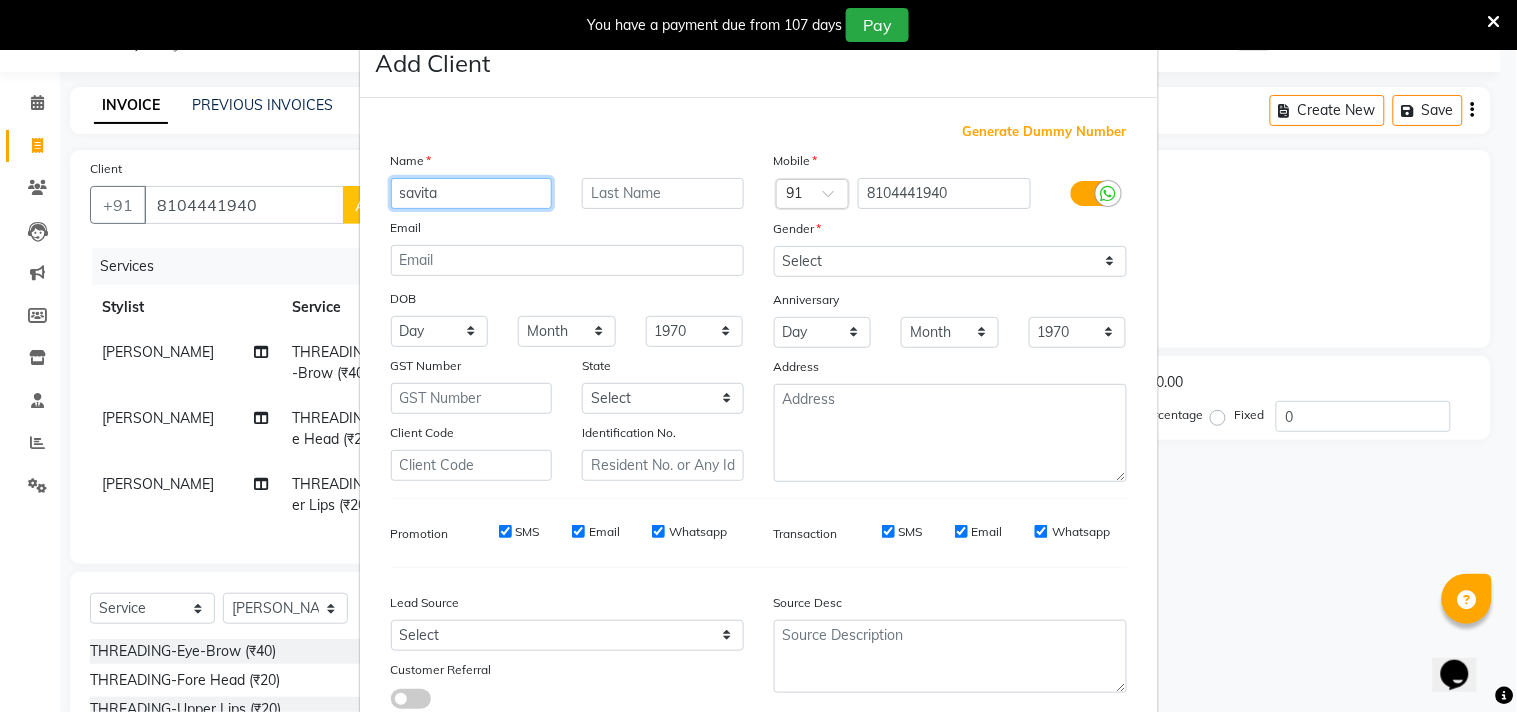 type on "savita" 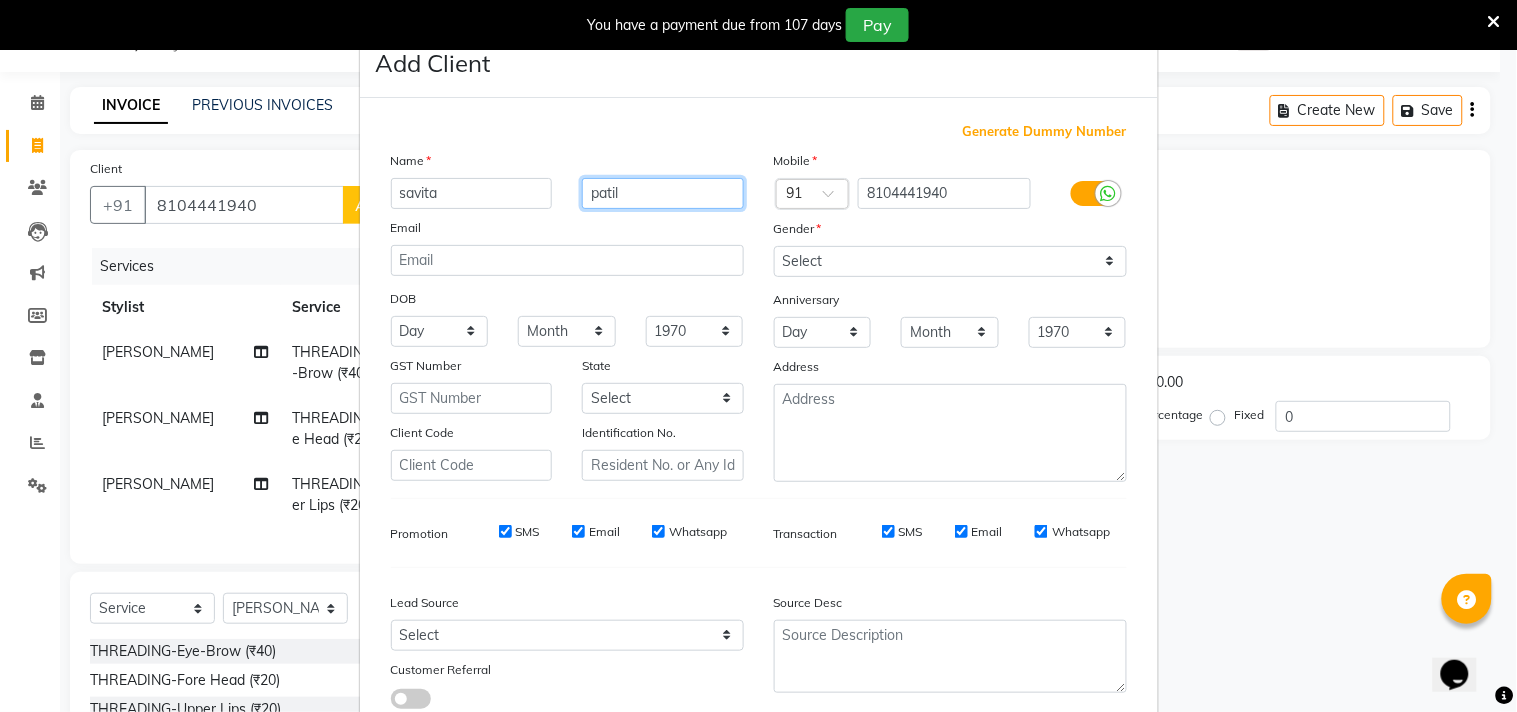 type on "patil" 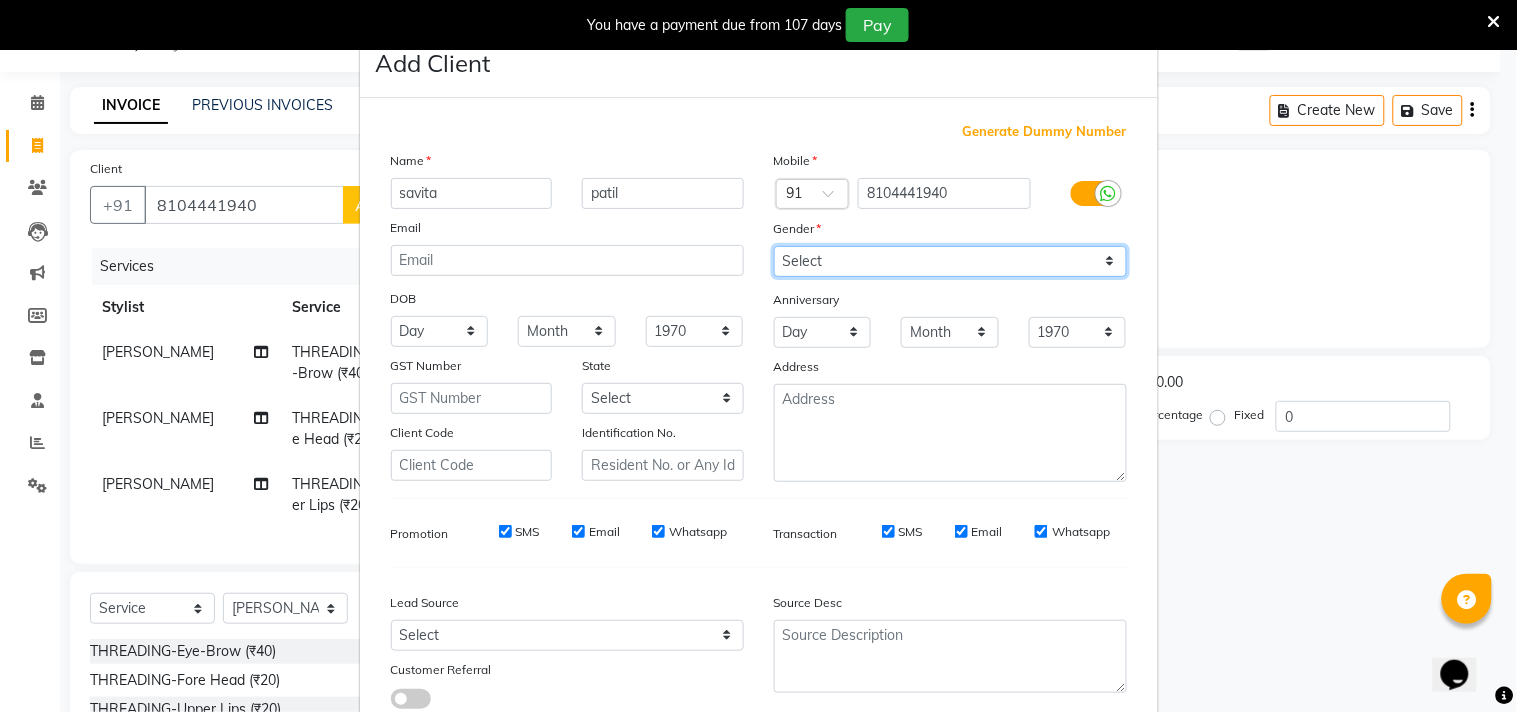 click on "Select [DEMOGRAPHIC_DATA] [DEMOGRAPHIC_DATA] Other Prefer Not To Say" at bounding box center [950, 261] 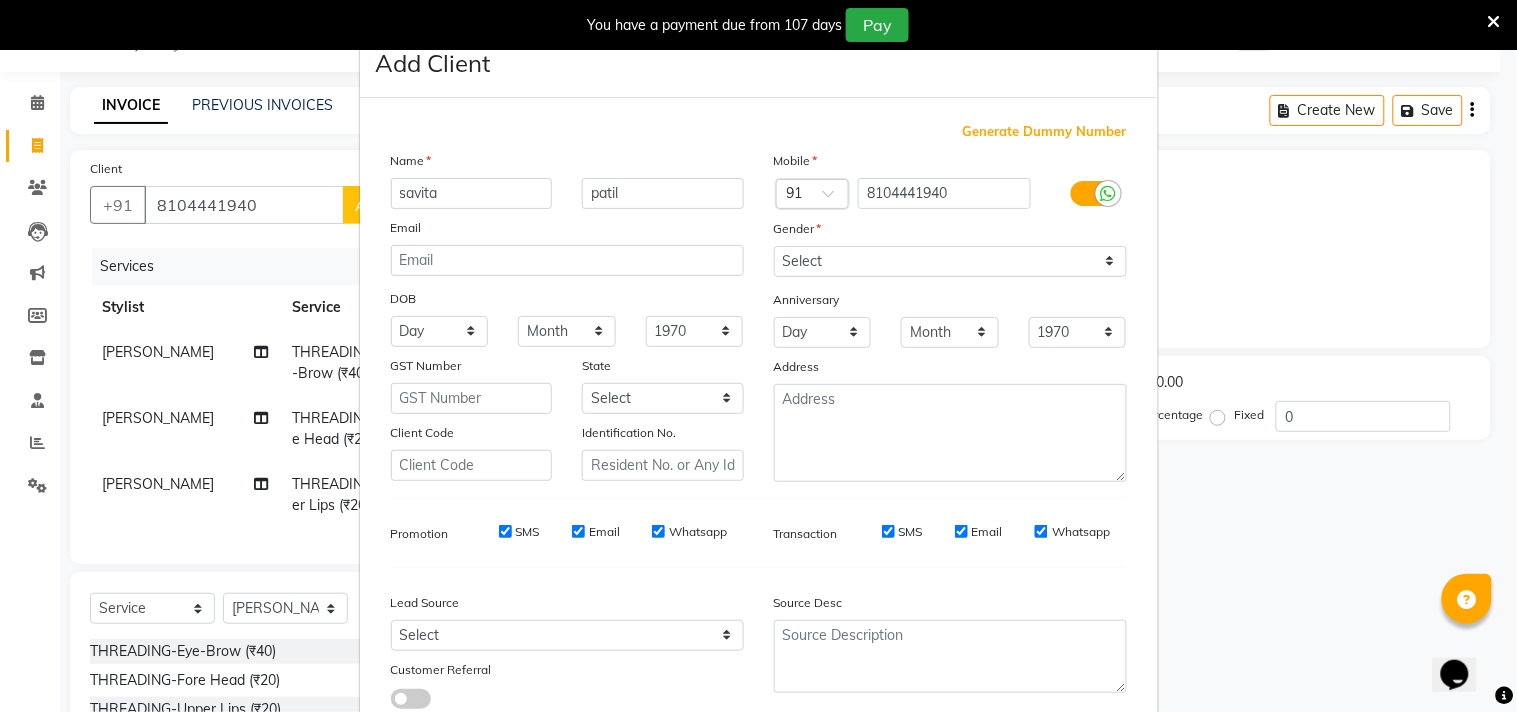 click on "Name [PERSON_NAME] Email DOB Day 01 02 03 04 05 06 07 08 09 10 11 12 13 14 15 16 17 18 19 20 21 22 23 24 25 26 27 28 29 30 31 Month January February March April May June July August September October November [DATE] 1941 1942 1943 1944 1945 1946 1947 1948 1949 1950 1951 1952 1953 1954 1955 1956 1957 1958 1959 1960 1961 1962 1963 1964 1965 1966 1967 1968 1969 1970 1971 1972 1973 1974 1975 1976 1977 1978 1979 1980 1981 1982 1983 1984 1985 1986 1987 1988 1989 1990 1991 1992 1993 1994 1995 1996 1997 1998 1999 2000 2001 2002 2003 2004 2005 2006 2007 2008 2009 2010 2011 2012 2013 2014 2015 2016 2017 2018 2019 2020 2021 2022 2023 2024 GST Number State Select [GEOGRAPHIC_DATA] and [GEOGRAPHIC_DATA] [GEOGRAPHIC_DATA] [GEOGRAPHIC_DATA] [GEOGRAPHIC_DATA] [GEOGRAPHIC_DATA] [GEOGRAPHIC_DATA] [GEOGRAPHIC_DATA] [GEOGRAPHIC_DATA] [GEOGRAPHIC_DATA] [GEOGRAPHIC_DATA] [GEOGRAPHIC_DATA] [GEOGRAPHIC_DATA] [GEOGRAPHIC_DATA] [GEOGRAPHIC_DATA] [GEOGRAPHIC_DATA] [GEOGRAPHIC_DATA] [GEOGRAPHIC_DATA] [GEOGRAPHIC_DATA] [GEOGRAPHIC_DATA] [GEOGRAPHIC_DATA] [GEOGRAPHIC_DATA] [GEOGRAPHIC_DATA] [GEOGRAPHIC_DATA] [GEOGRAPHIC_DATA] [GEOGRAPHIC_DATA] [GEOGRAPHIC_DATA] [GEOGRAPHIC_DATA] [GEOGRAPHIC_DATA] [GEOGRAPHIC_DATA] [GEOGRAPHIC_DATA] [GEOGRAPHIC_DATA] [GEOGRAPHIC_DATA]" at bounding box center [567, 316] 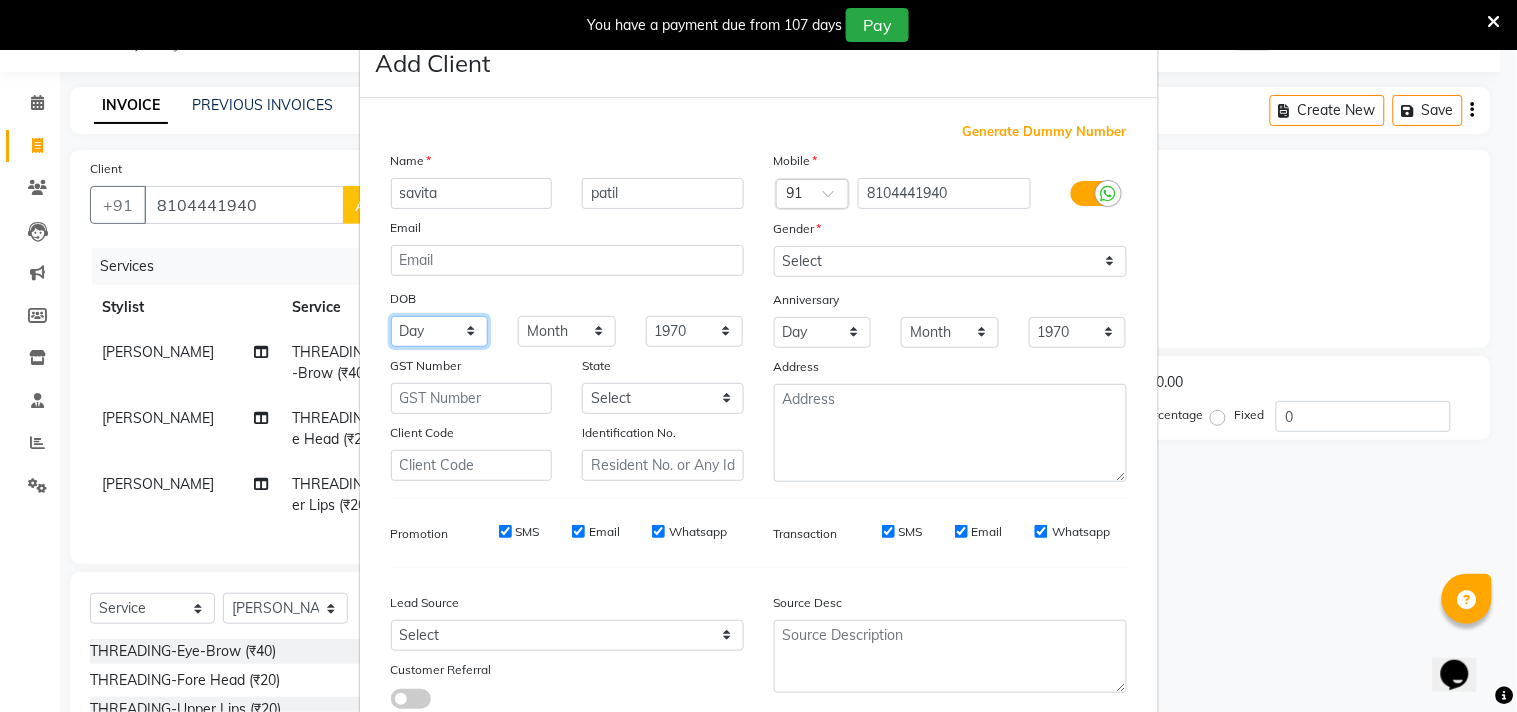 click on "Day 01 02 03 04 05 06 07 08 09 10 11 12 13 14 15 16 17 18 19 20 21 22 23 24 25 26 27 28 29 30 31" at bounding box center [440, 331] 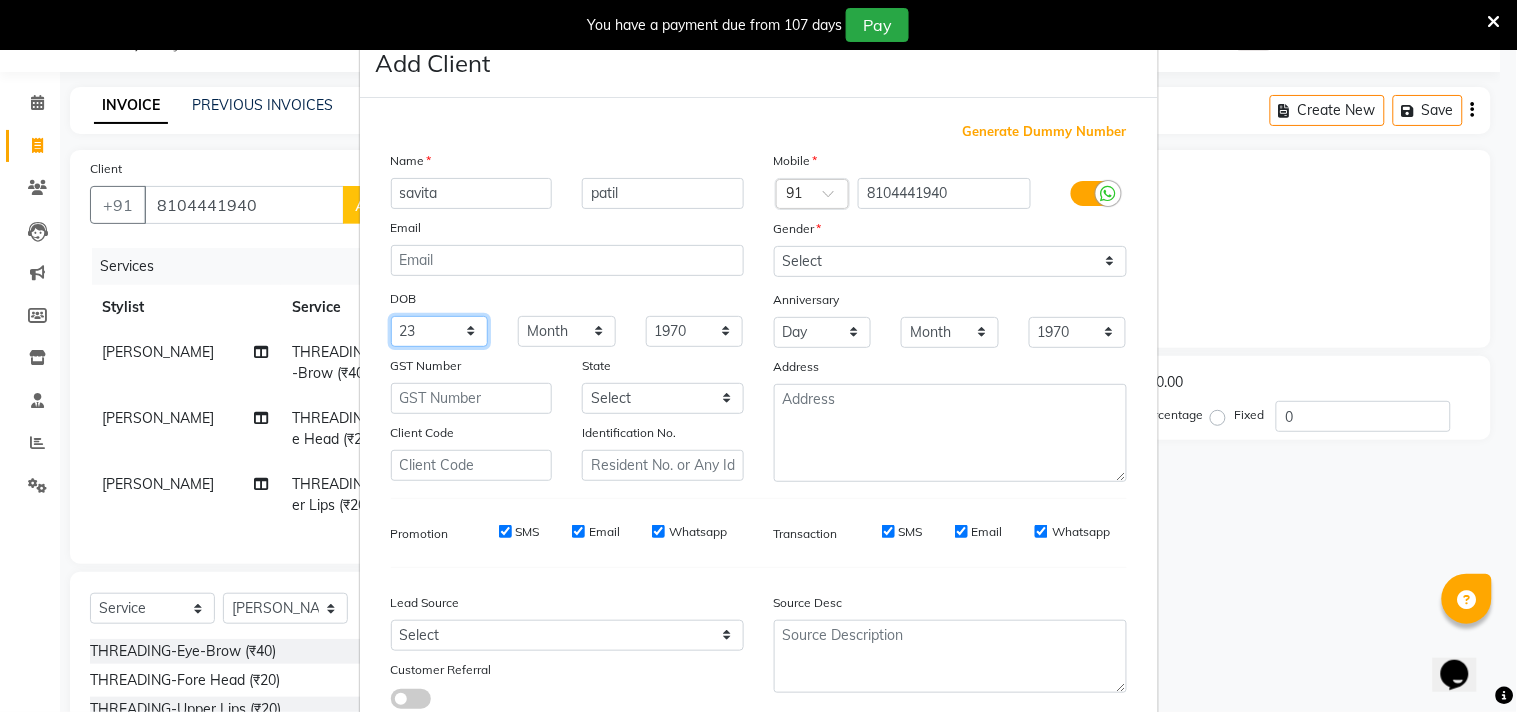 click on "Day 01 02 03 04 05 06 07 08 09 10 11 12 13 14 15 16 17 18 19 20 21 22 23 24 25 26 27 28 29 30 31" at bounding box center (440, 331) 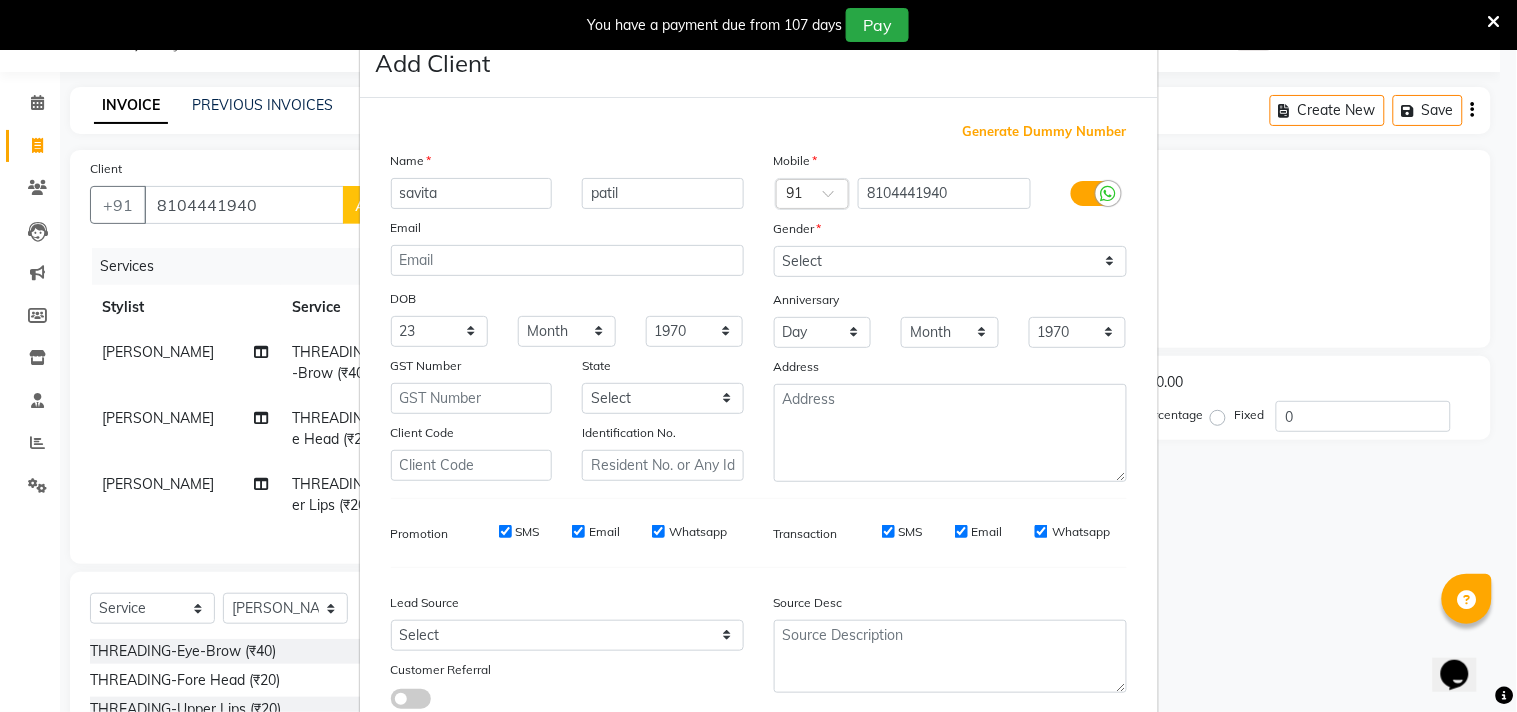 click on "DOB" at bounding box center (408, 302) 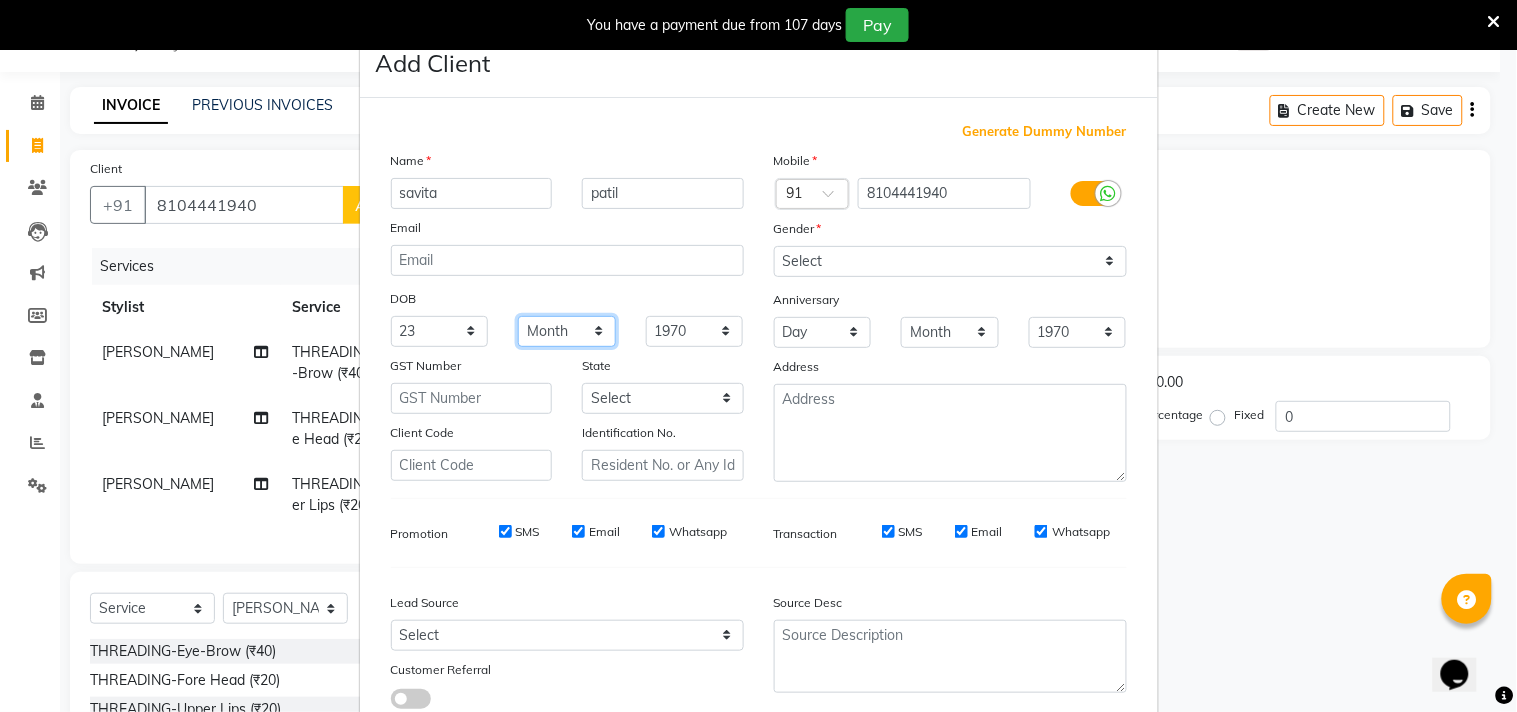 click on "Month January February March April May June July August September October November December" at bounding box center (567, 331) 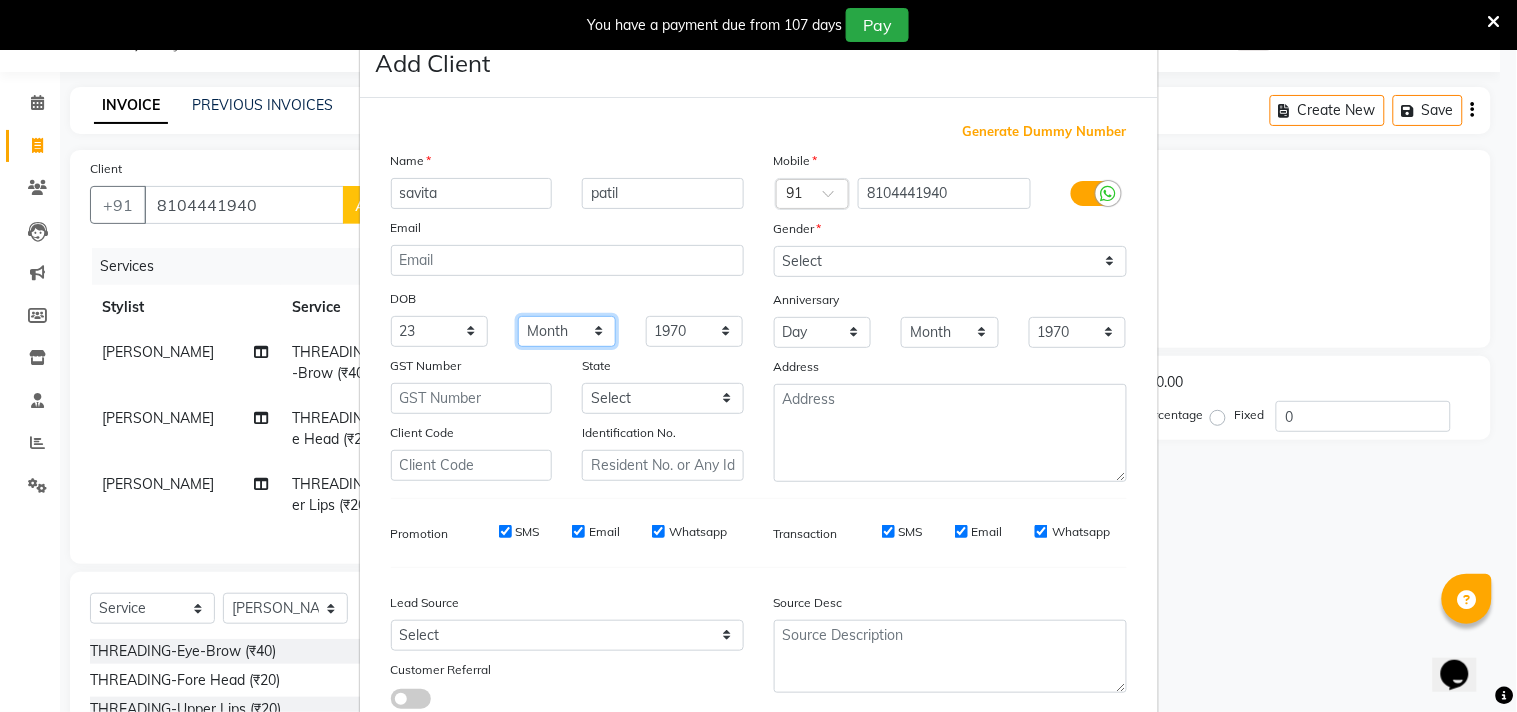 click on "Month January February March April May June July August September October November December" at bounding box center (567, 331) 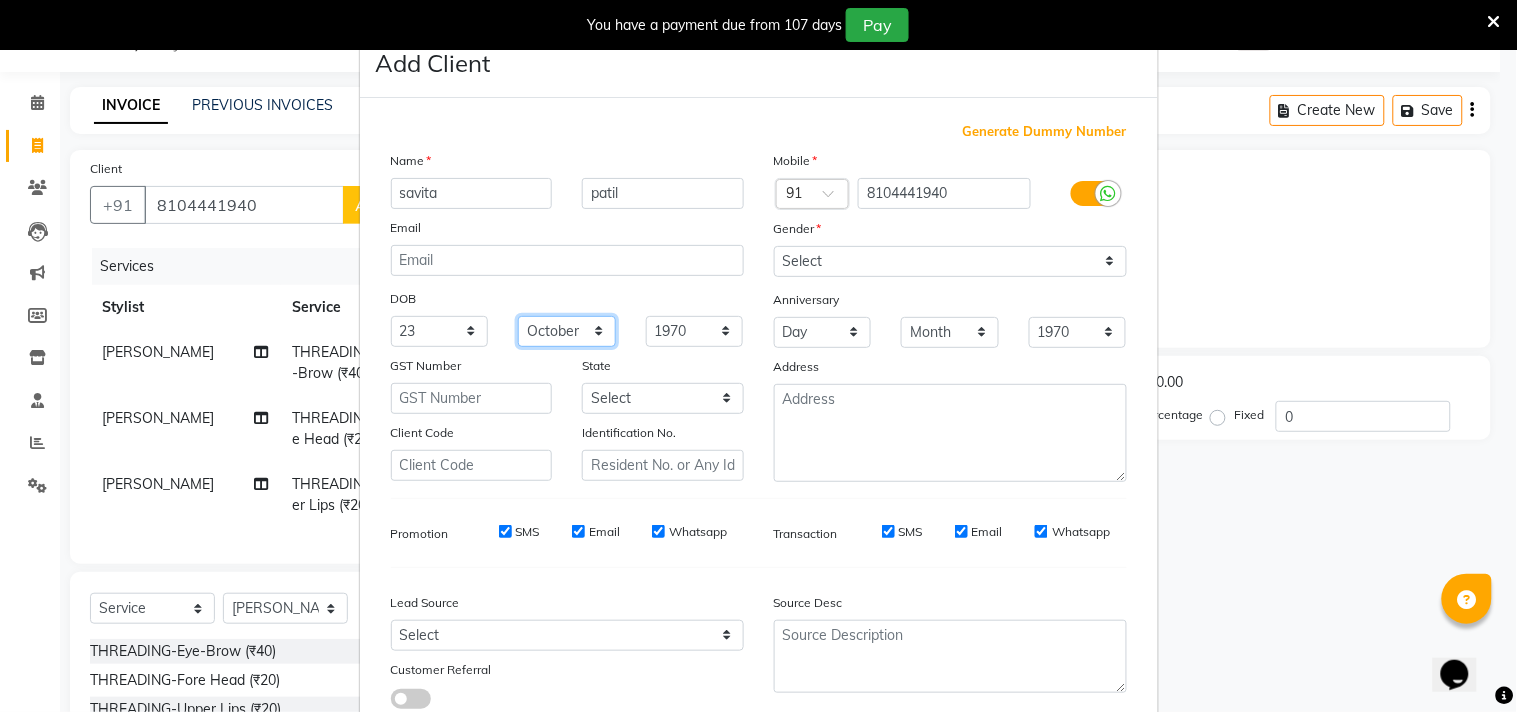 click on "Month January February March April May June July August September October November December" at bounding box center [567, 331] 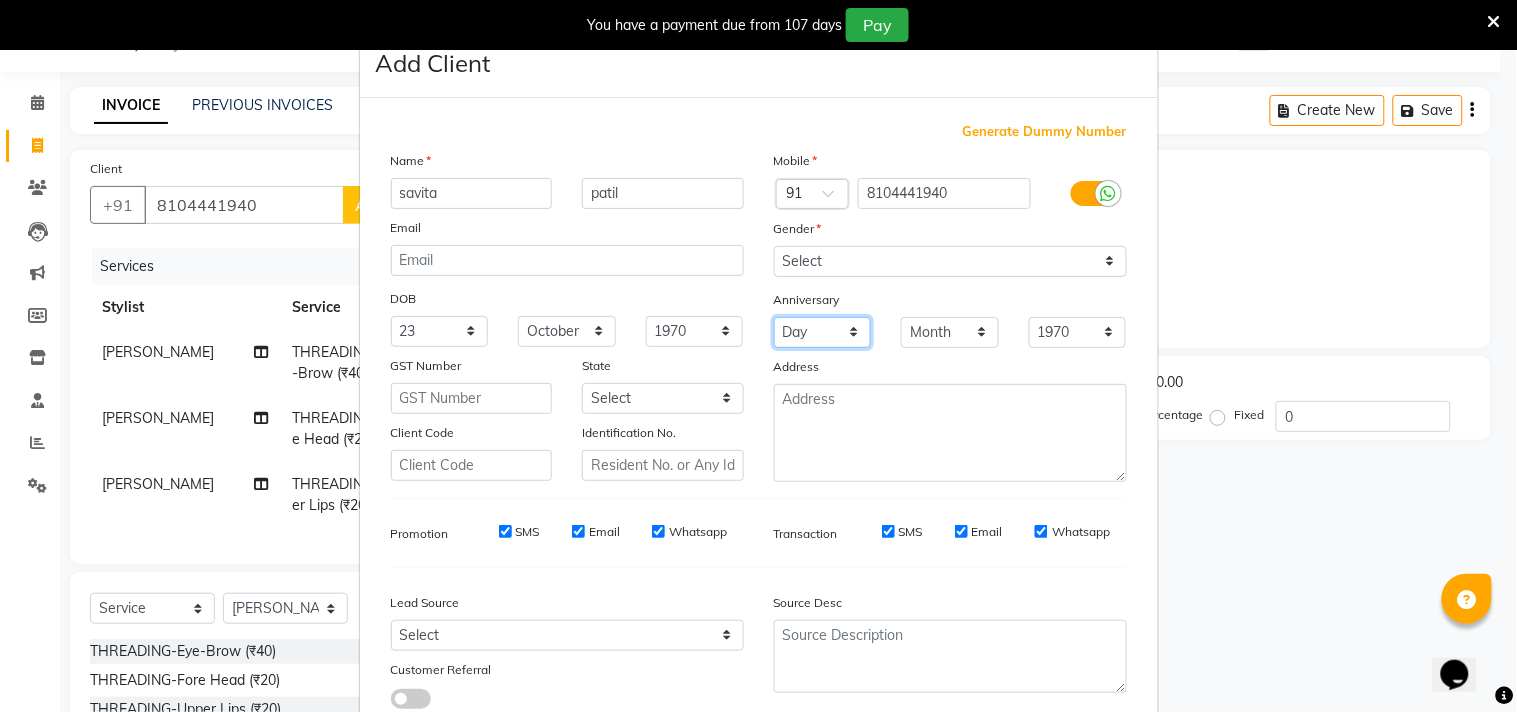 click on "Day 01 02 03 04 05 06 07 08 09 10 11 12 13 14 15 16 17 18 19 20 21 22 23 24 25 26 27 28 29 30 31" at bounding box center [823, 332] 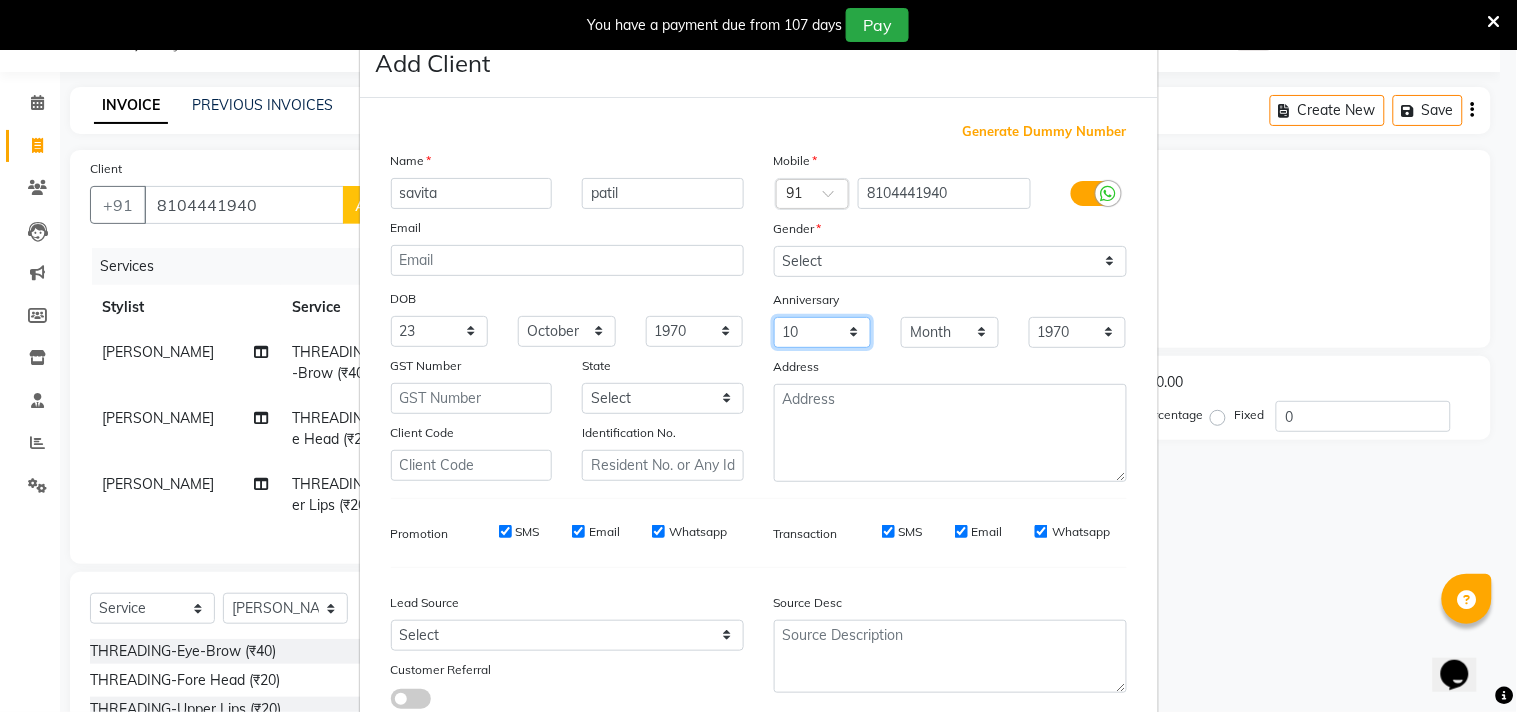 click on "Day 01 02 03 04 05 06 07 08 09 10 11 12 13 14 15 16 17 18 19 20 21 22 23 24 25 26 27 28 29 30 31" at bounding box center [823, 332] 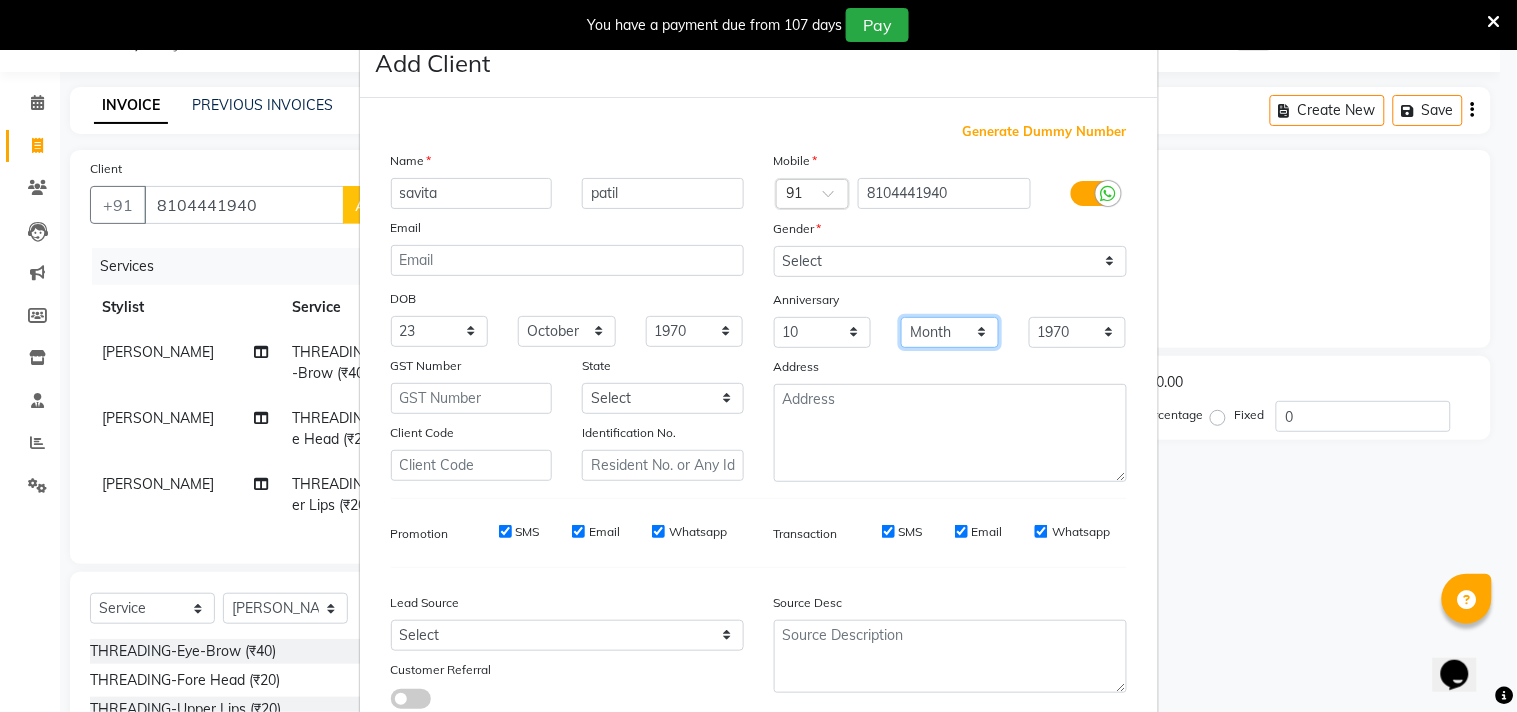 click on "Month January February March April May June July August September October November December" at bounding box center (950, 332) 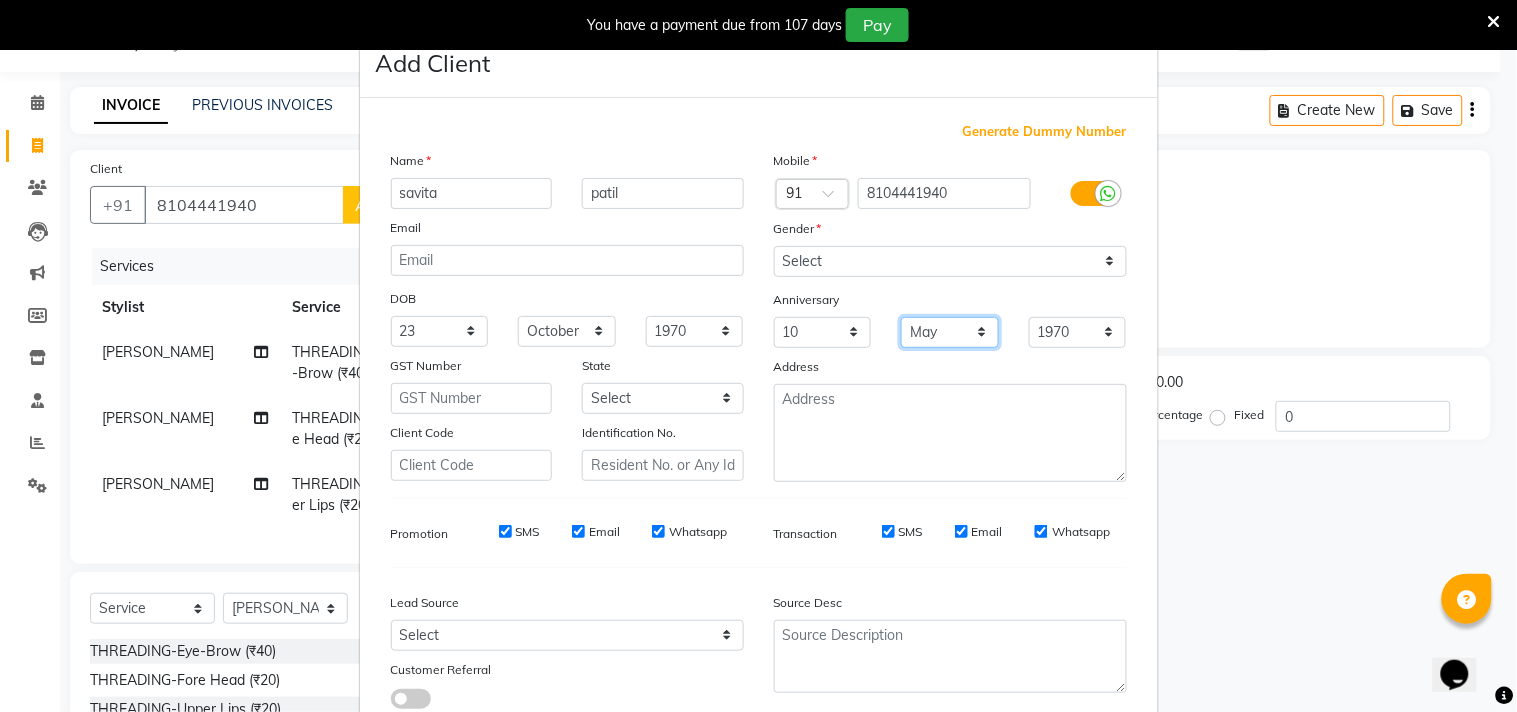 click on "Month January February March April May June July August September October November December" at bounding box center [950, 332] 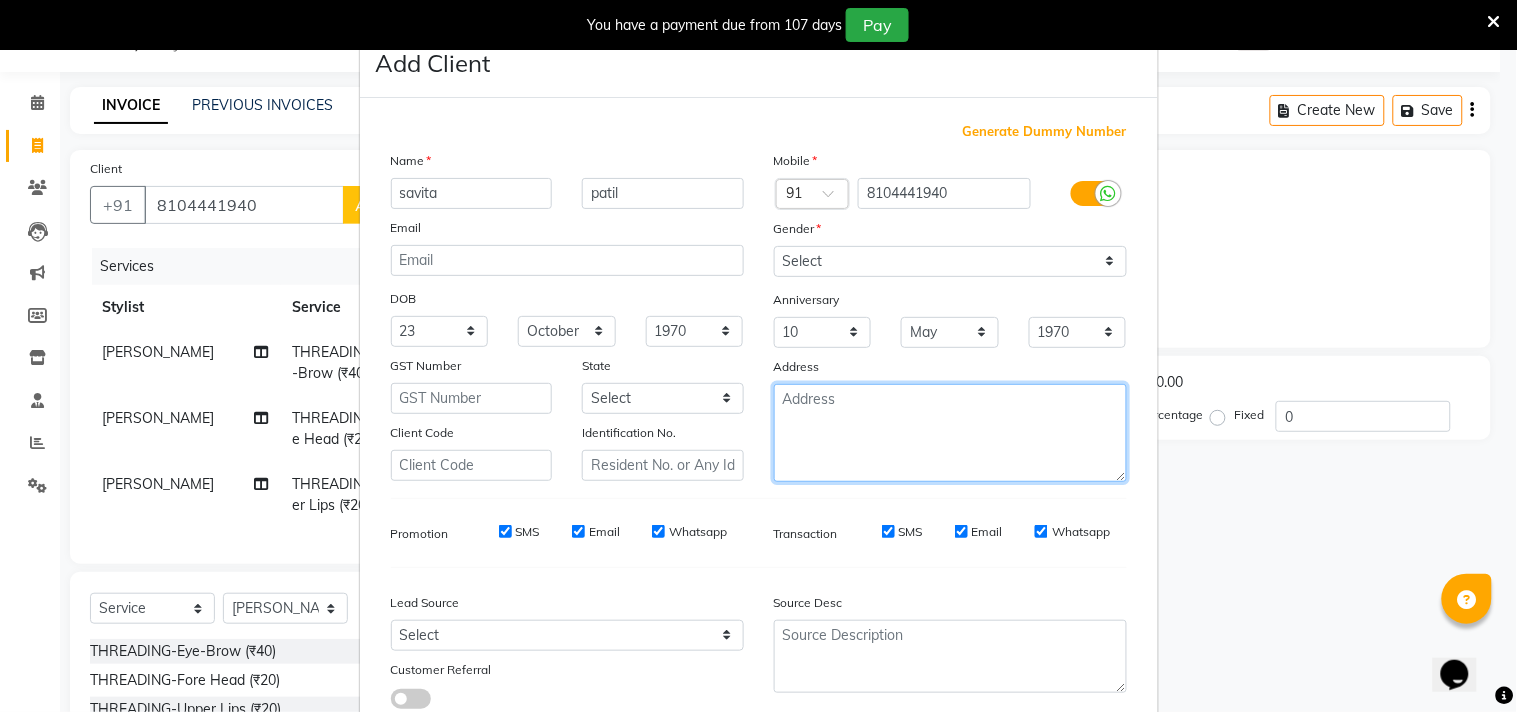 click at bounding box center (950, 433) 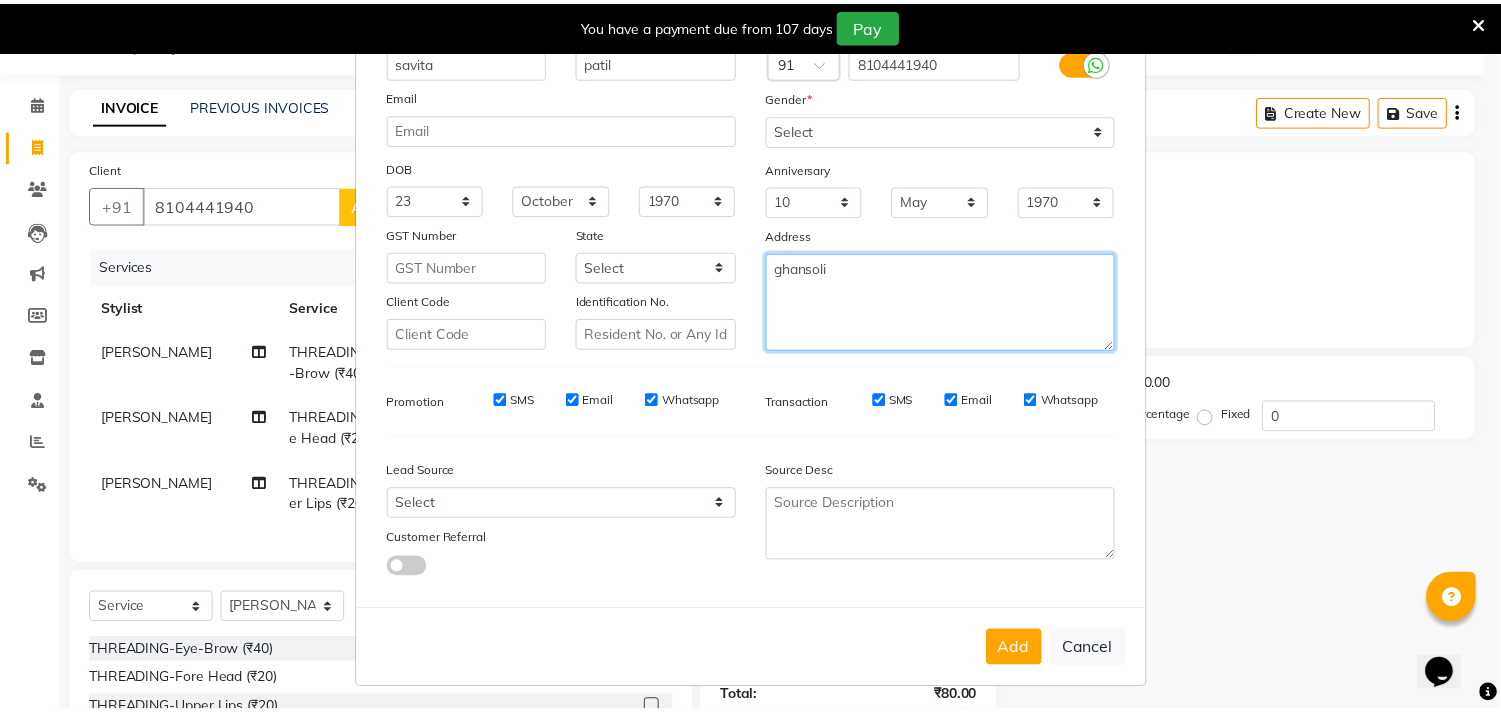 scroll, scrollTop: 138, scrollLeft: 0, axis: vertical 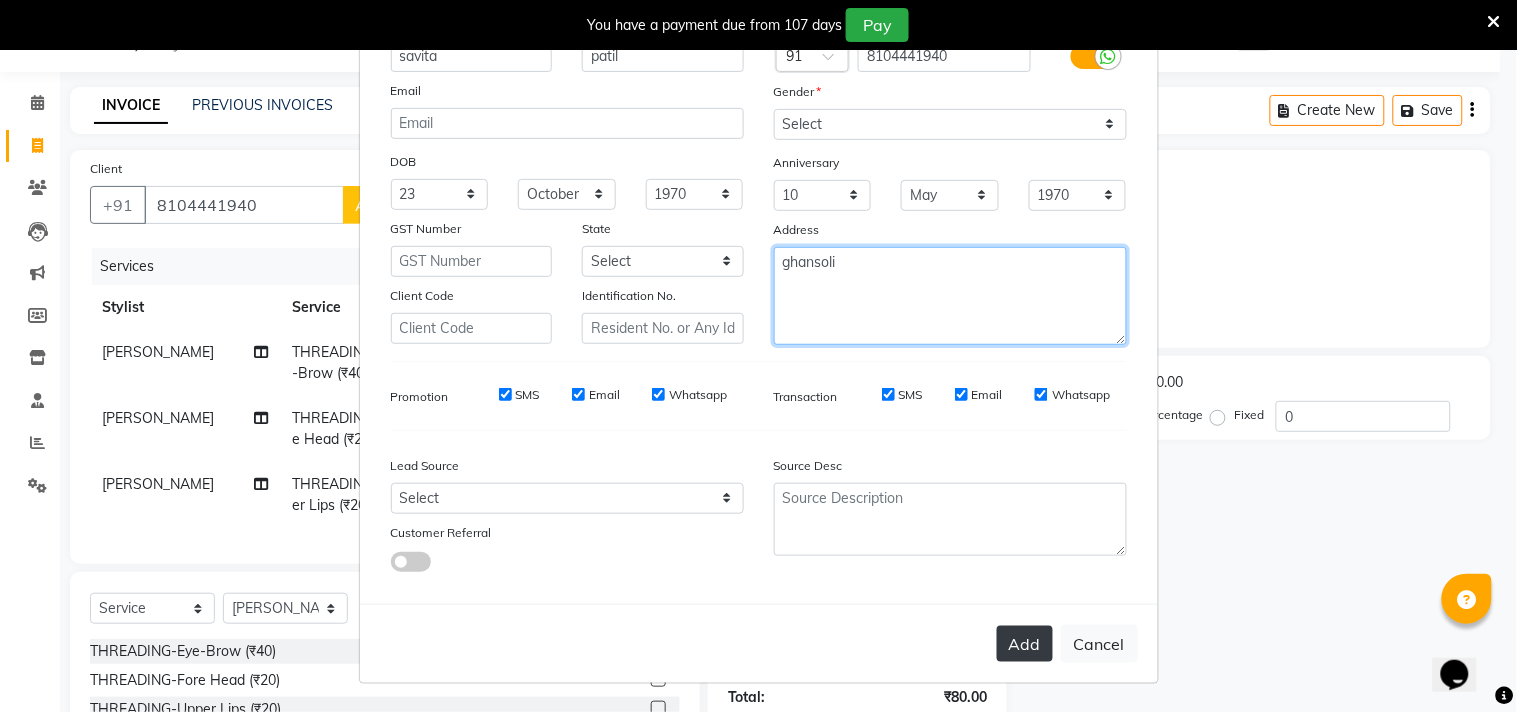 type on "ghansoli" 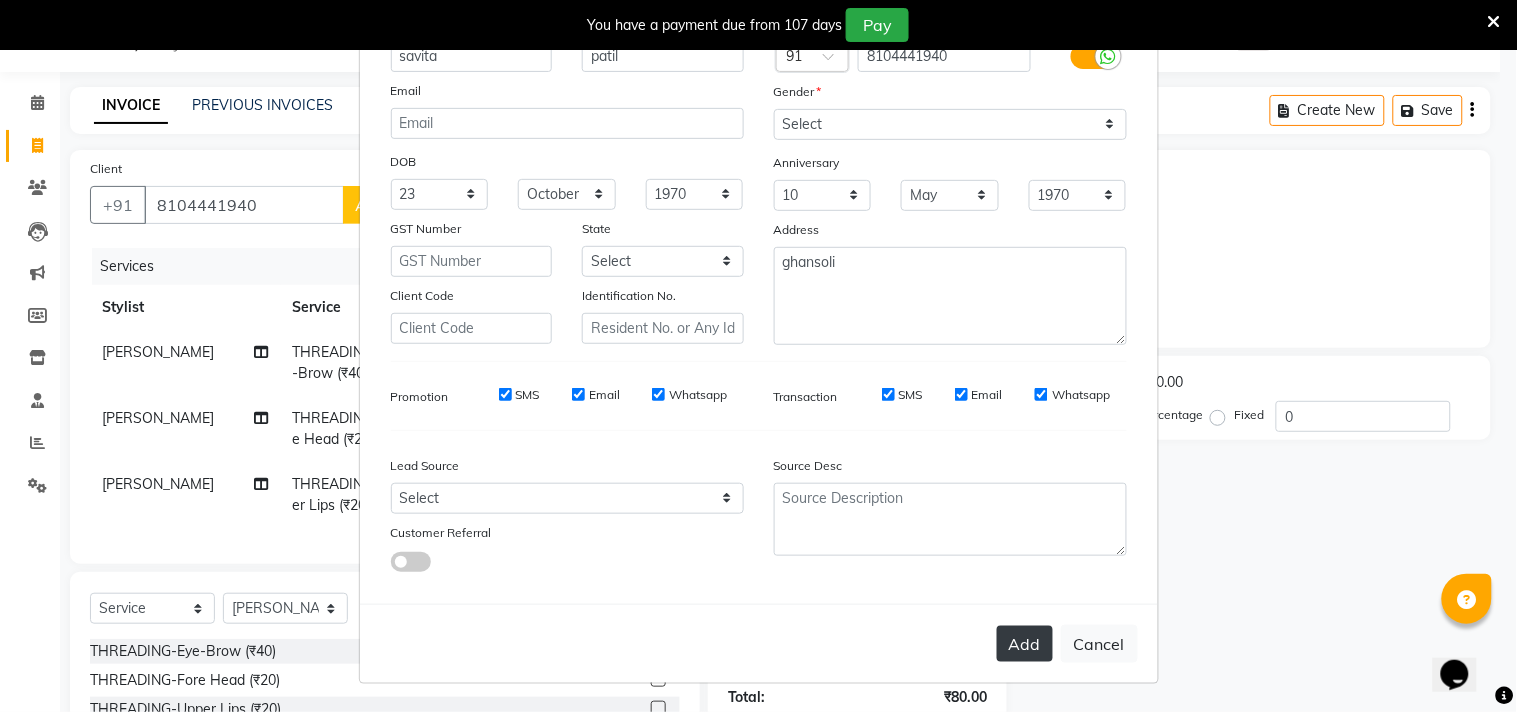 click on "Add" at bounding box center (1025, 644) 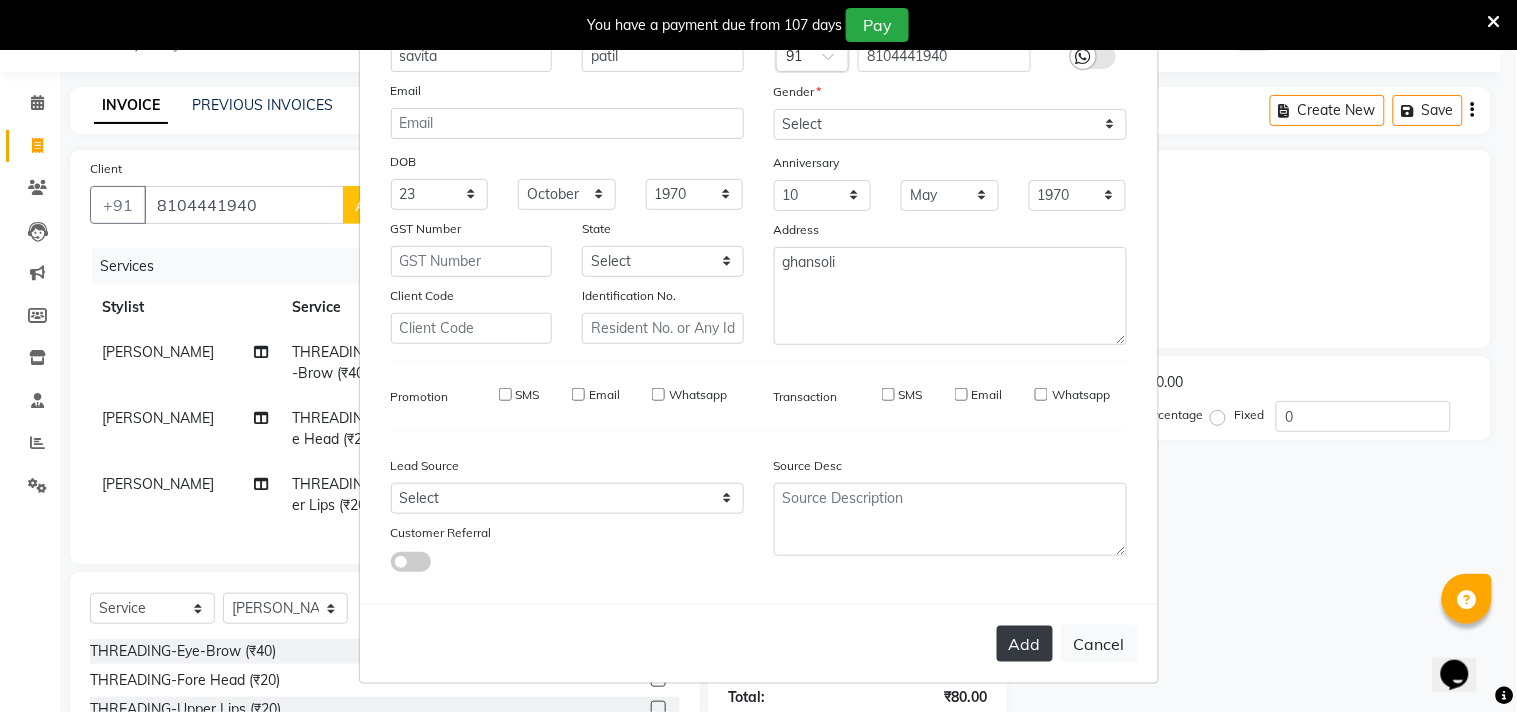 type 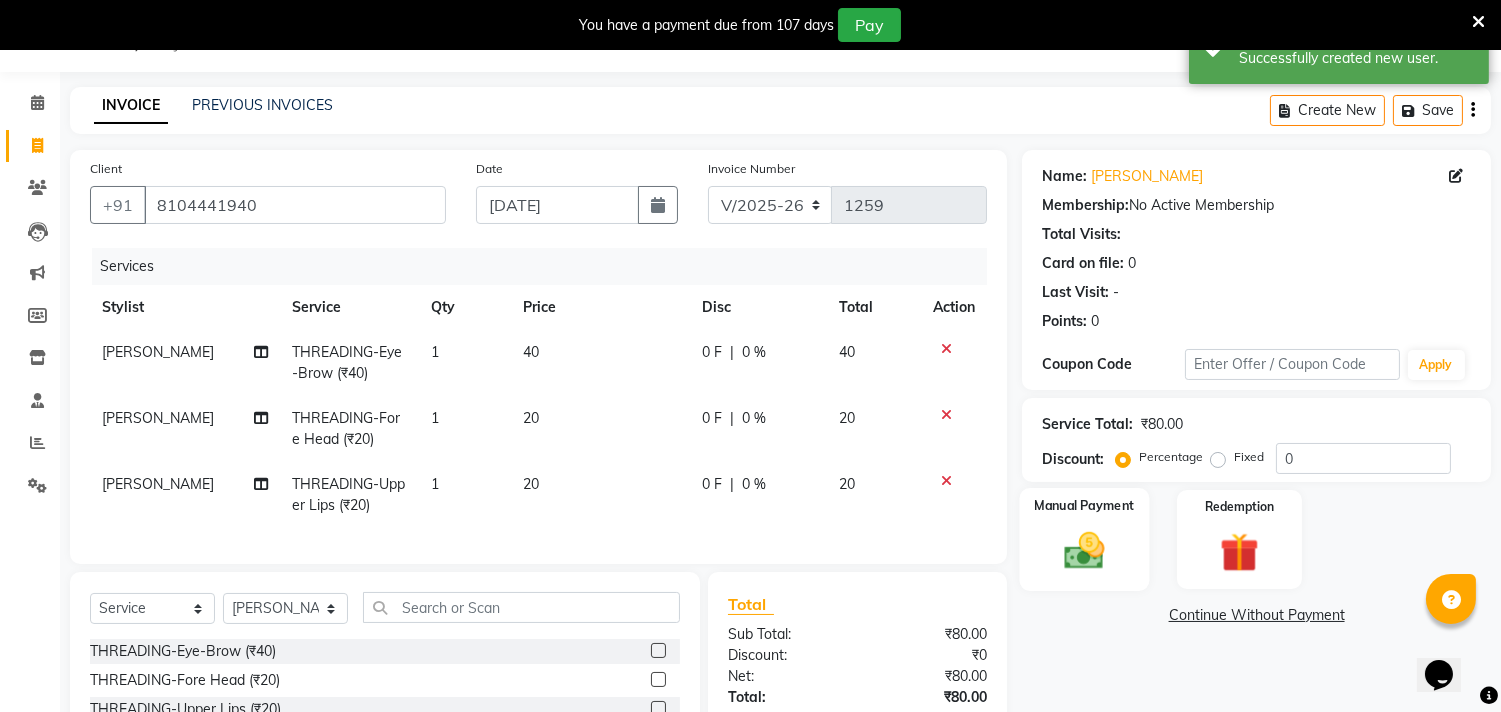 click 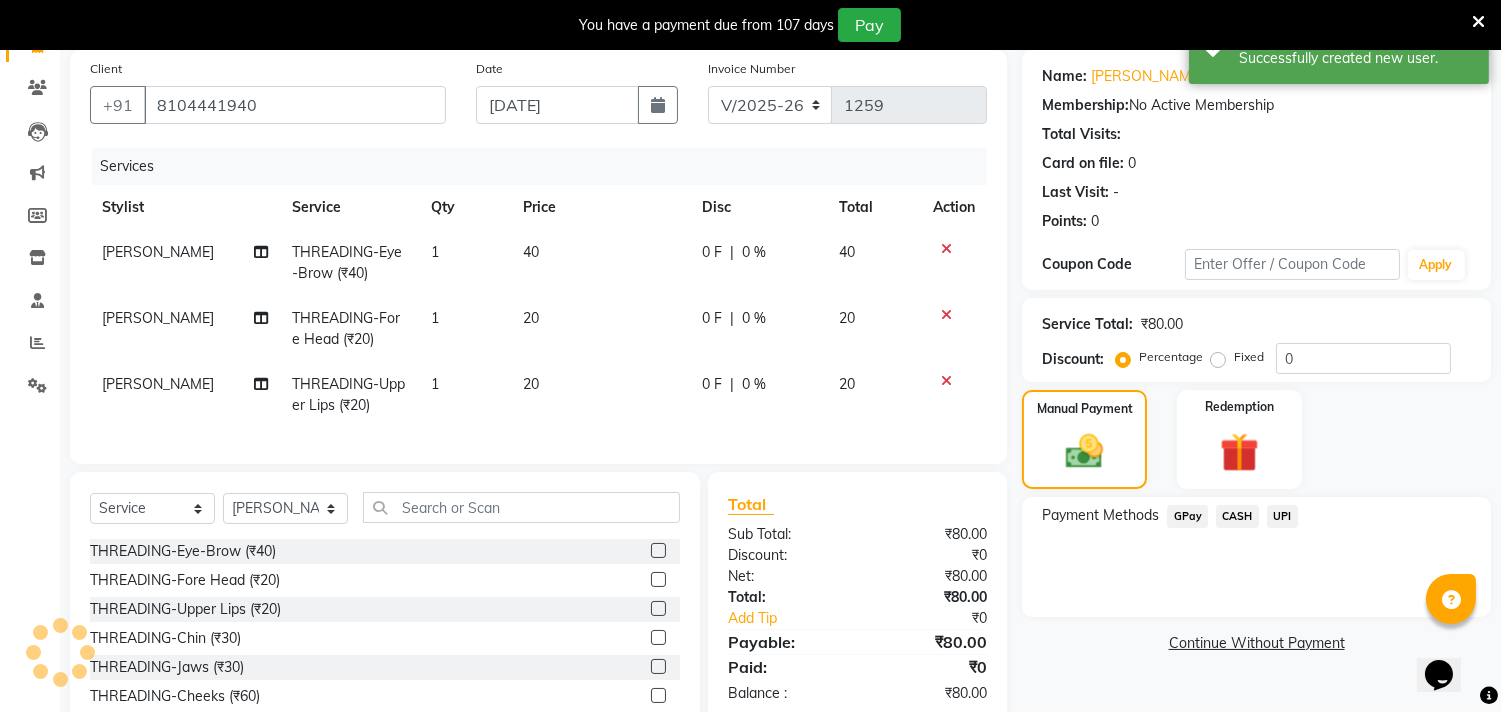scroll, scrollTop: 251, scrollLeft: 0, axis: vertical 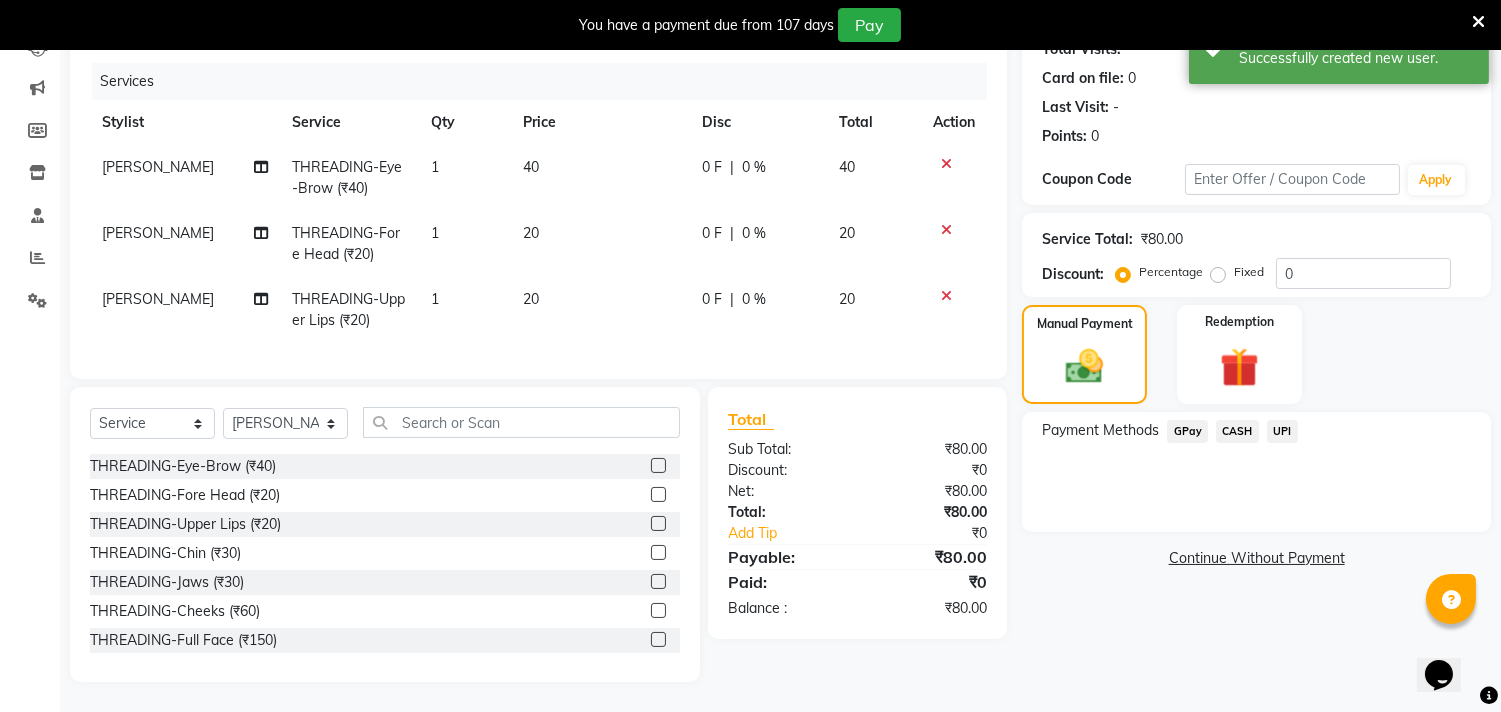 click on "GPay" 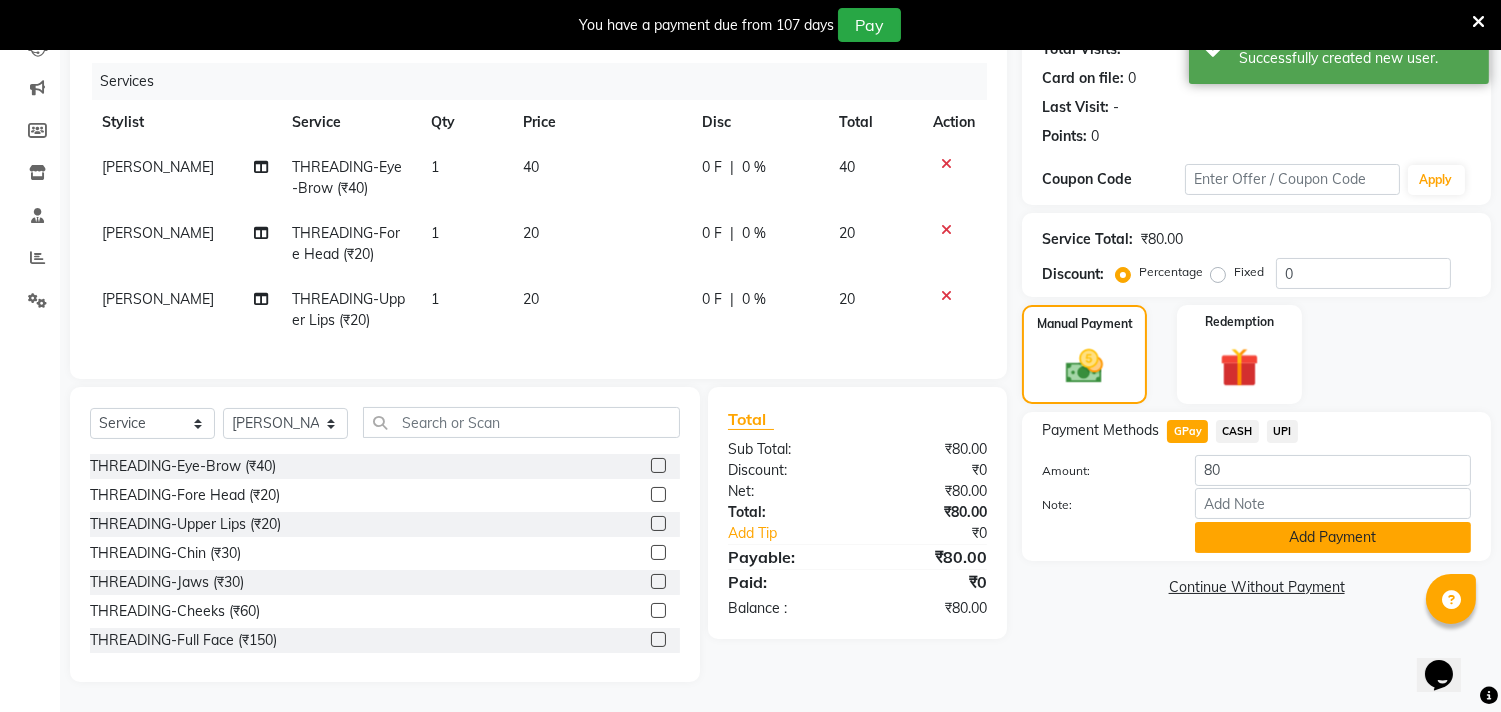 click on "Add Payment" 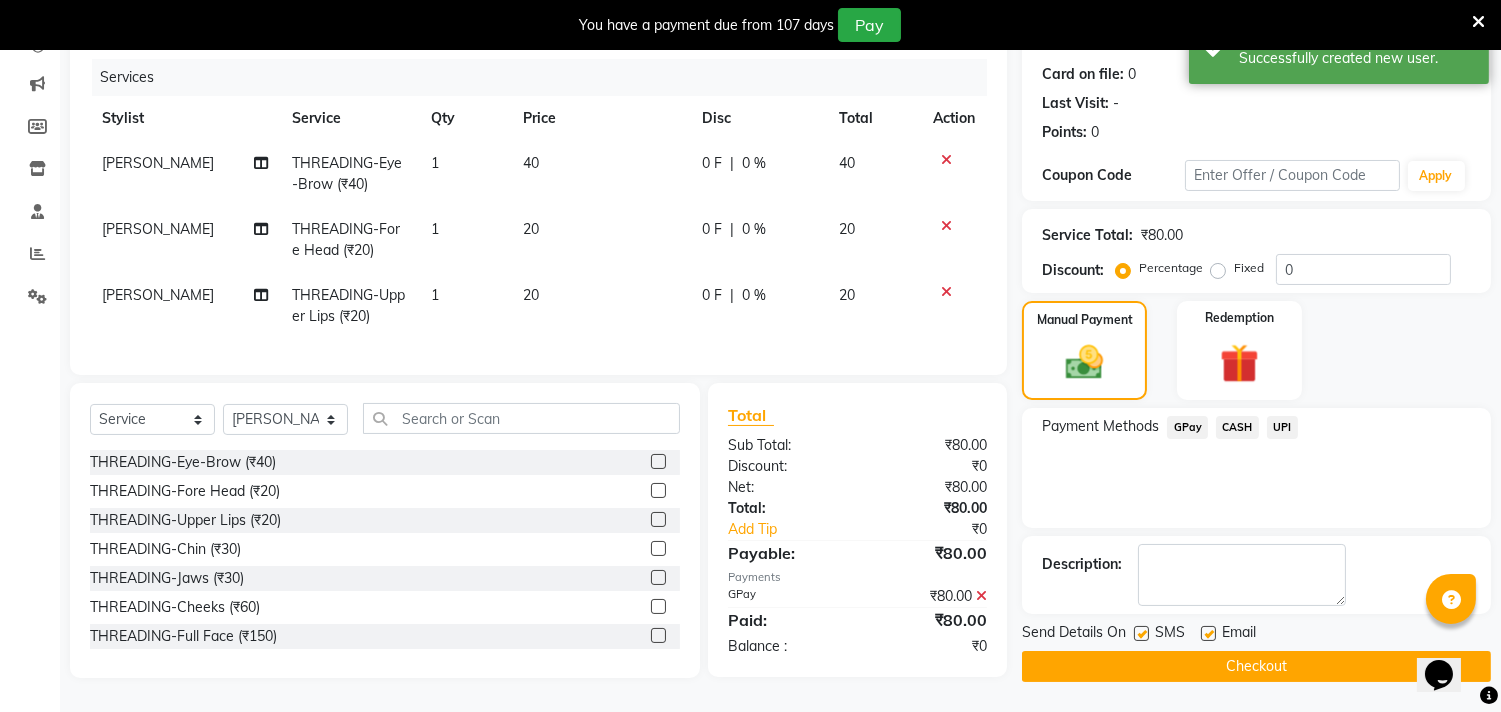 click on "Checkout" 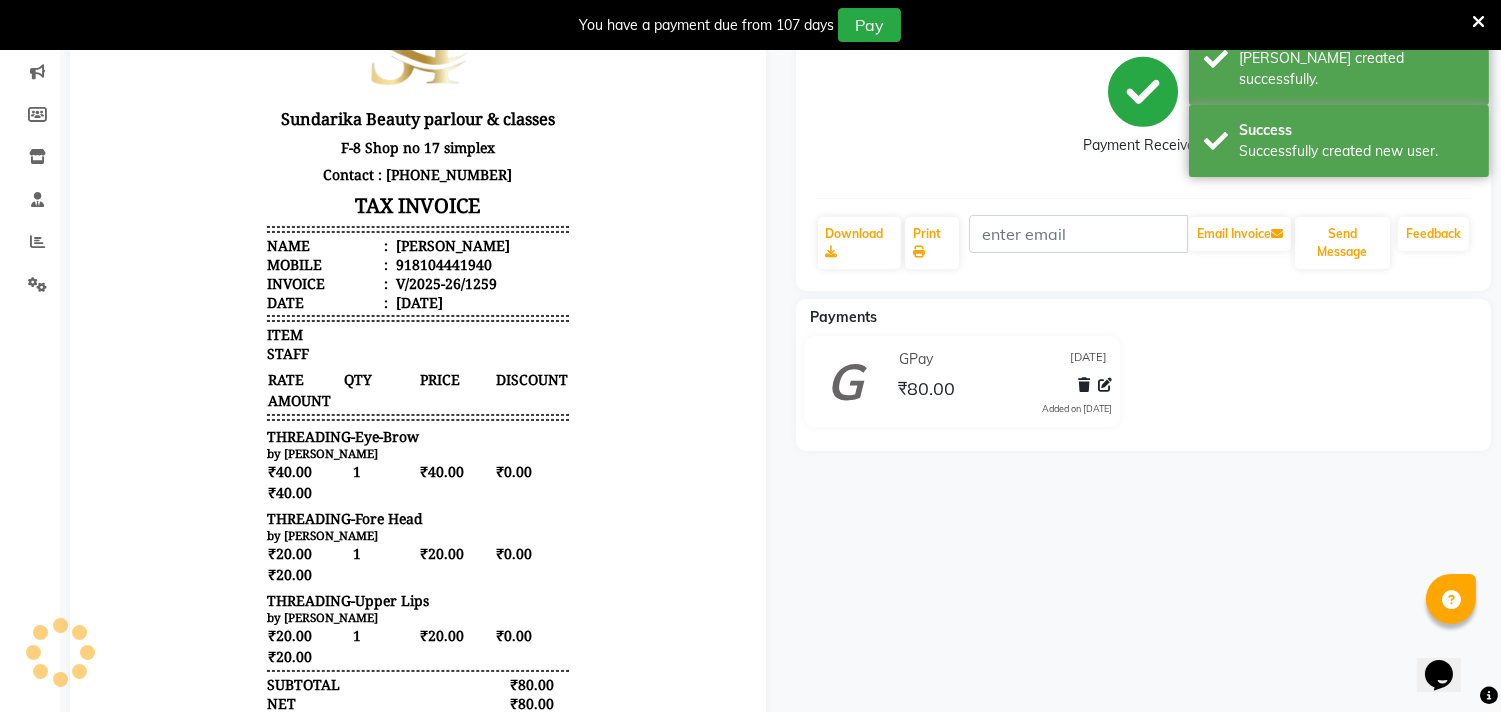 scroll, scrollTop: 0, scrollLeft: 0, axis: both 